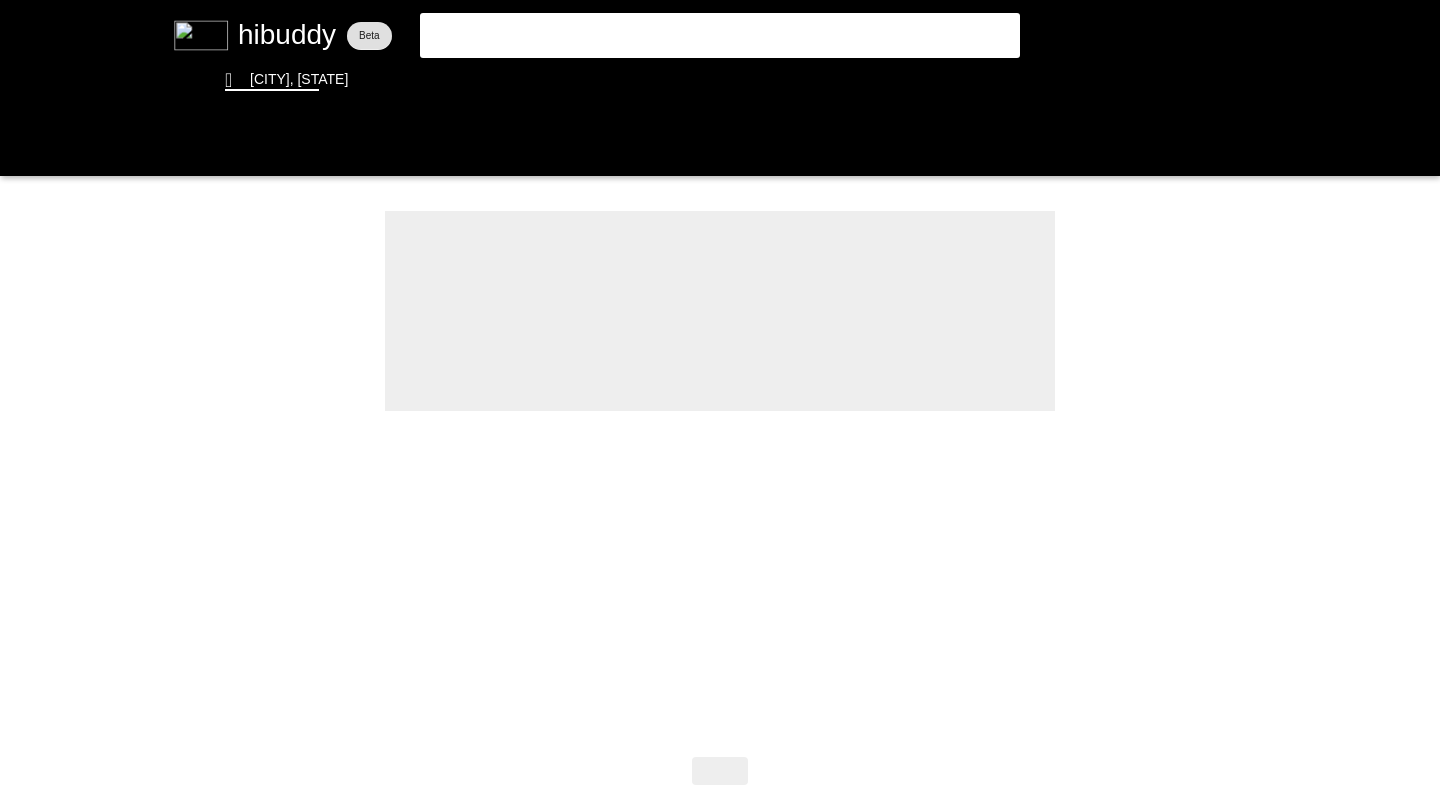scroll, scrollTop: 0, scrollLeft: 0, axis: both 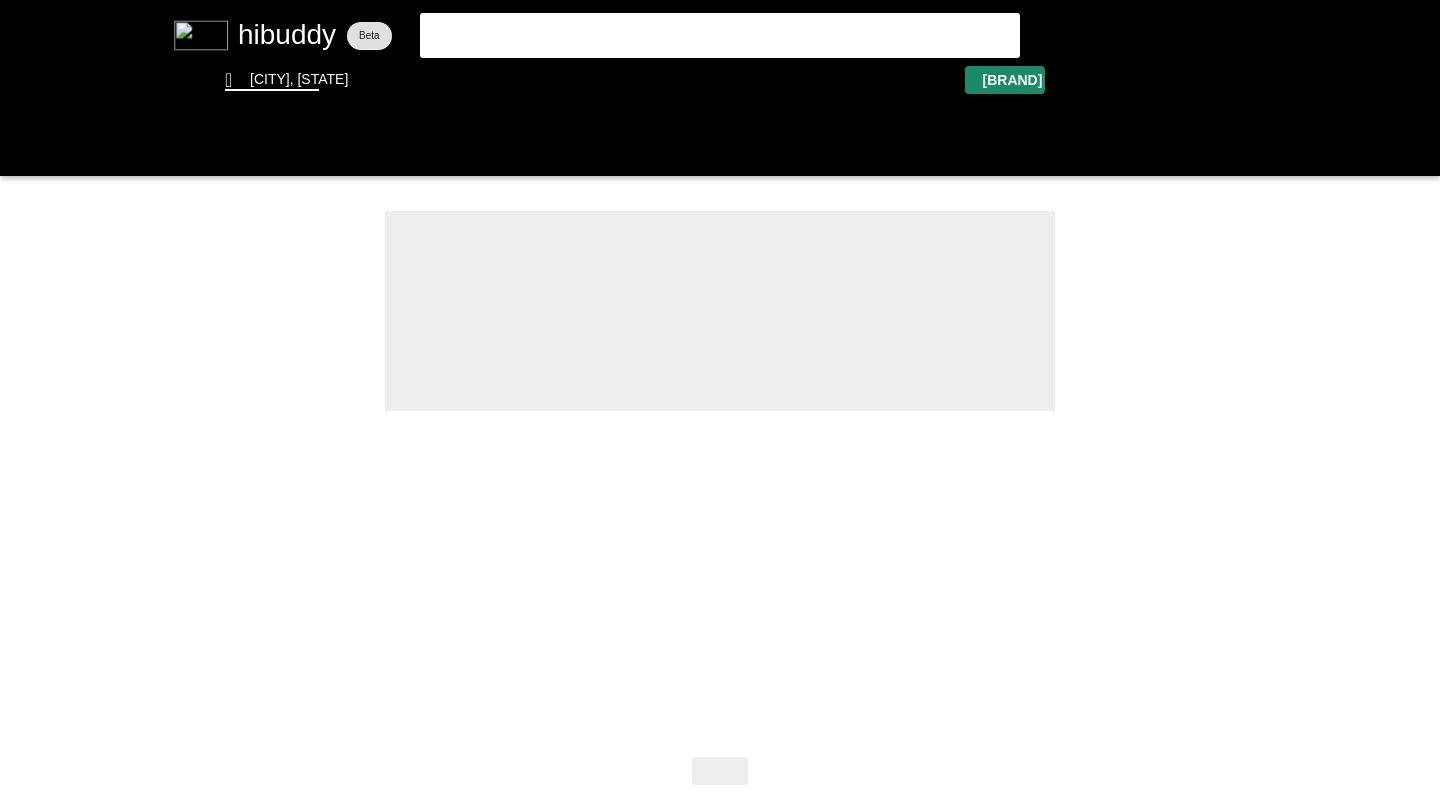 click at bounding box center [720, 398] 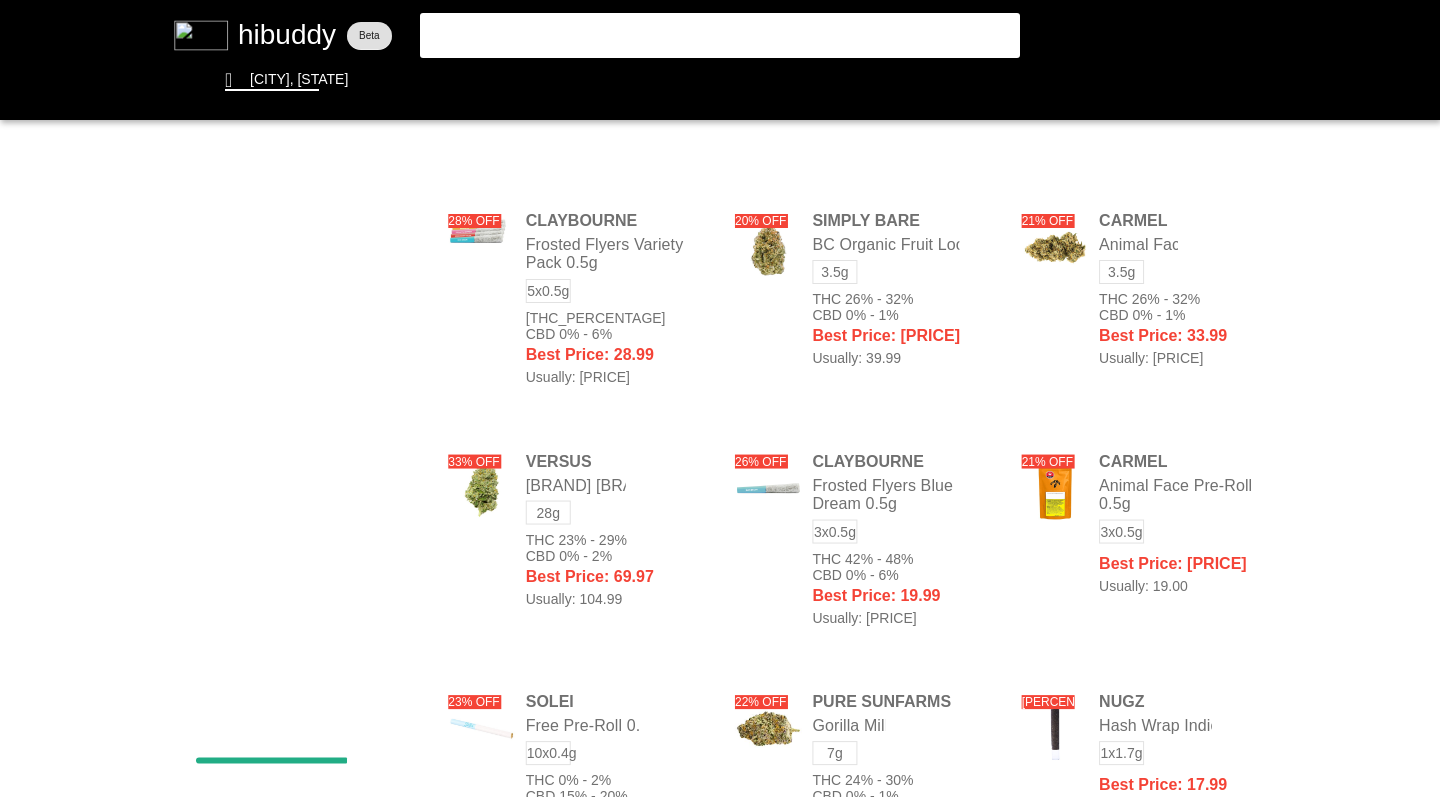 click at bounding box center (720, 398) 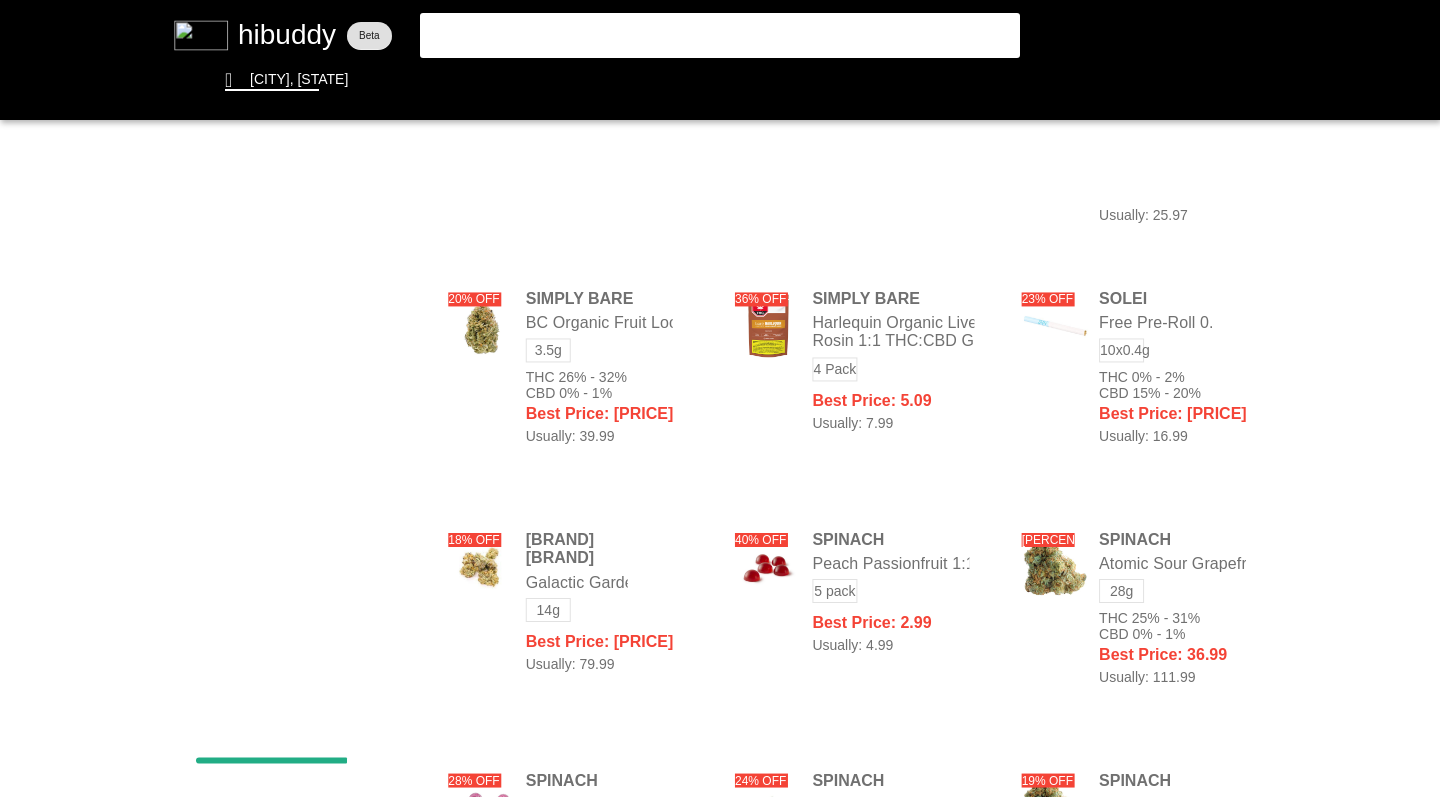 click at bounding box center (720, 398) 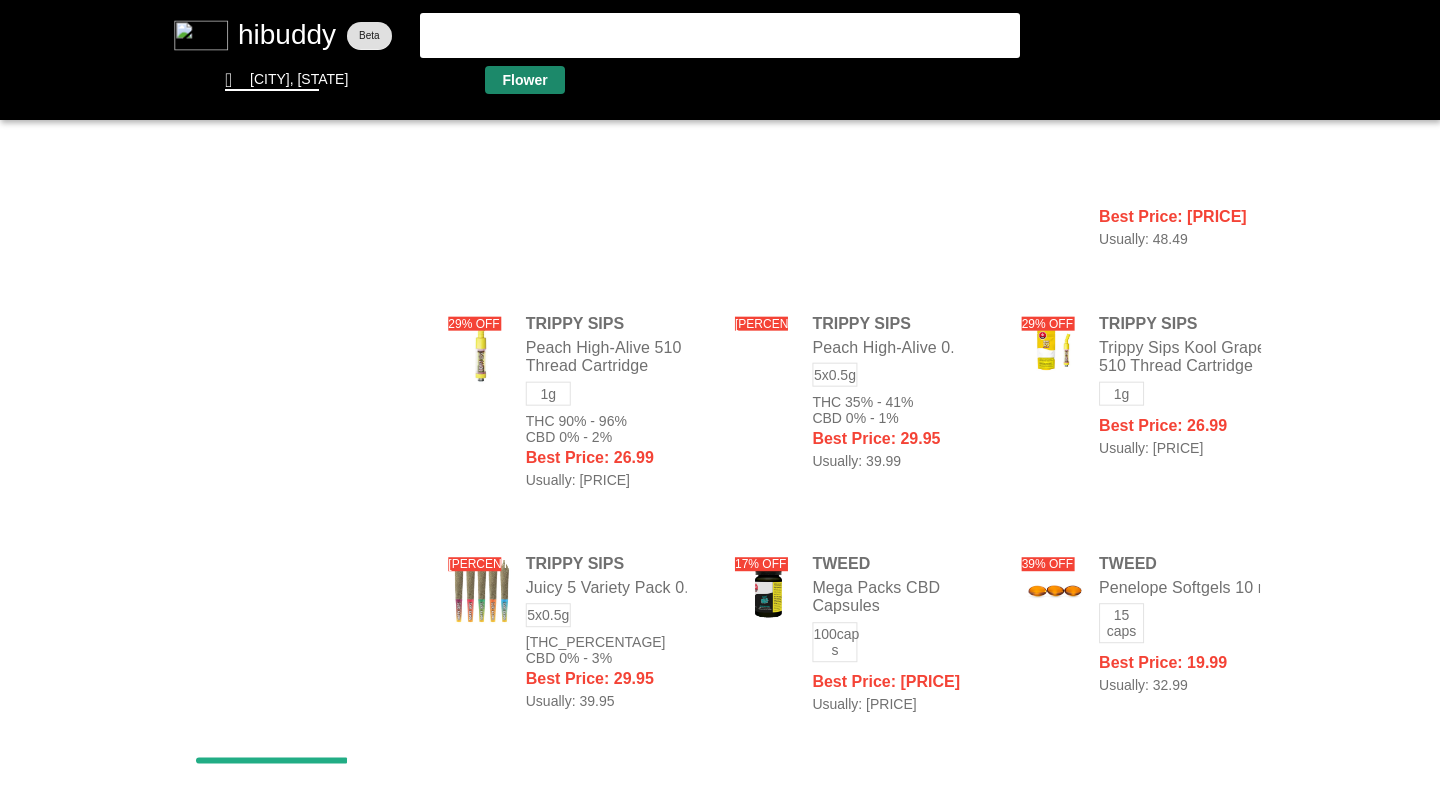 click at bounding box center (720, 398) 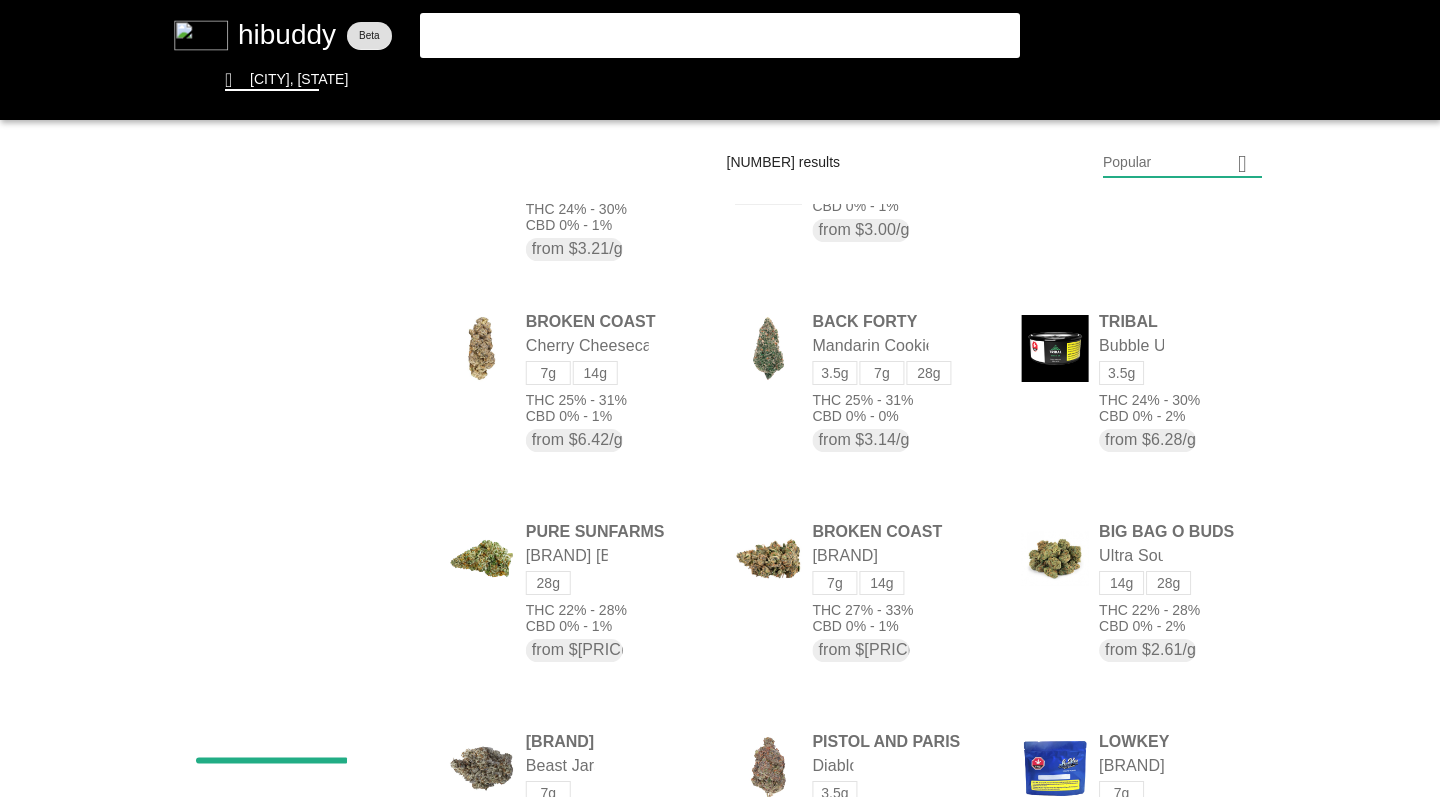 click at bounding box center (720, 398) 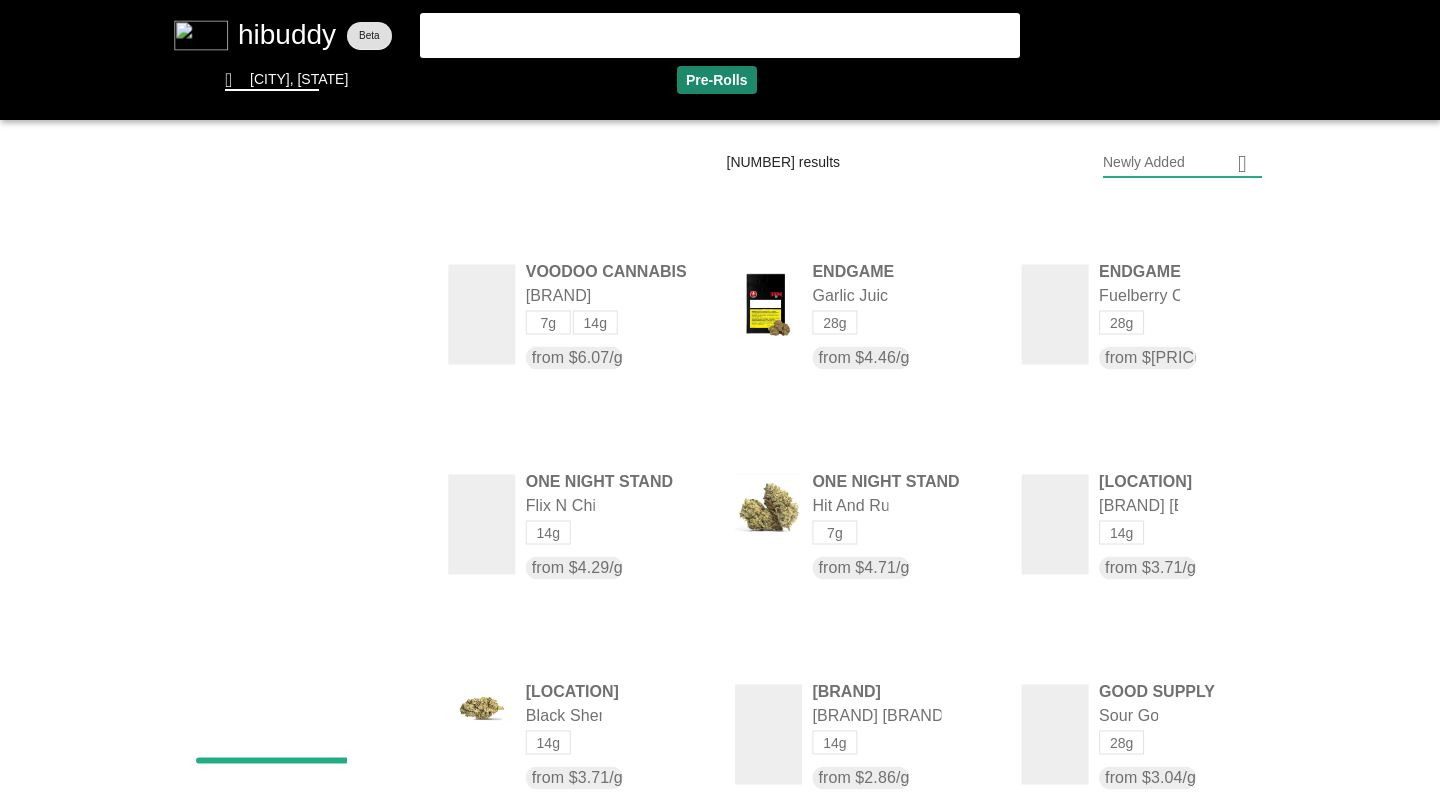 click at bounding box center [720, 398] 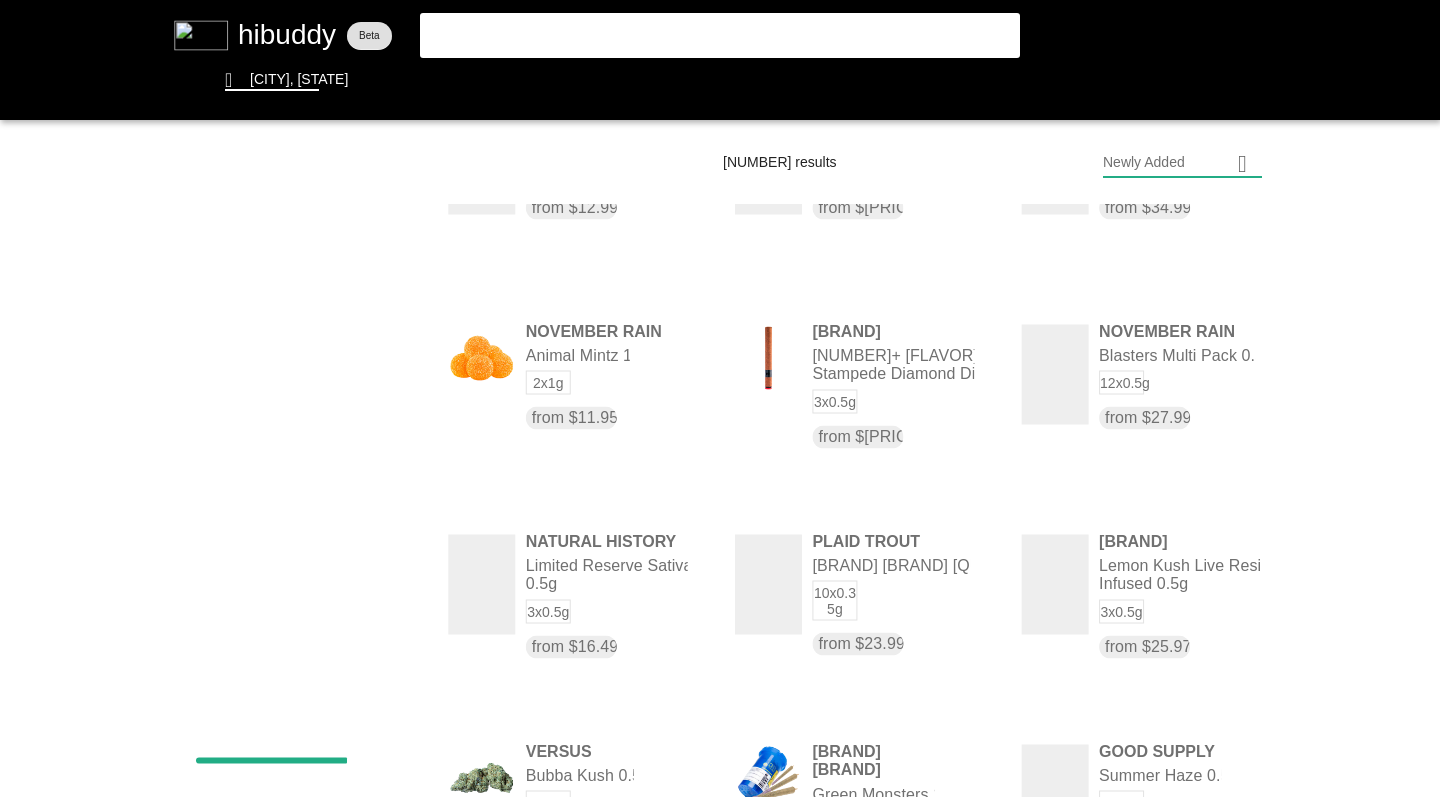 click at bounding box center [720, 398] 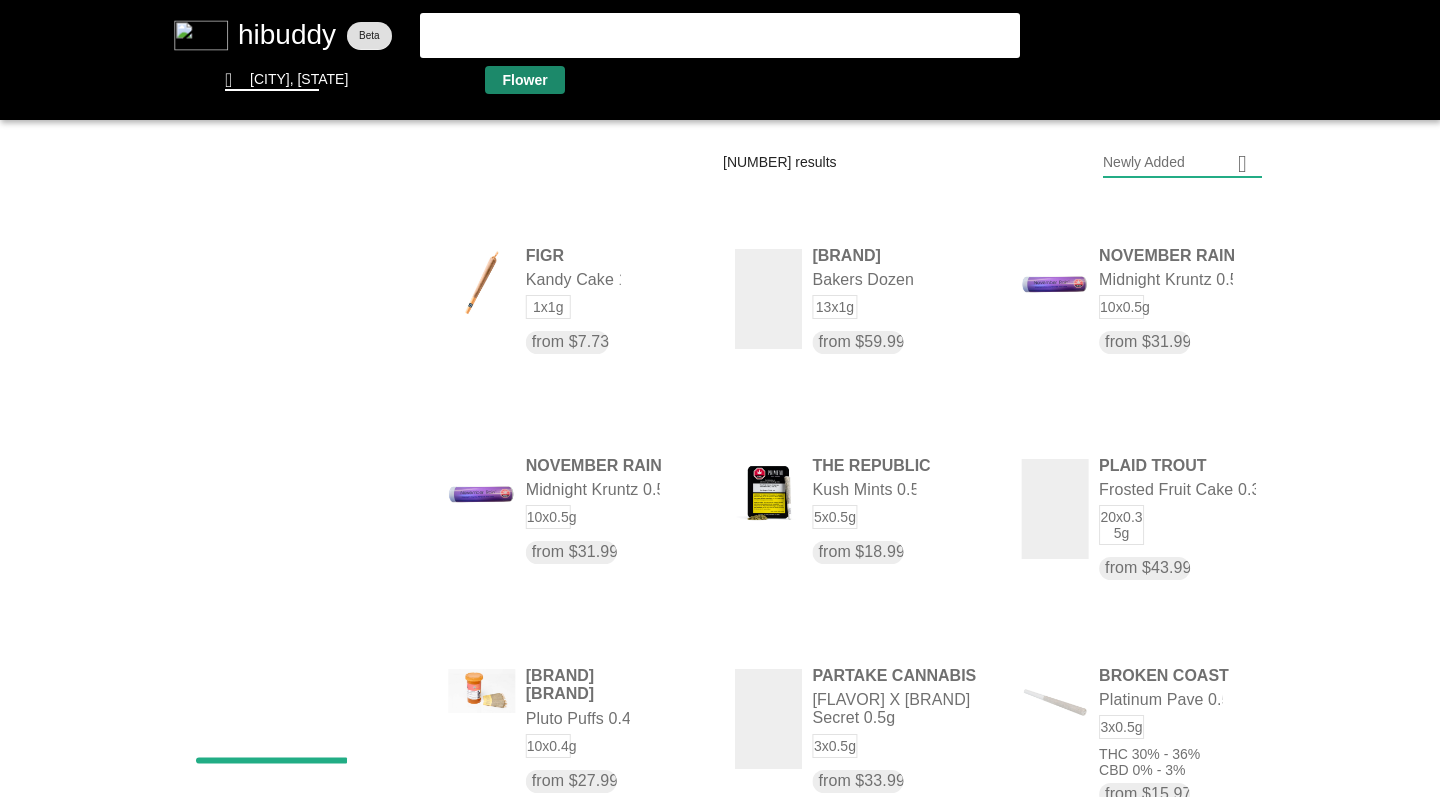 click at bounding box center (720, 398) 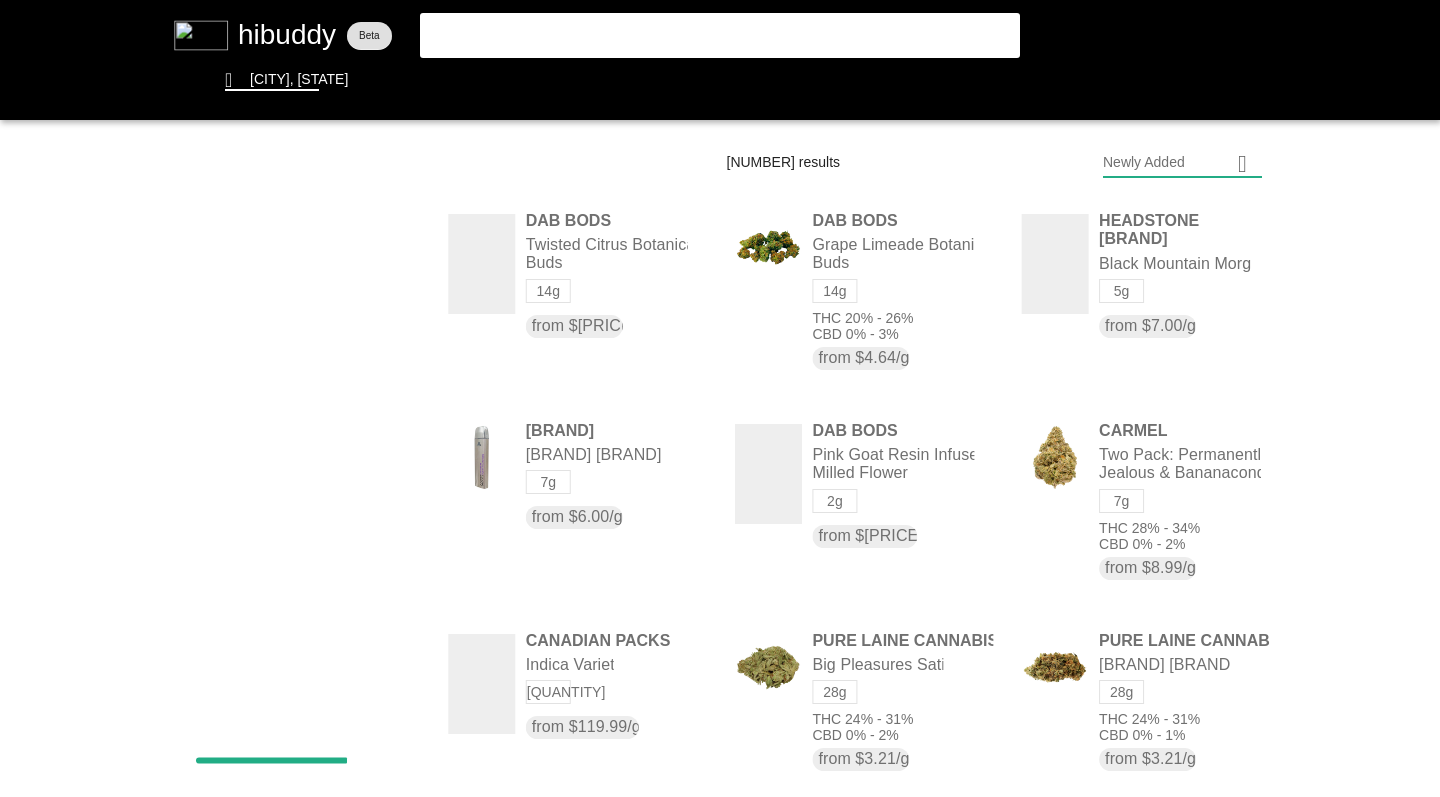 click at bounding box center (720, 398) 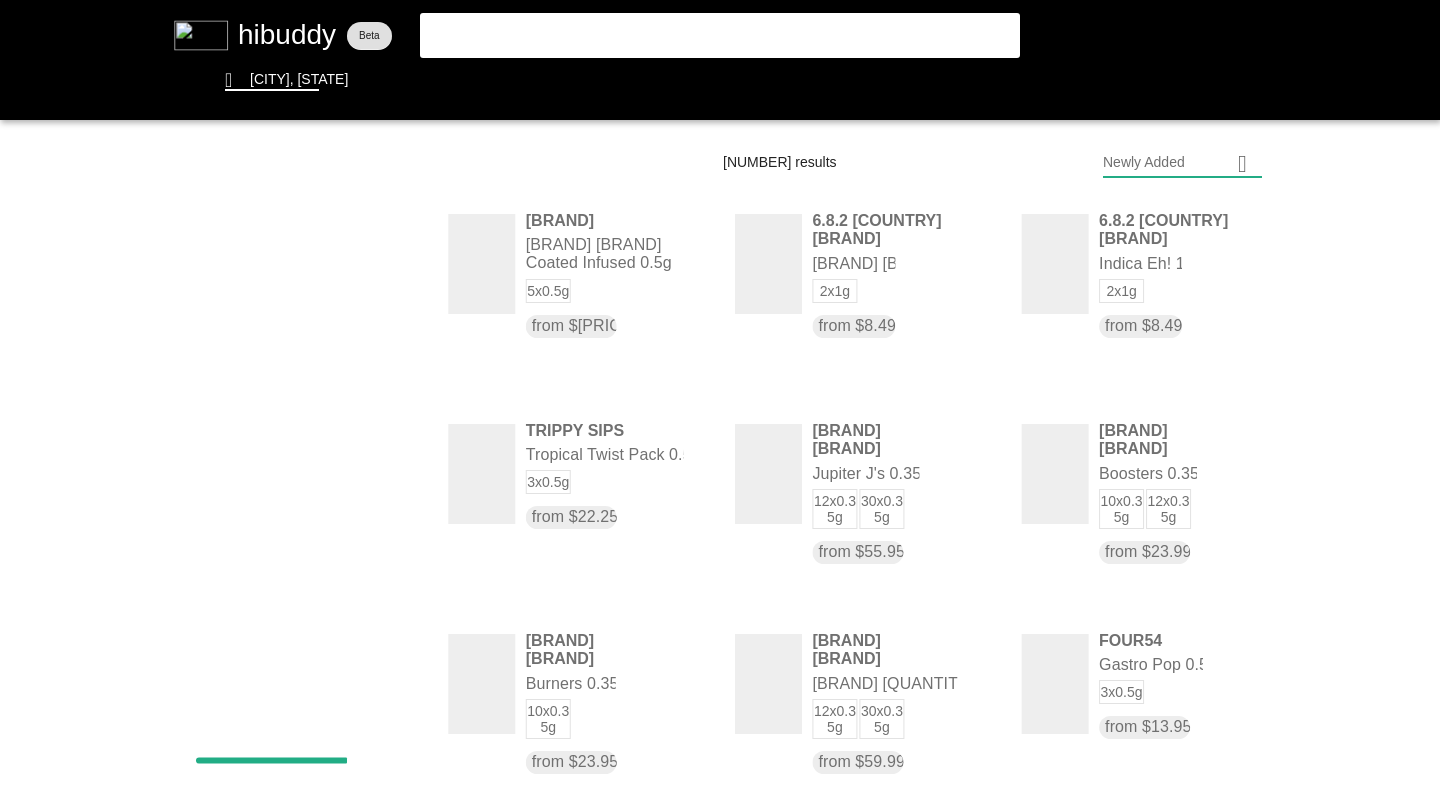click at bounding box center (720, 398) 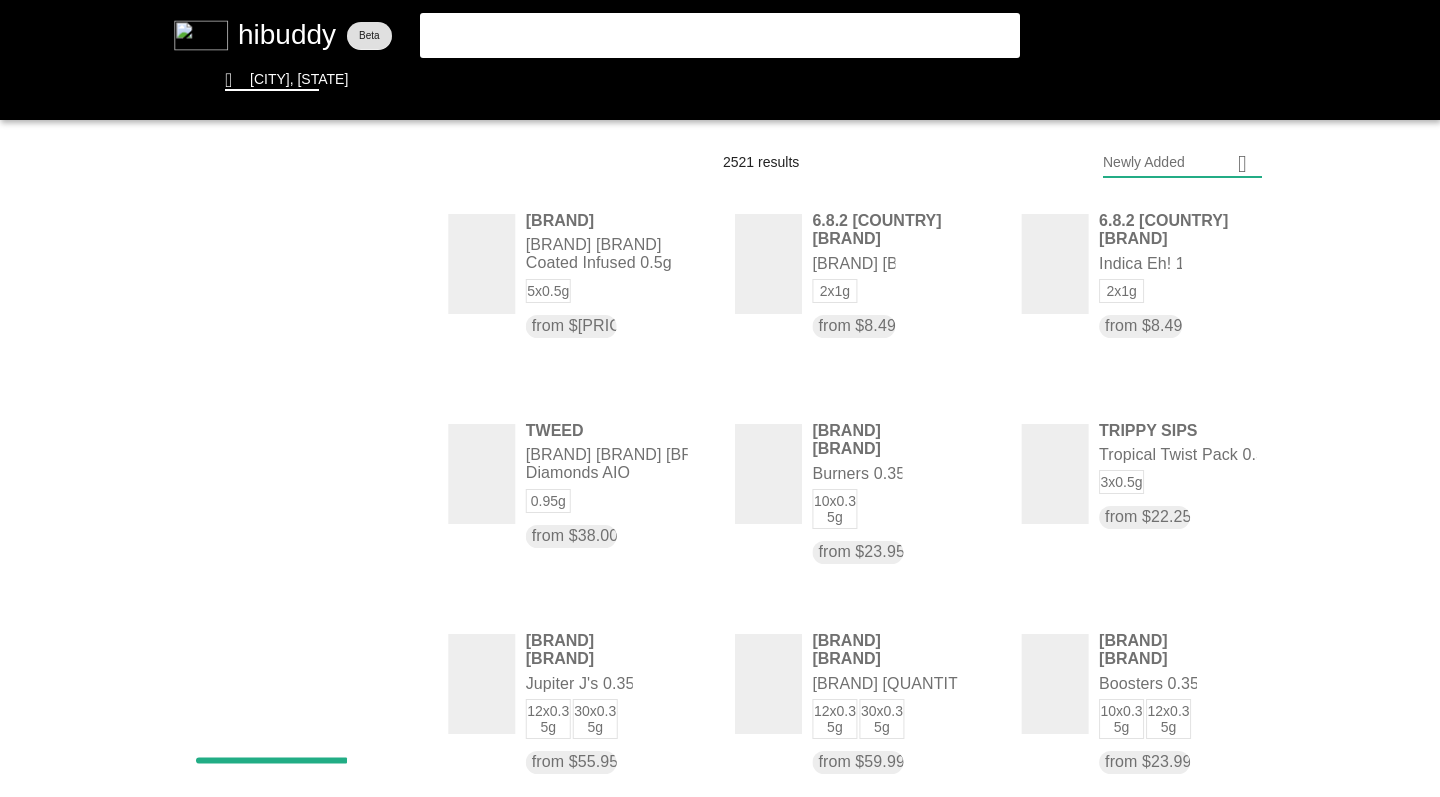 click at bounding box center (720, 398) 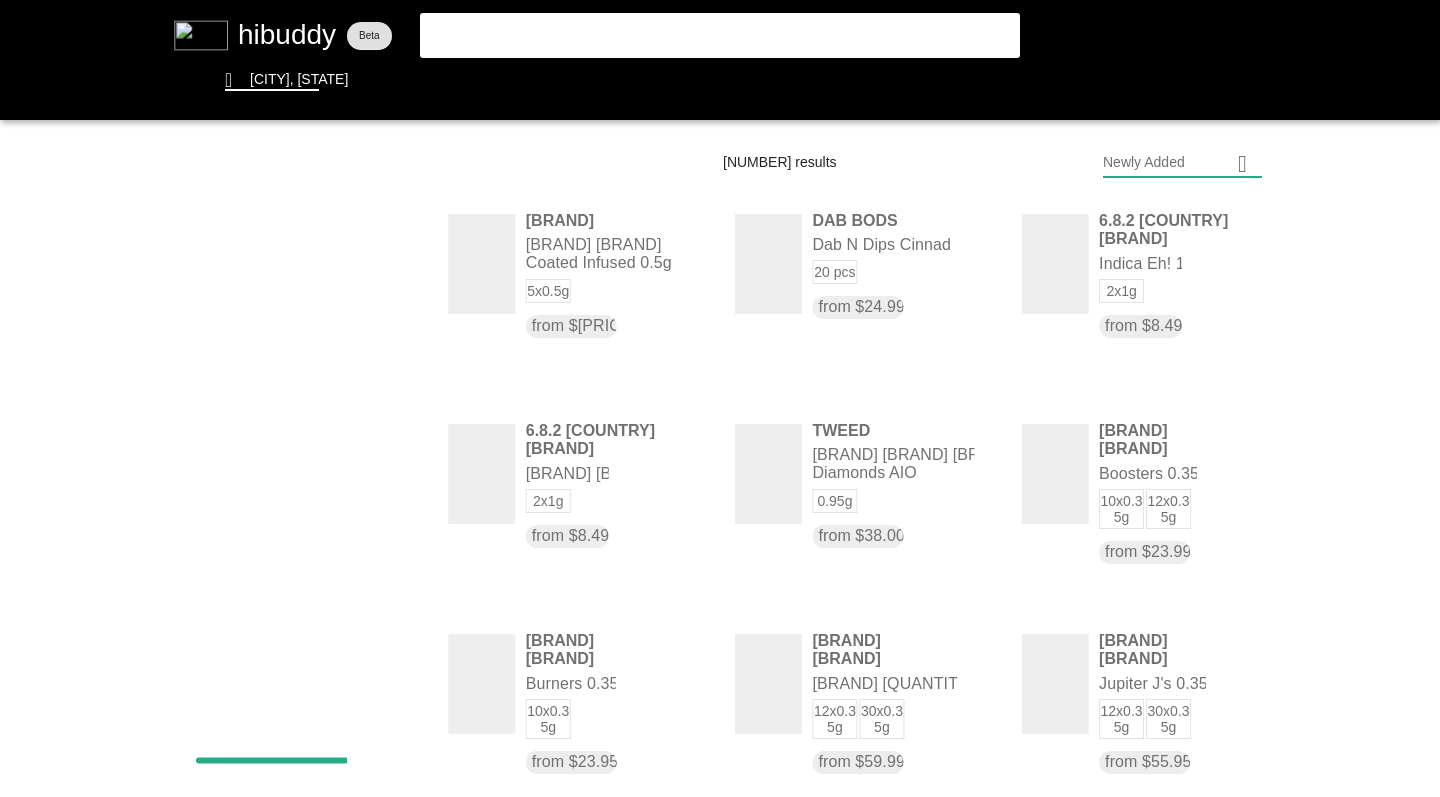 click at bounding box center (720, 398) 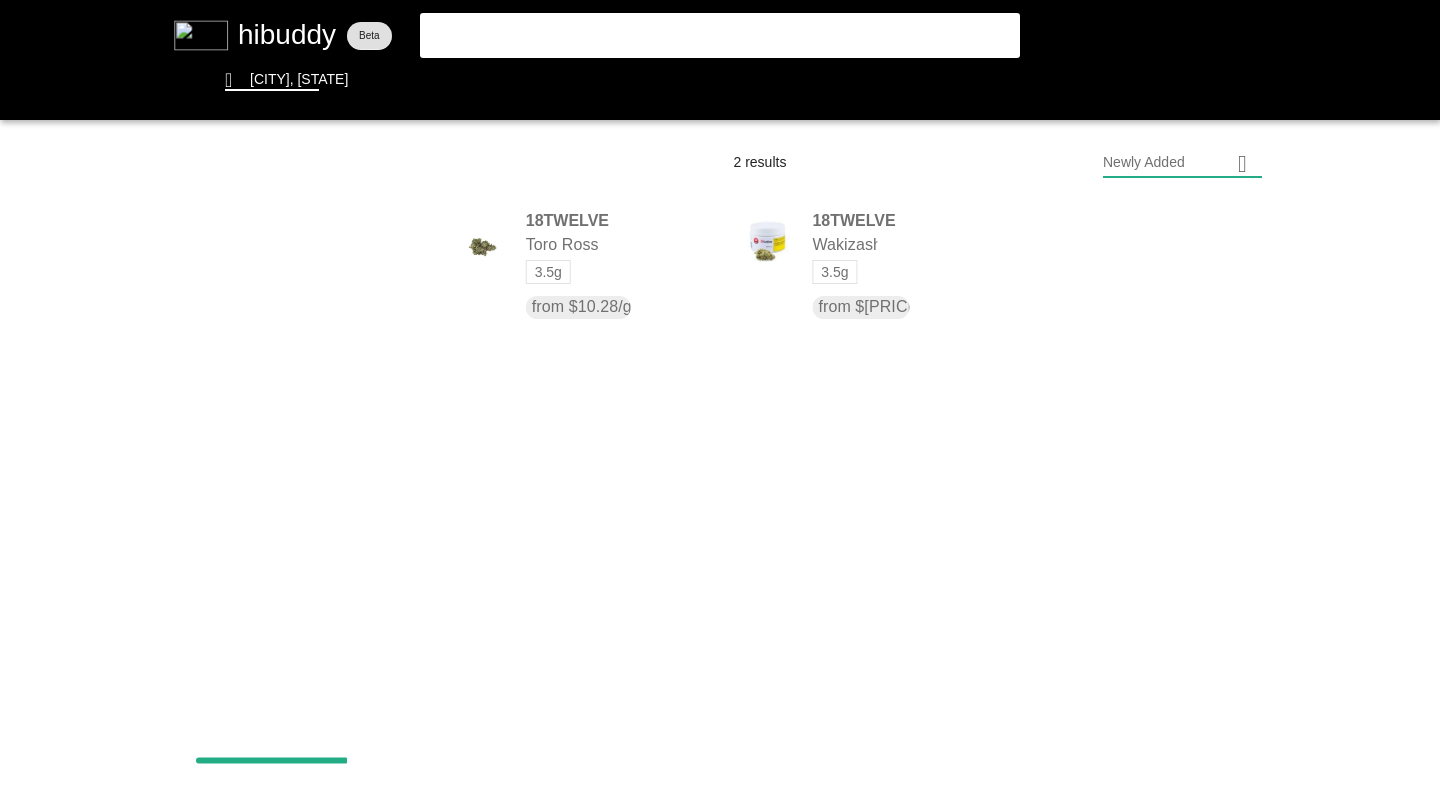 click at bounding box center [720, 398] 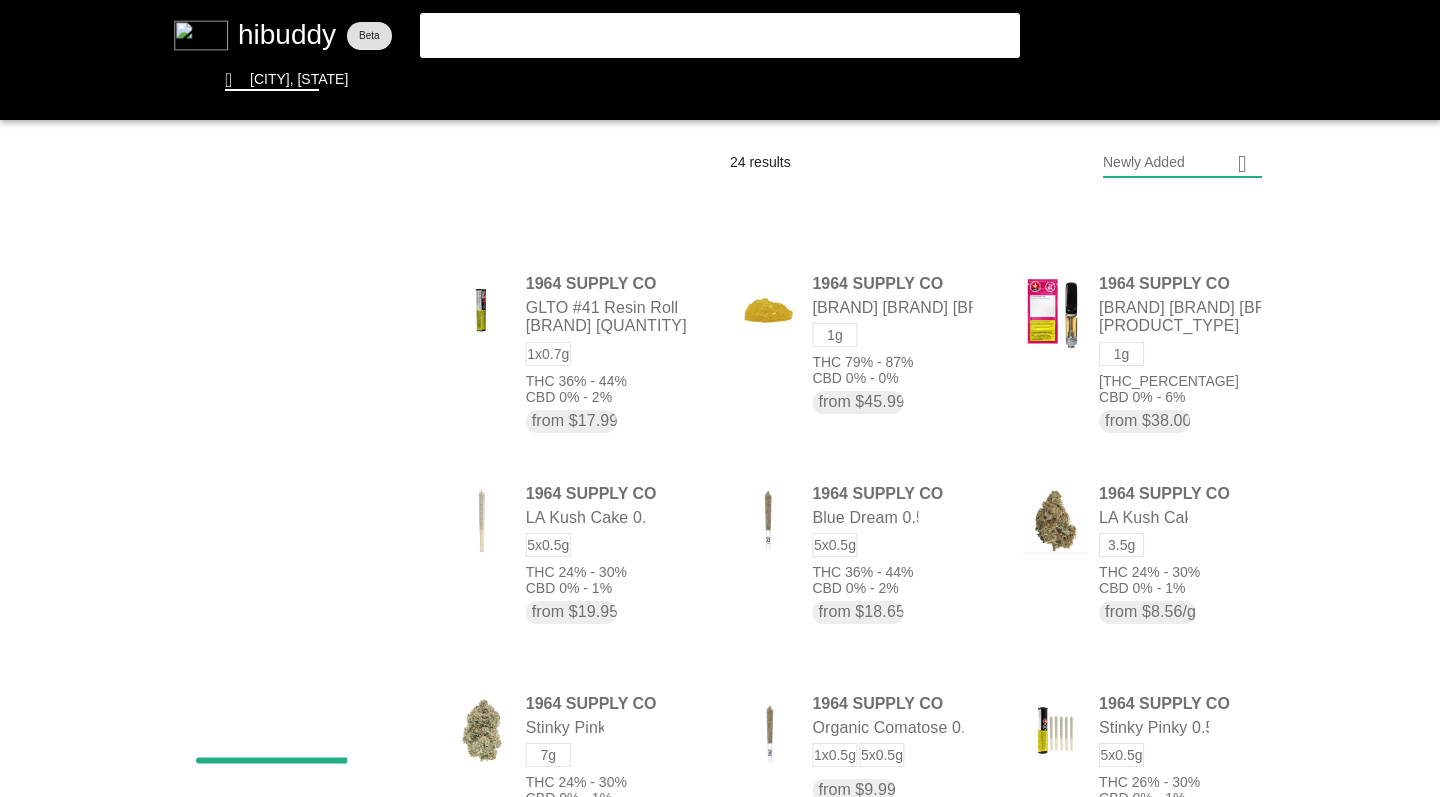 click at bounding box center (720, 398) 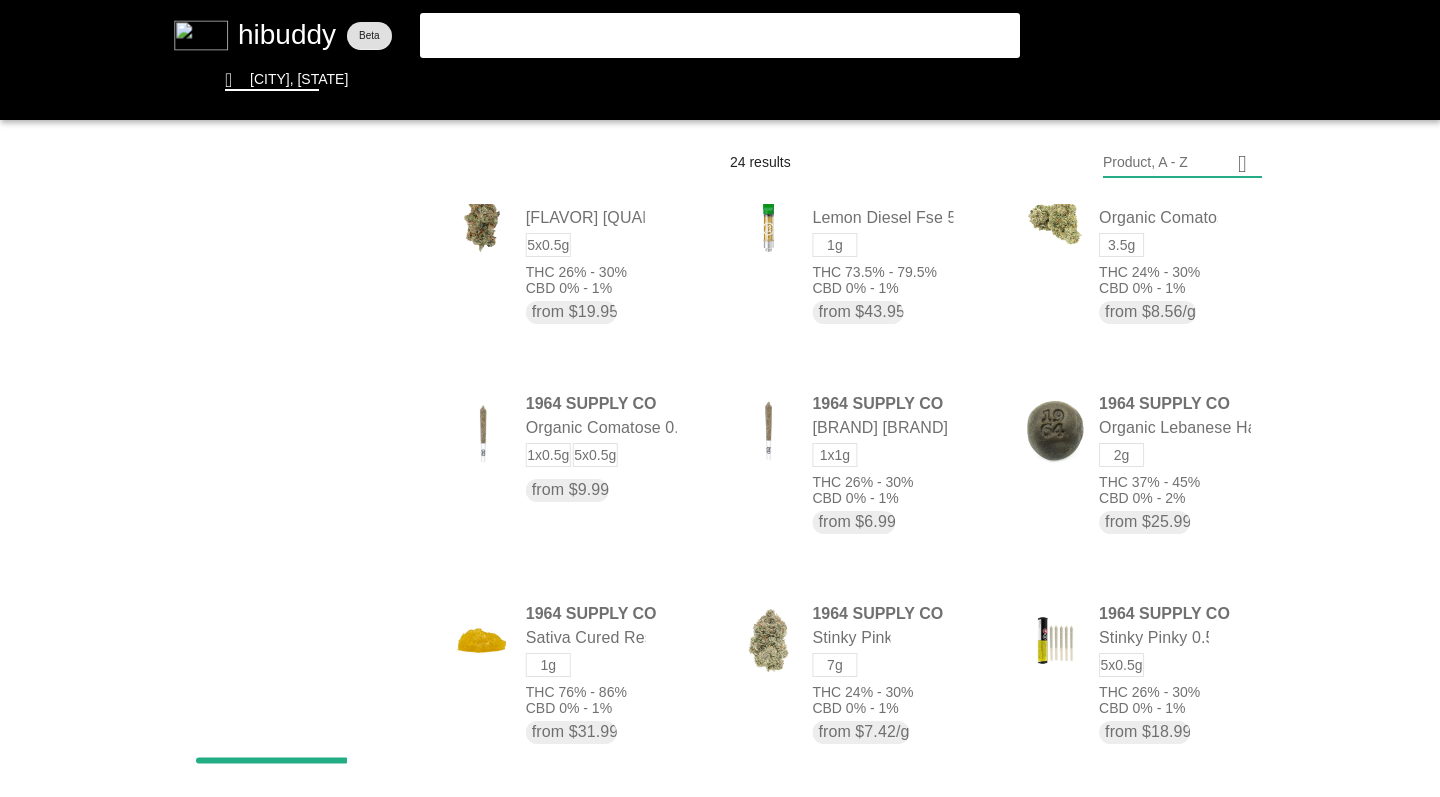 click at bounding box center (720, 398) 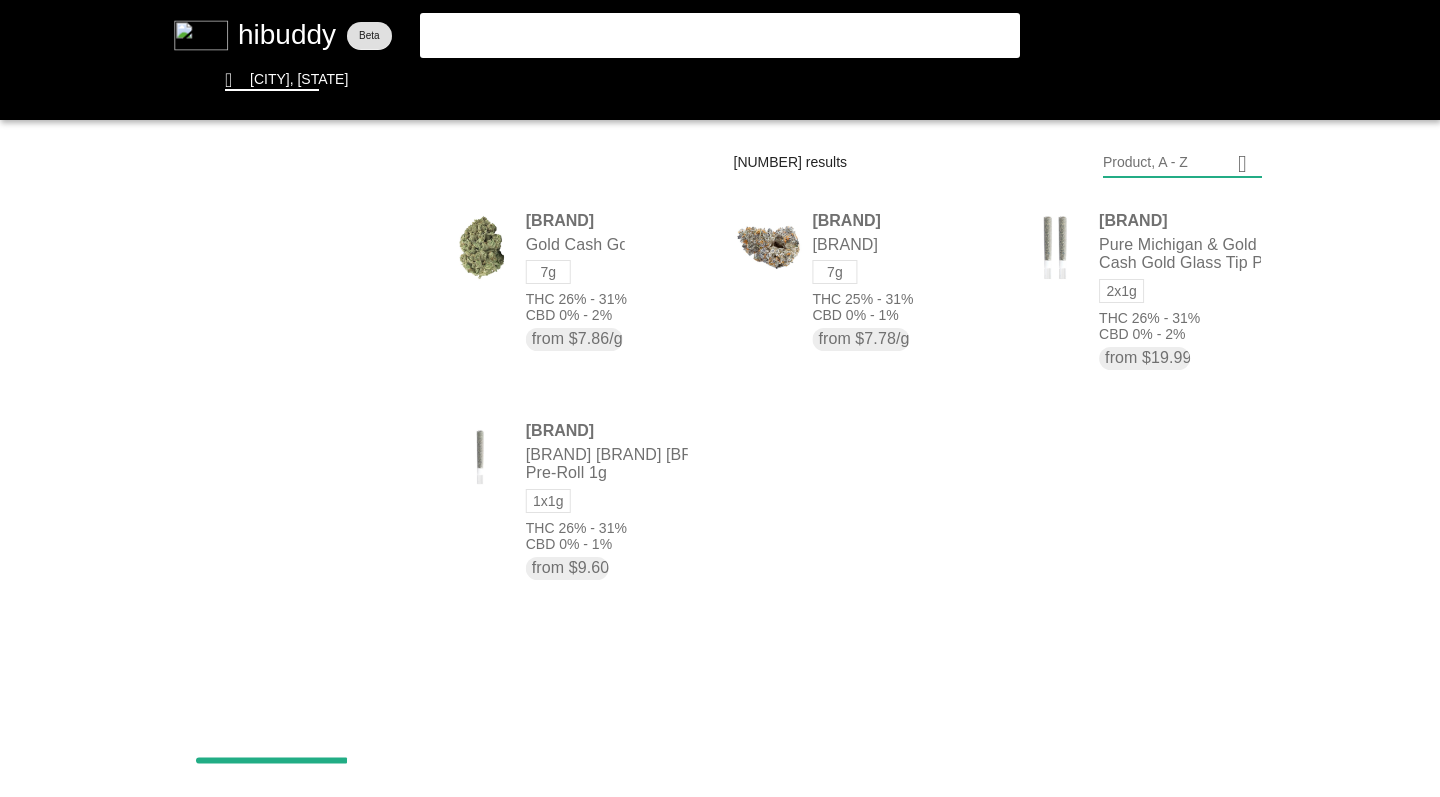 click at bounding box center (720, 398) 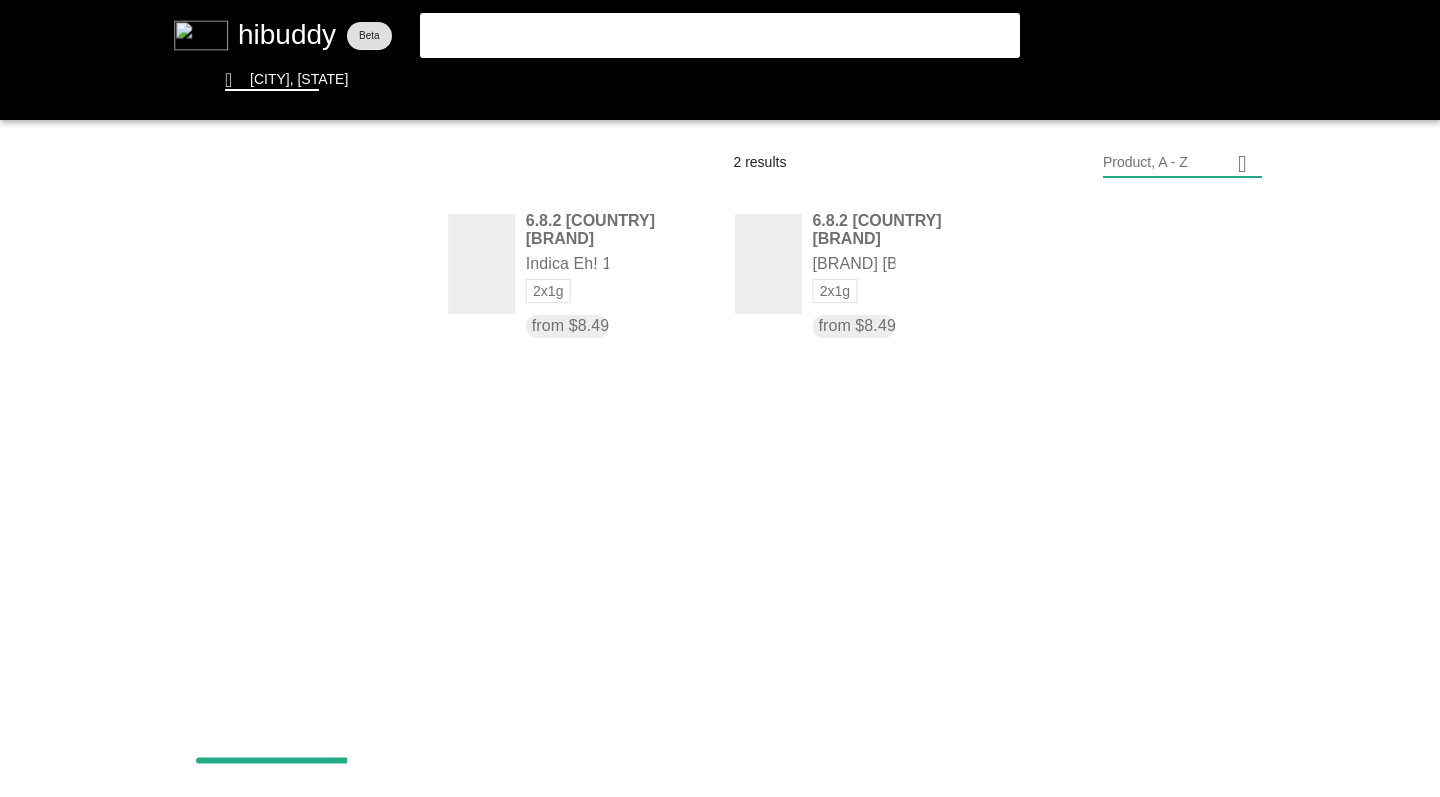 click at bounding box center [720, 398] 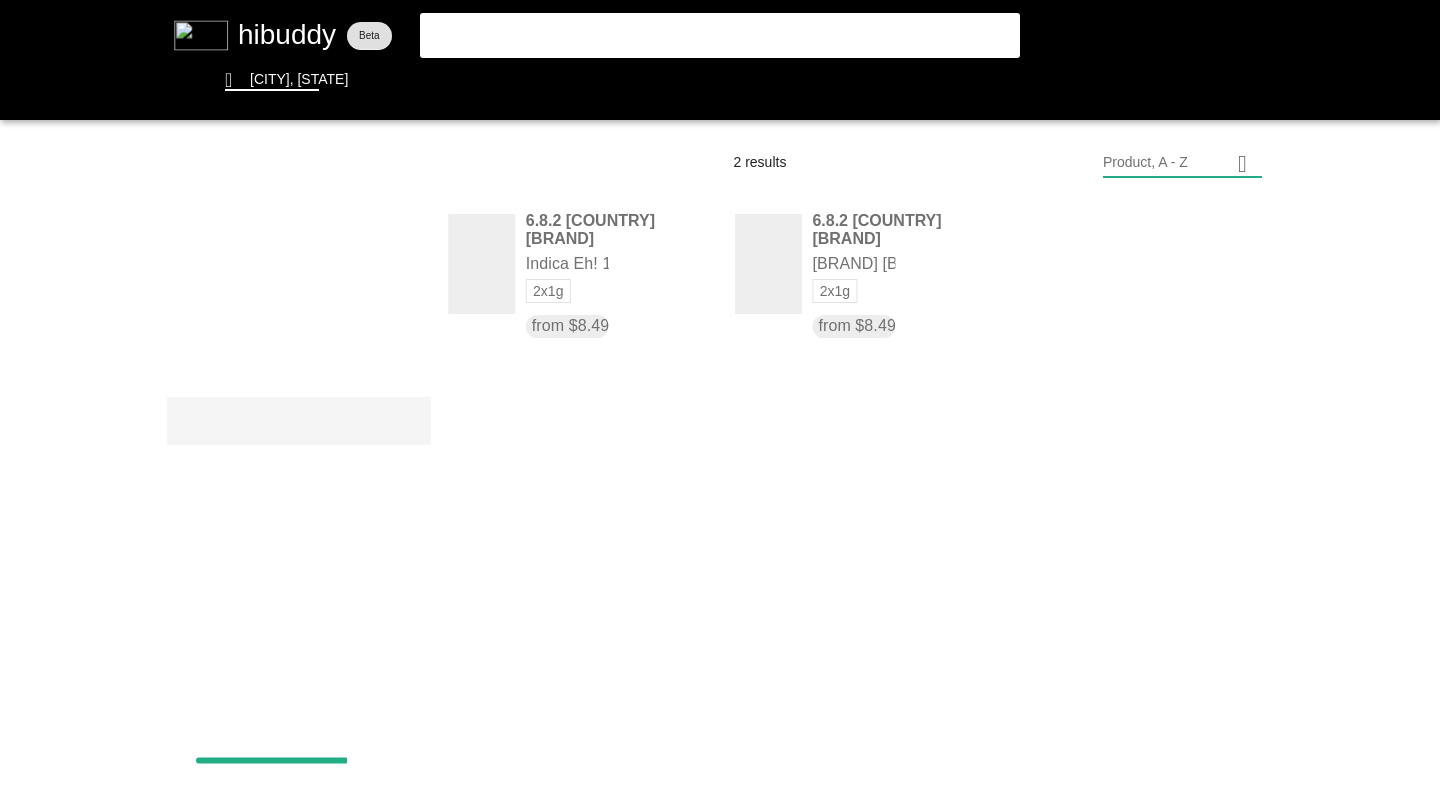 click at bounding box center [720, 398] 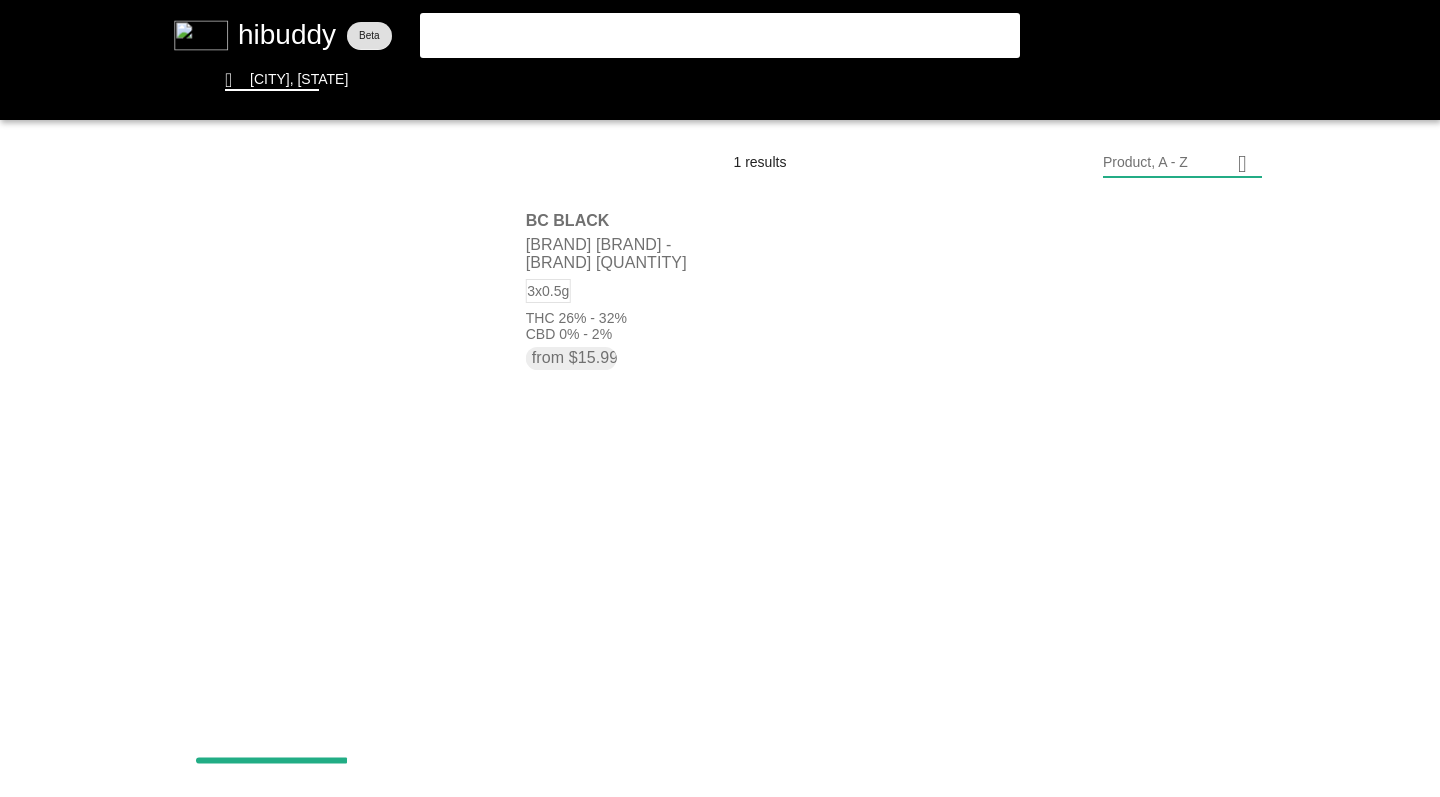 click at bounding box center (720, 398) 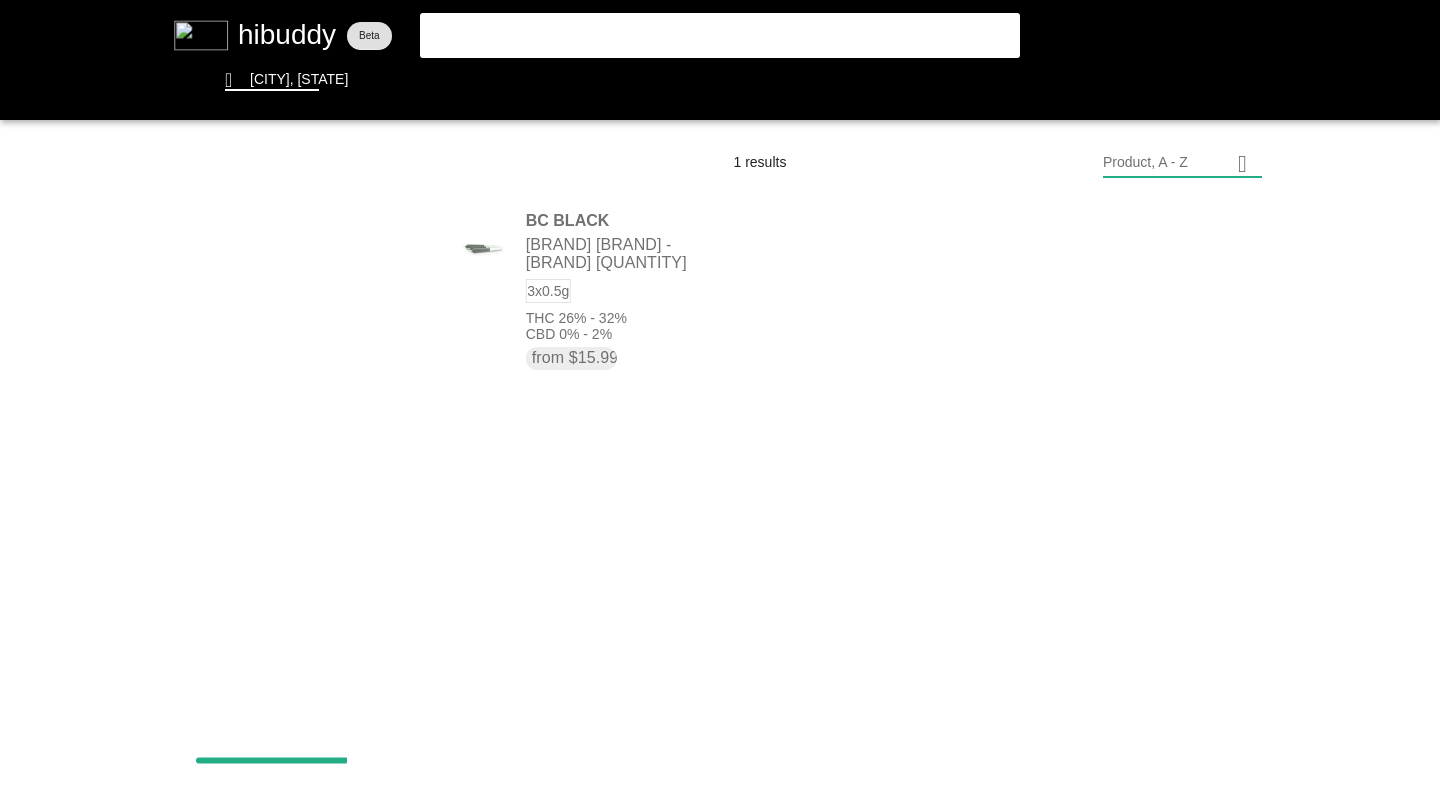 click at bounding box center (720, 398) 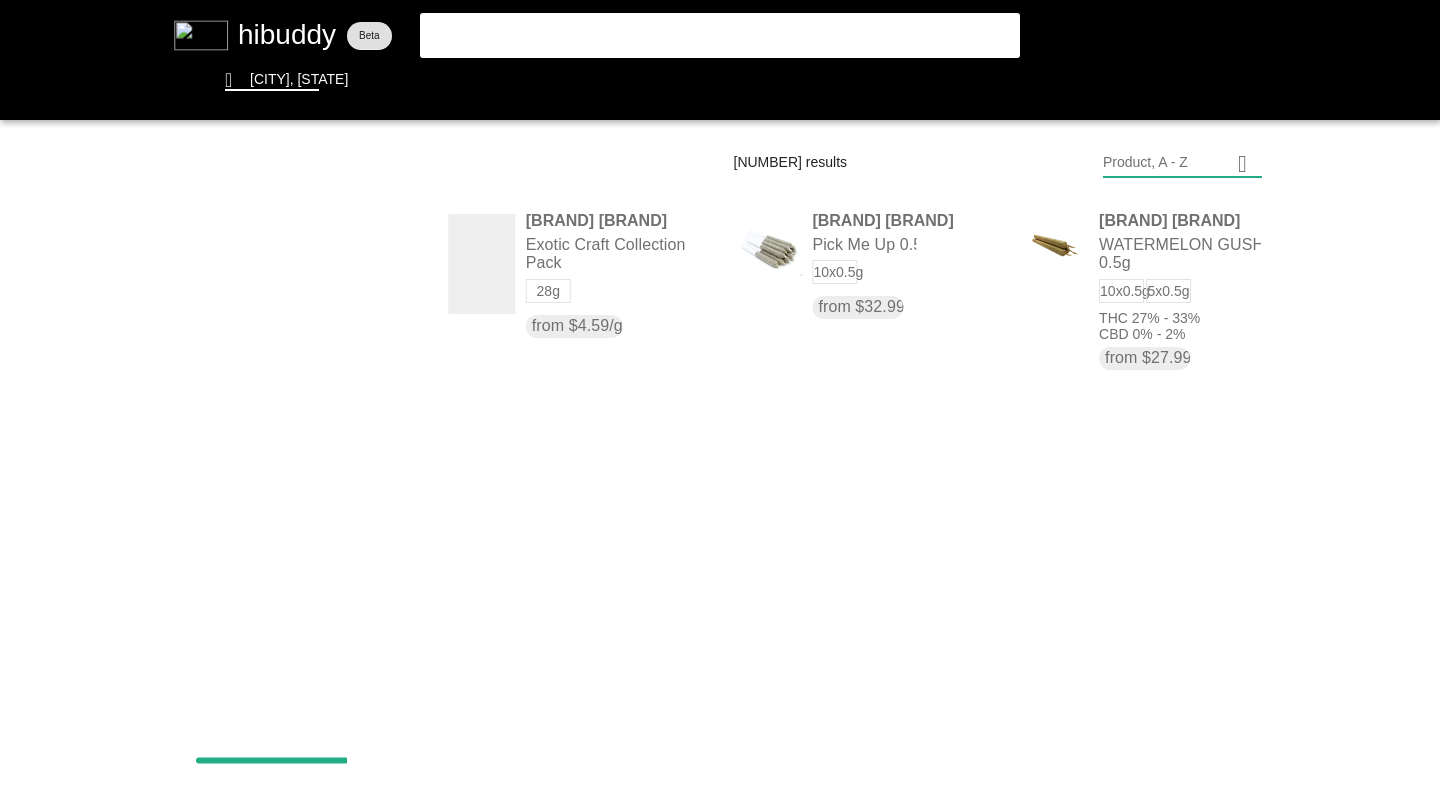 click at bounding box center [720, 398] 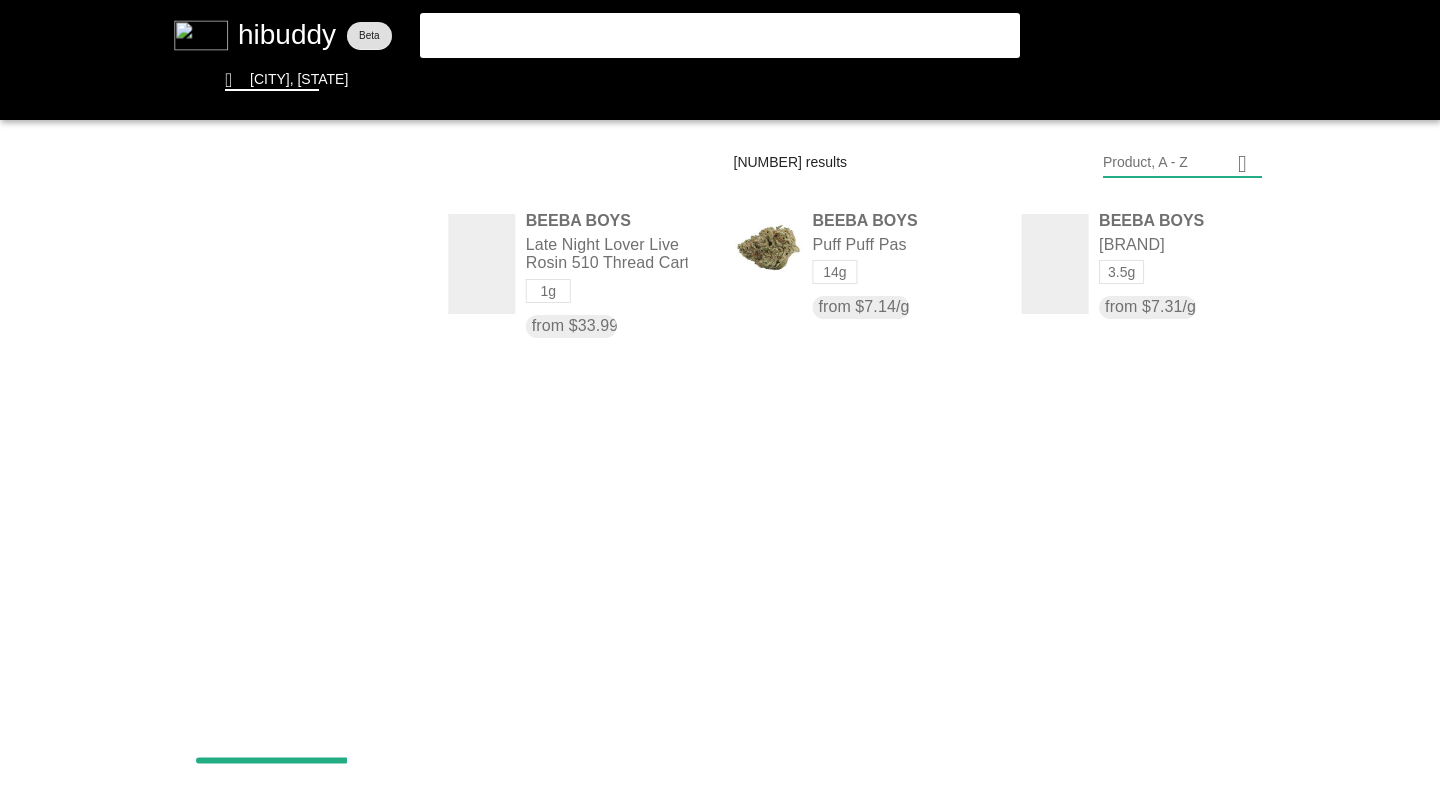 click at bounding box center [720, 398] 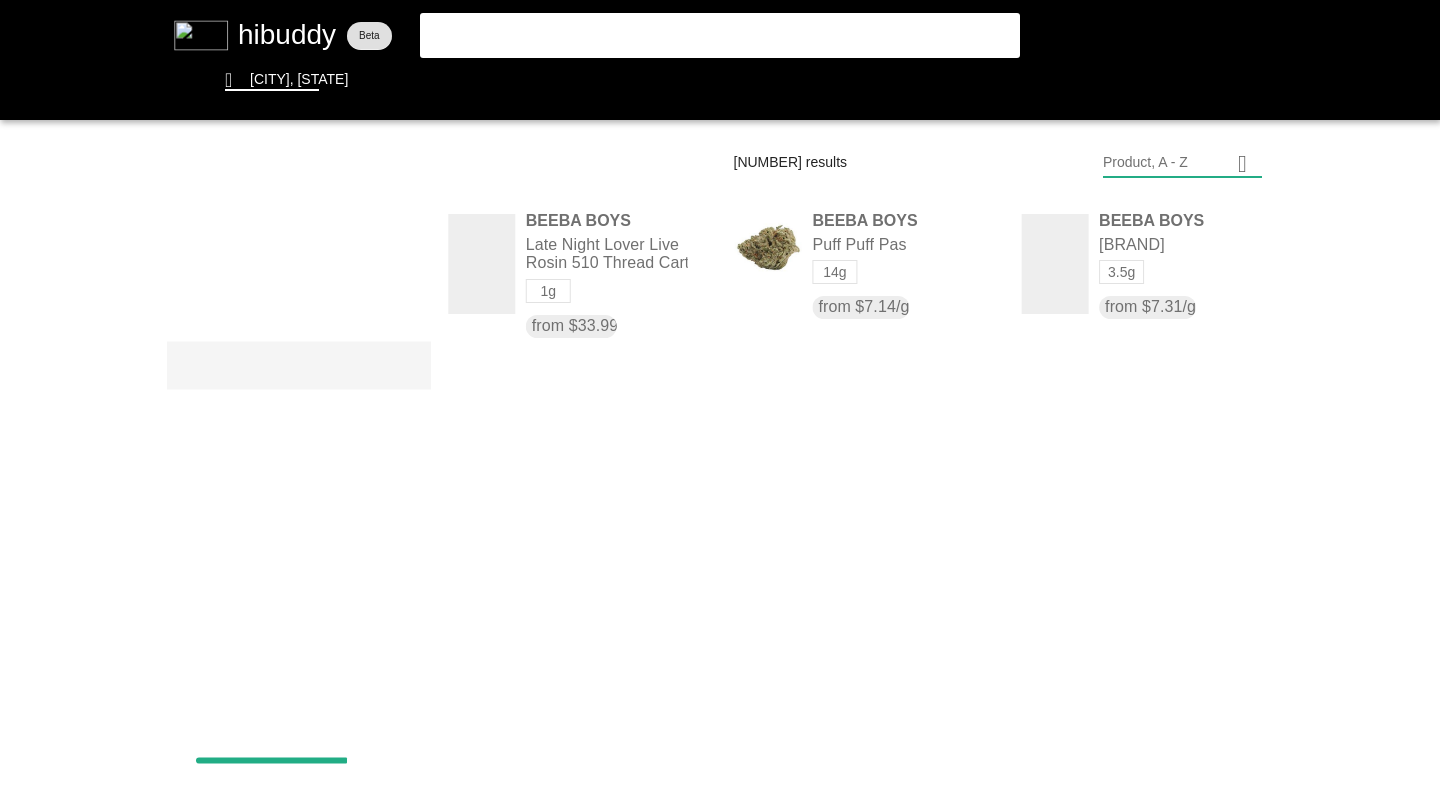 click at bounding box center [720, 398] 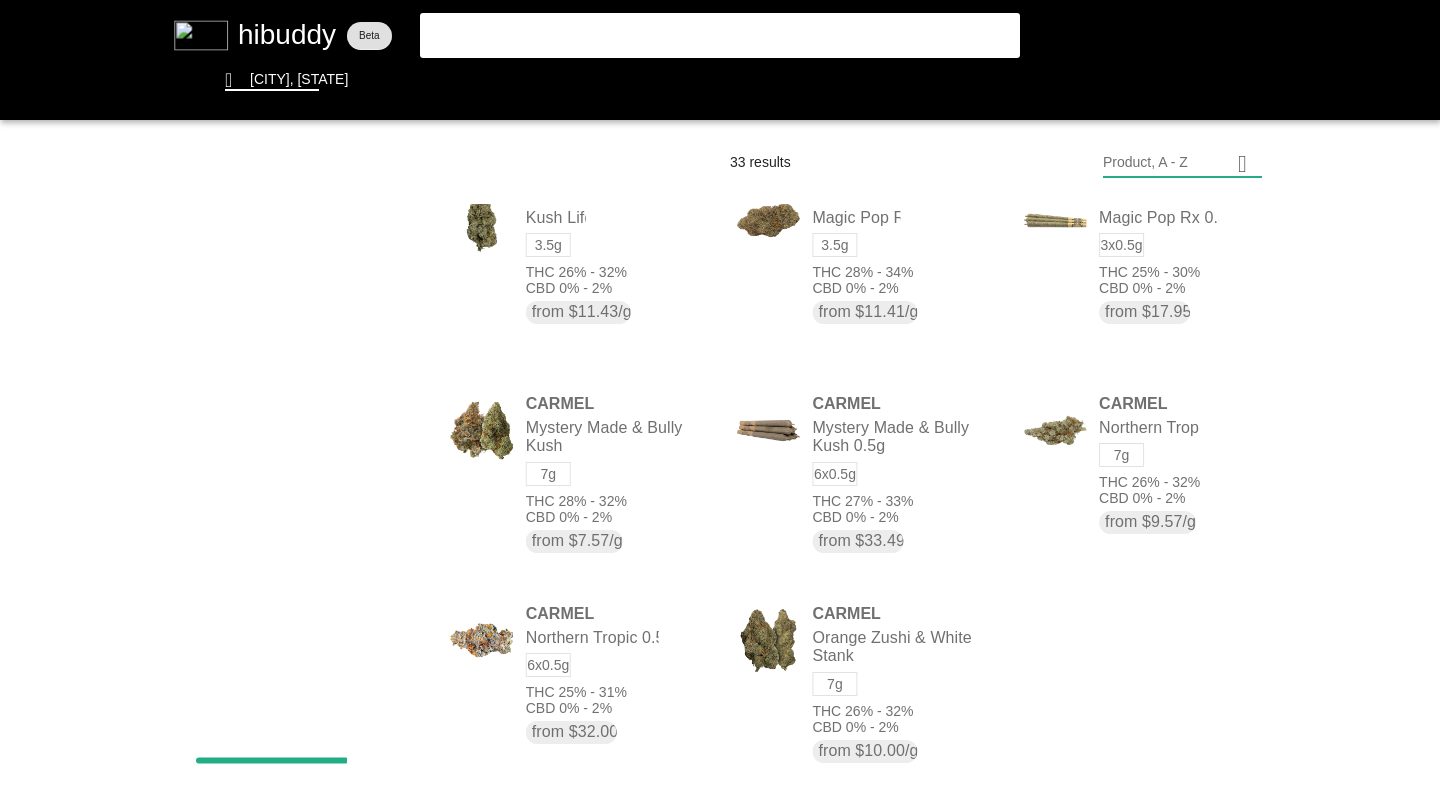 click at bounding box center (720, 398) 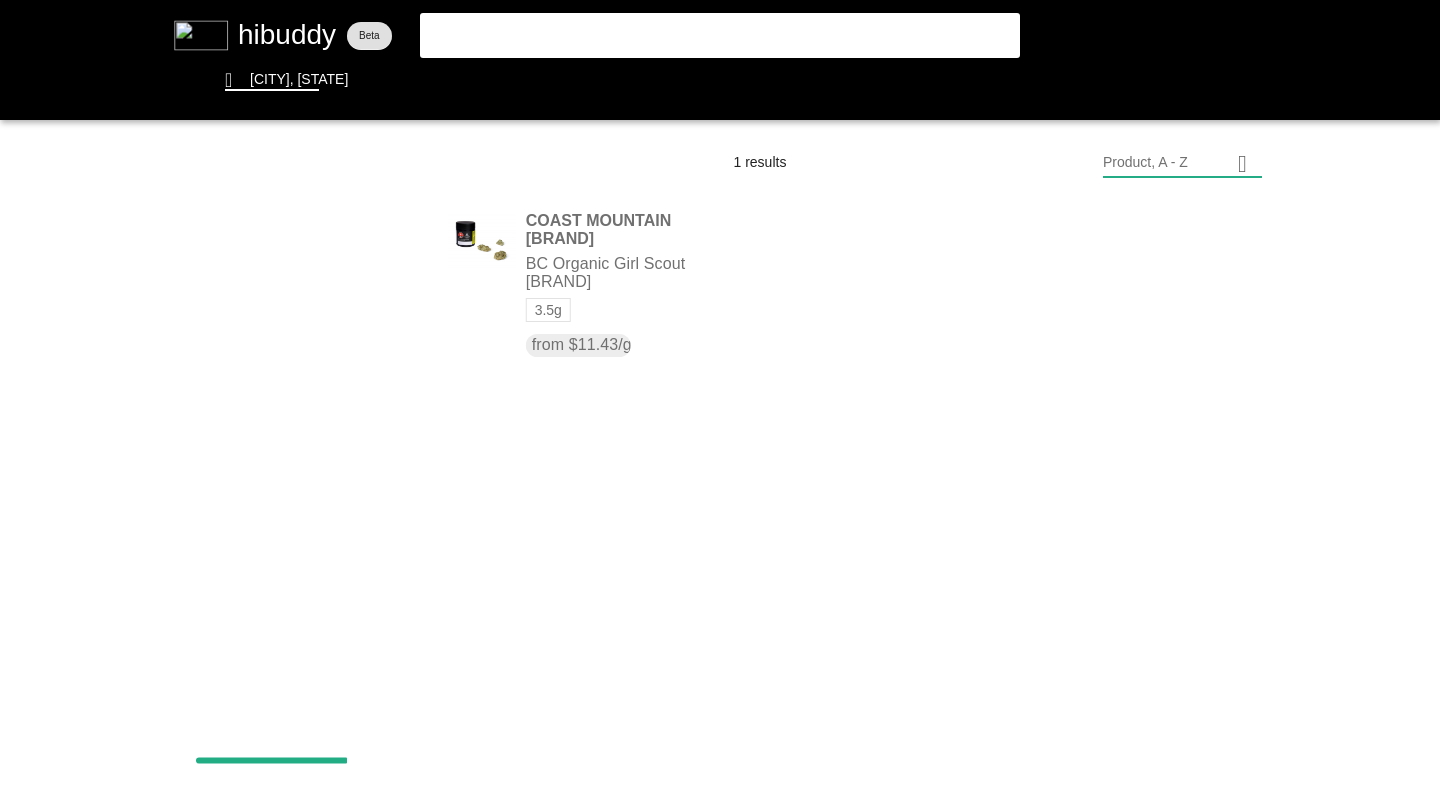 click at bounding box center [720, 398] 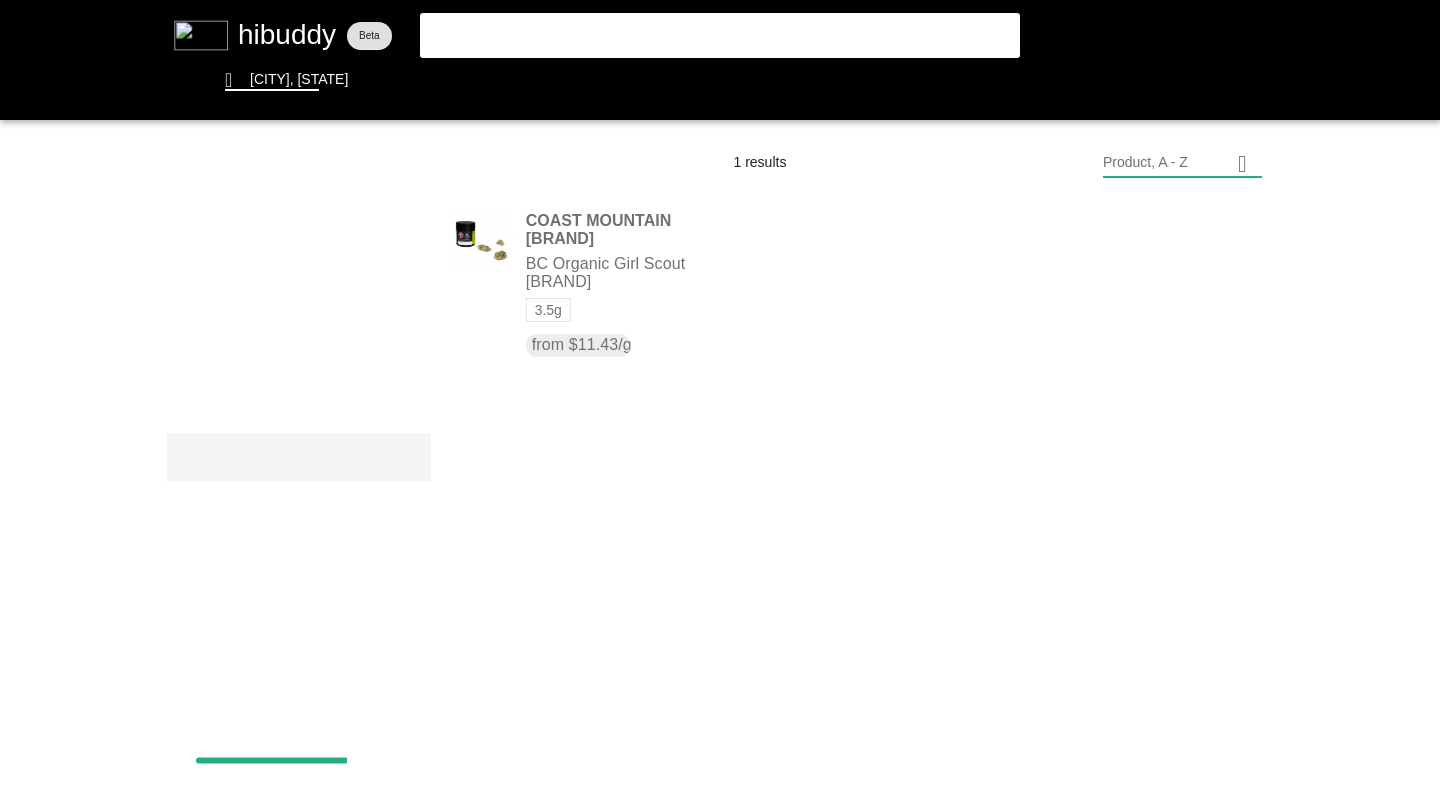 click at bounding box center [720, 398] 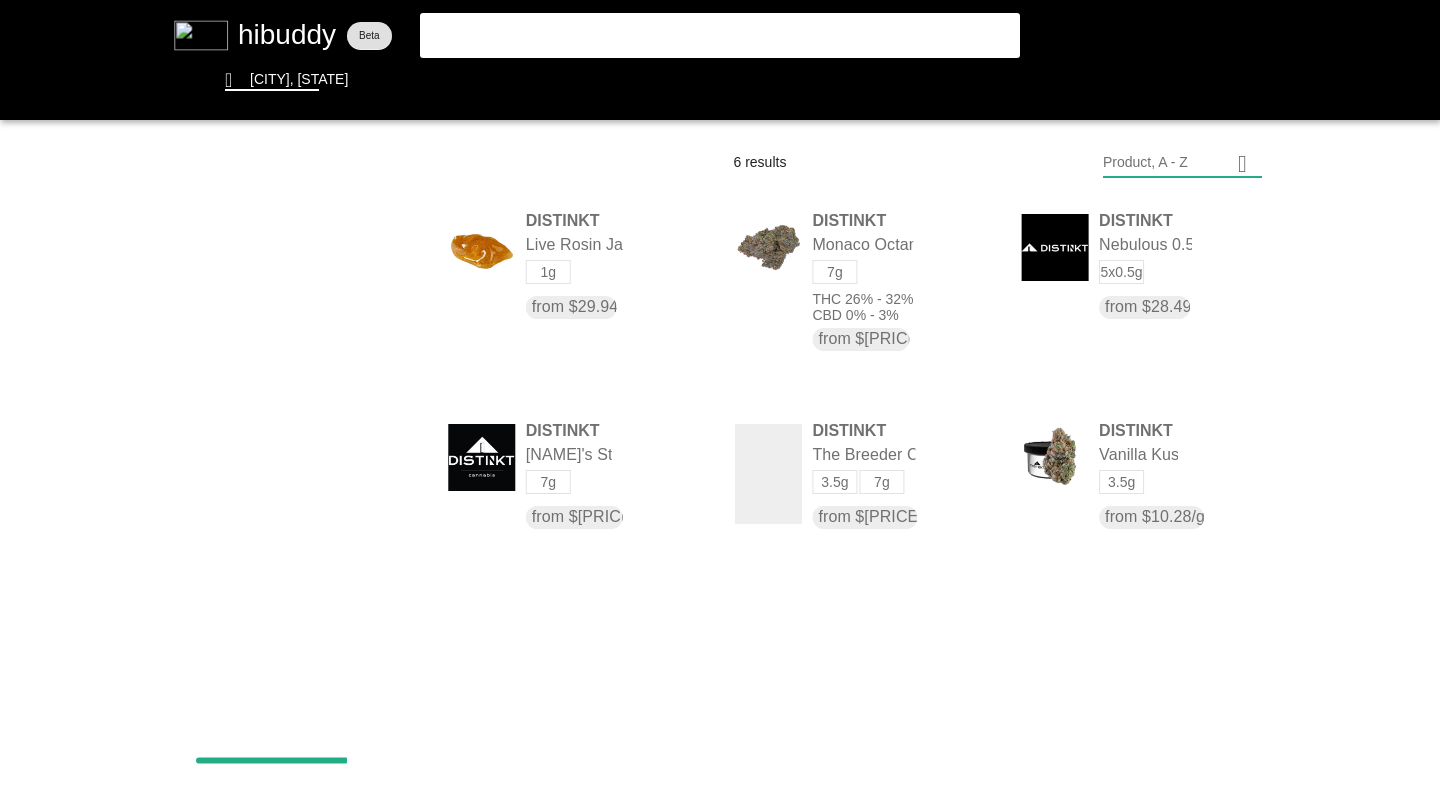click at bounding box center [720, 398] 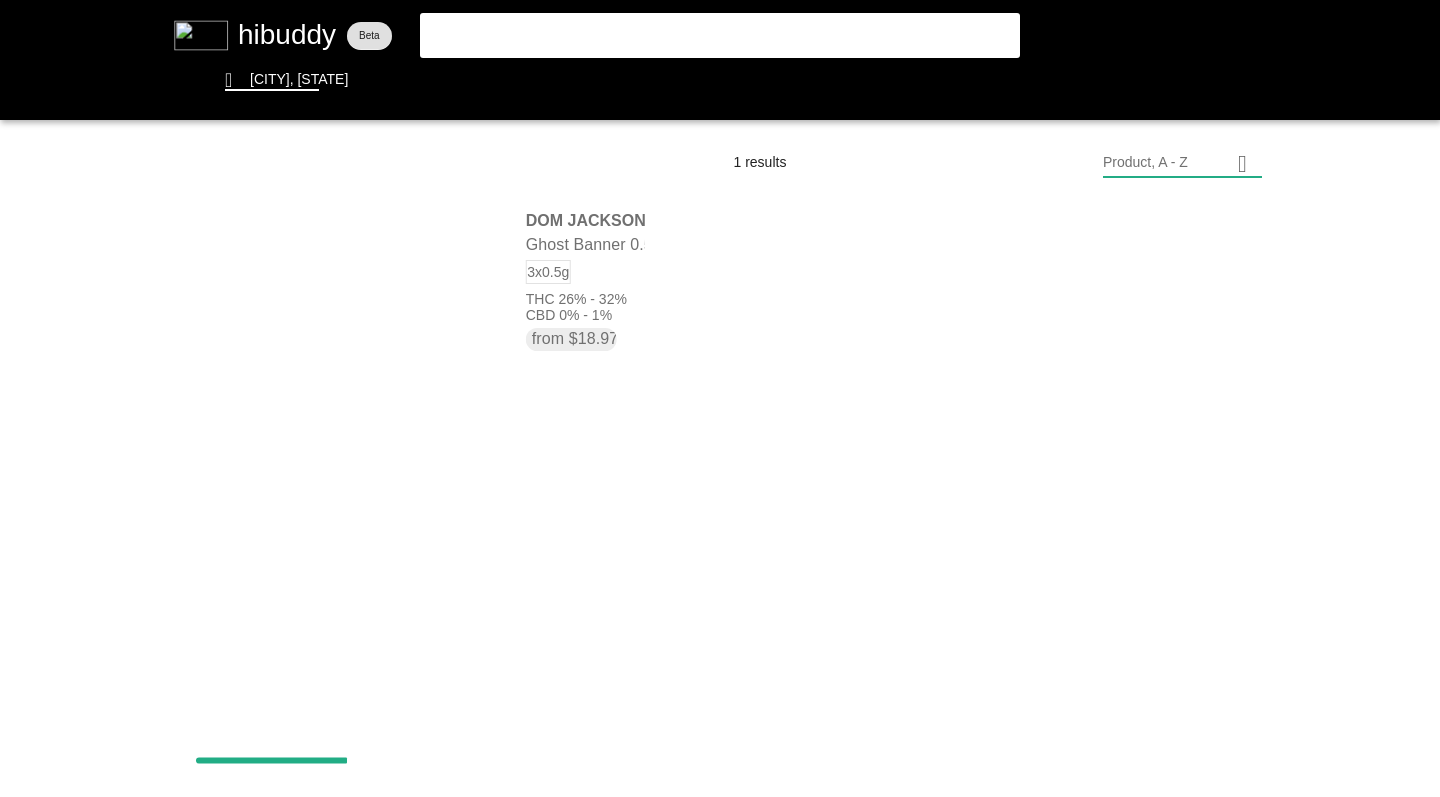 click at bounding box center (720, 398) 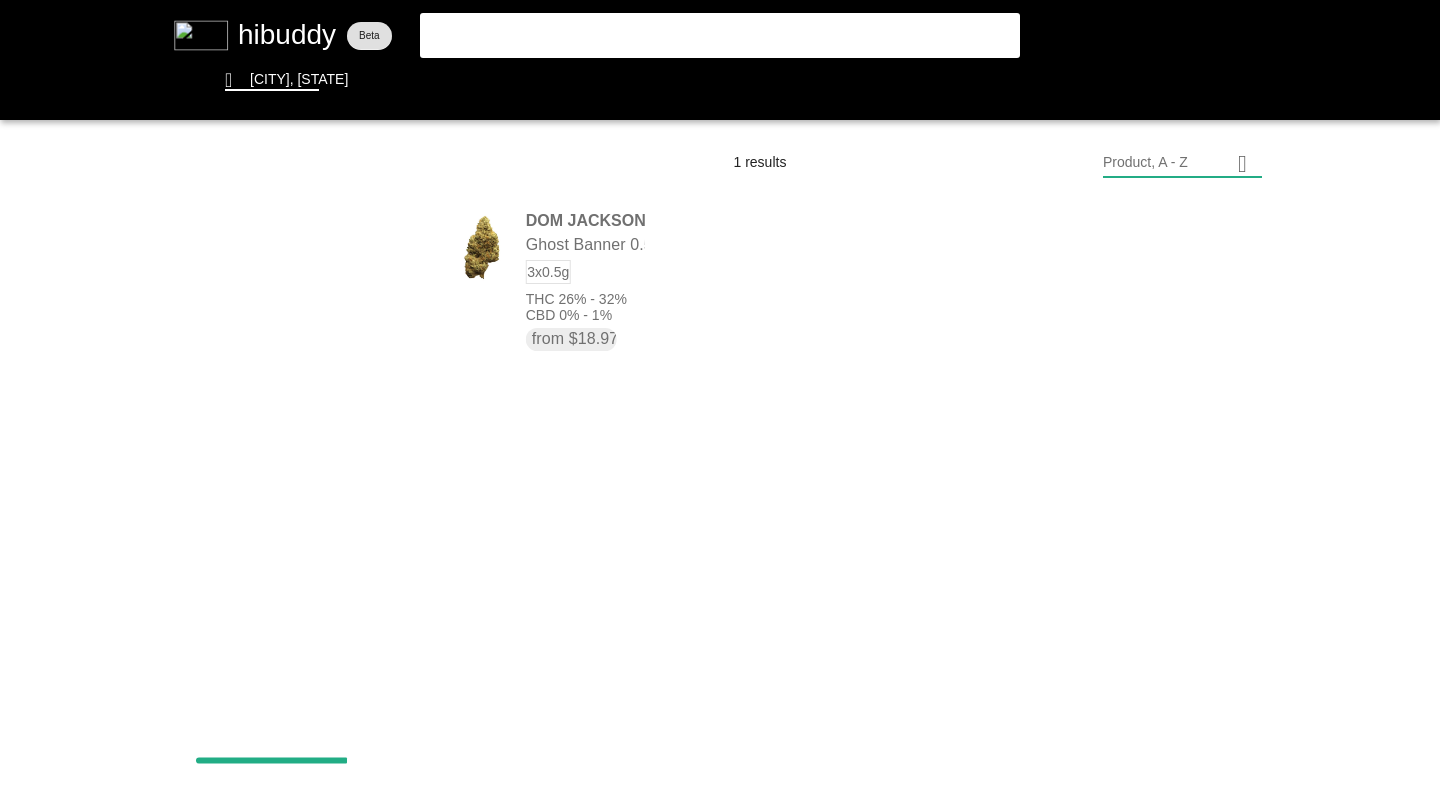 click at bounding box center (720, 398) 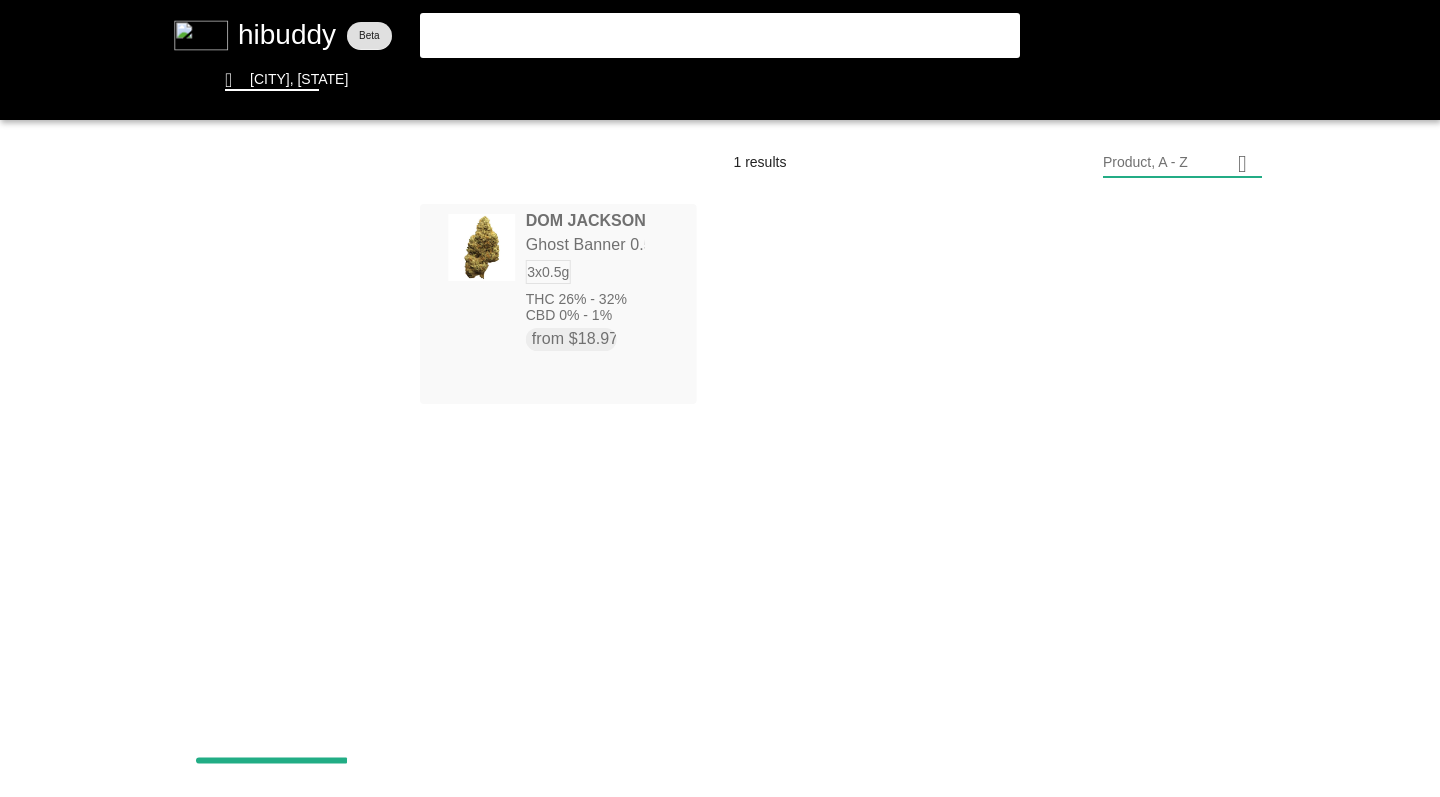 click at bounding box center (720, 398) 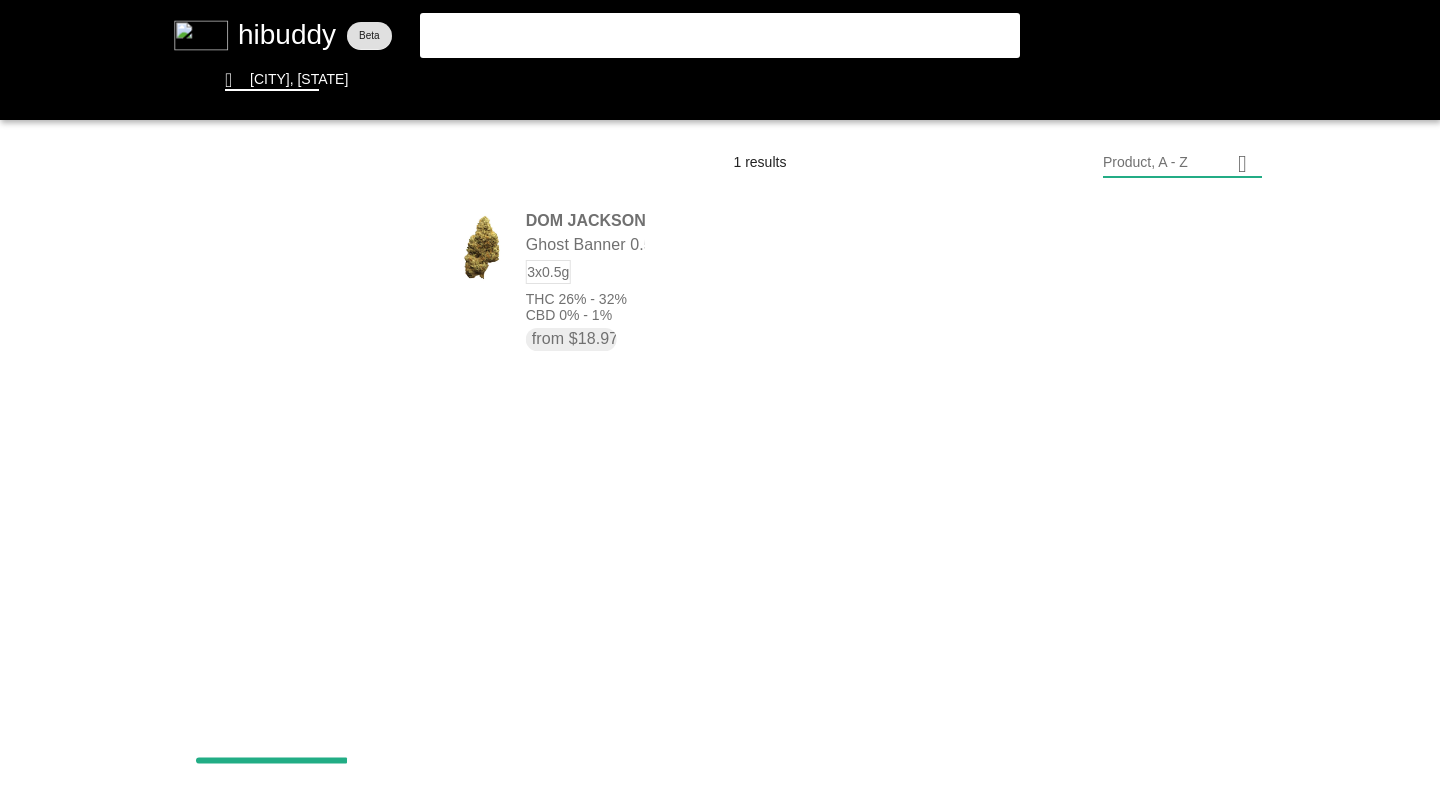 click at bounding box center (720, 398) 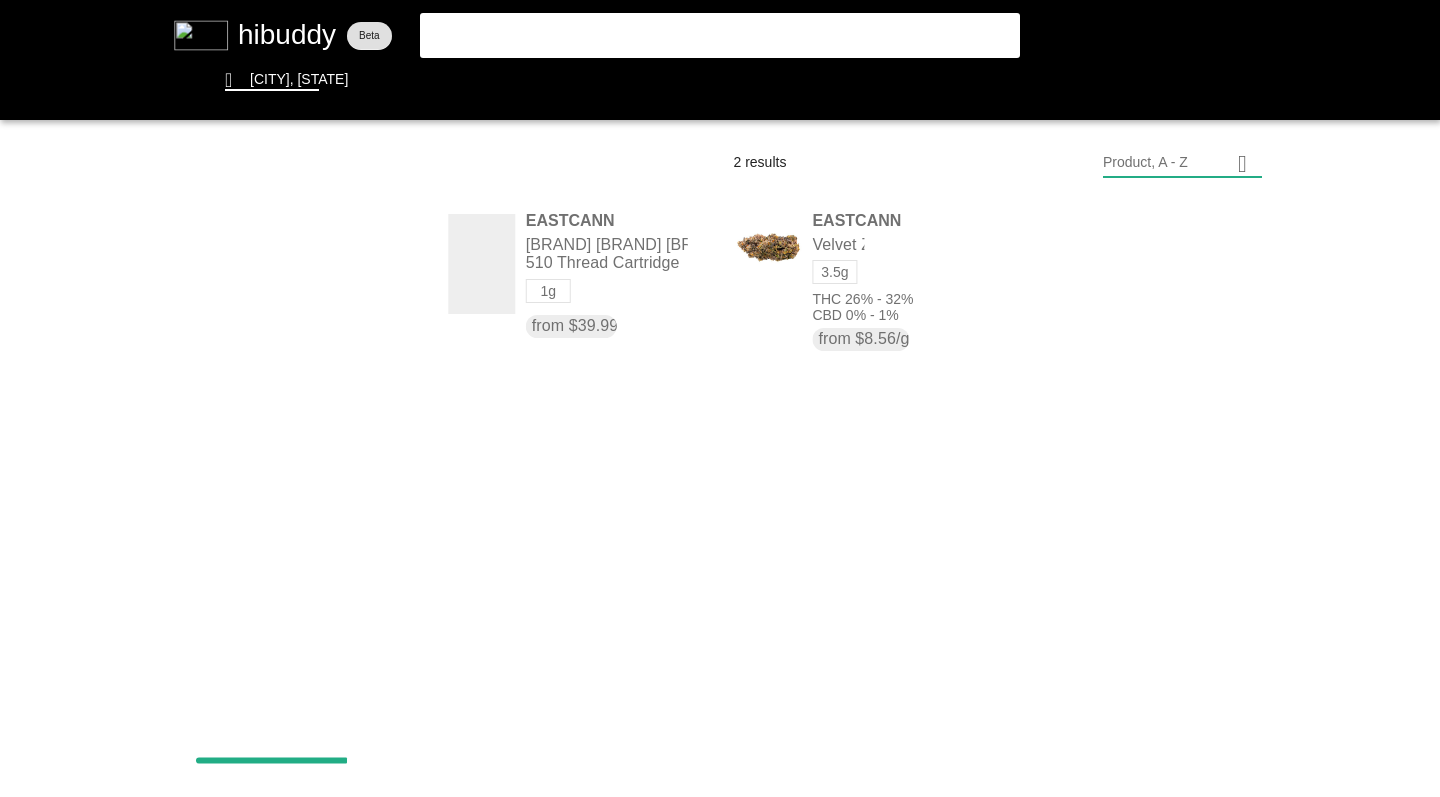click at bounding box center (720, 398) 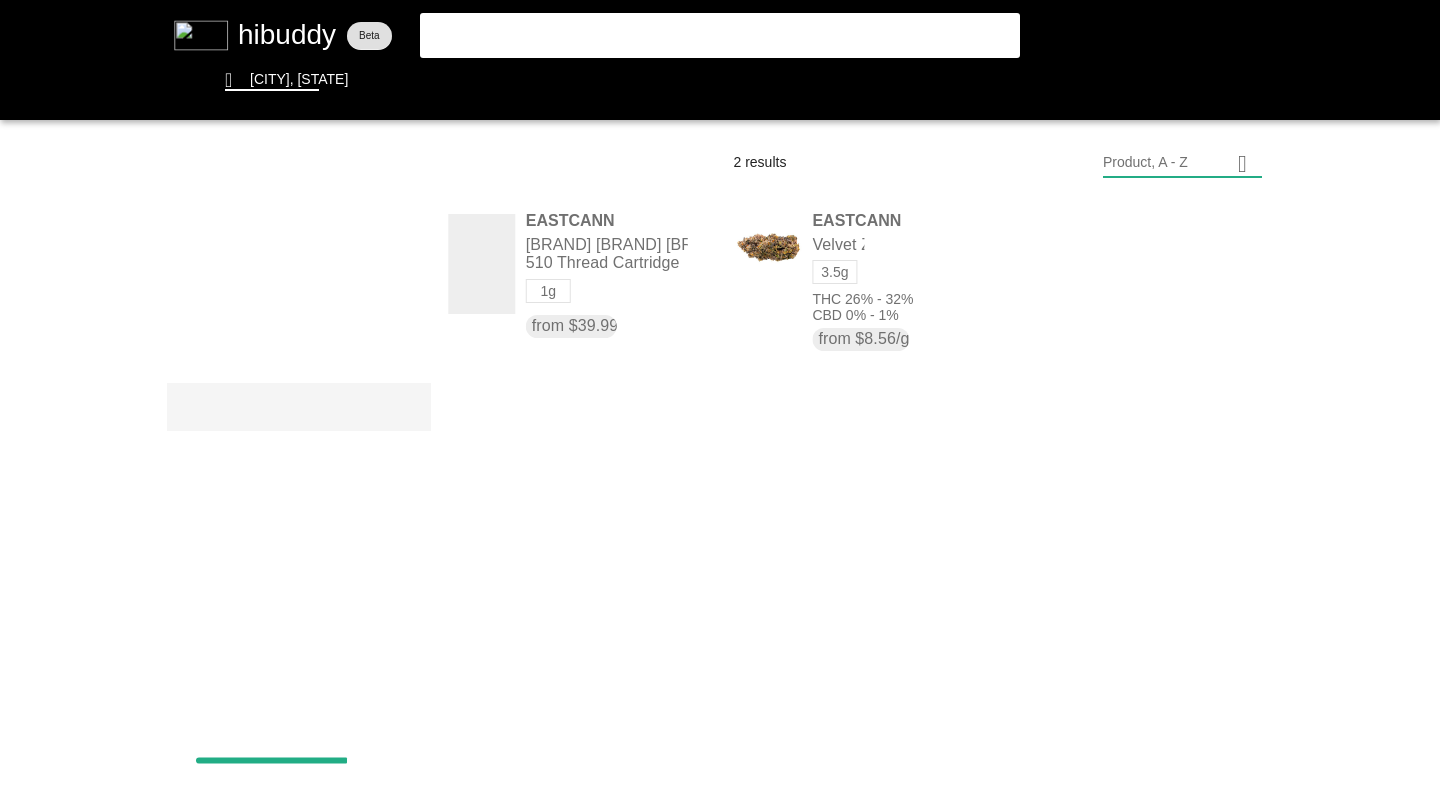 click at bounding box center (720, 398) 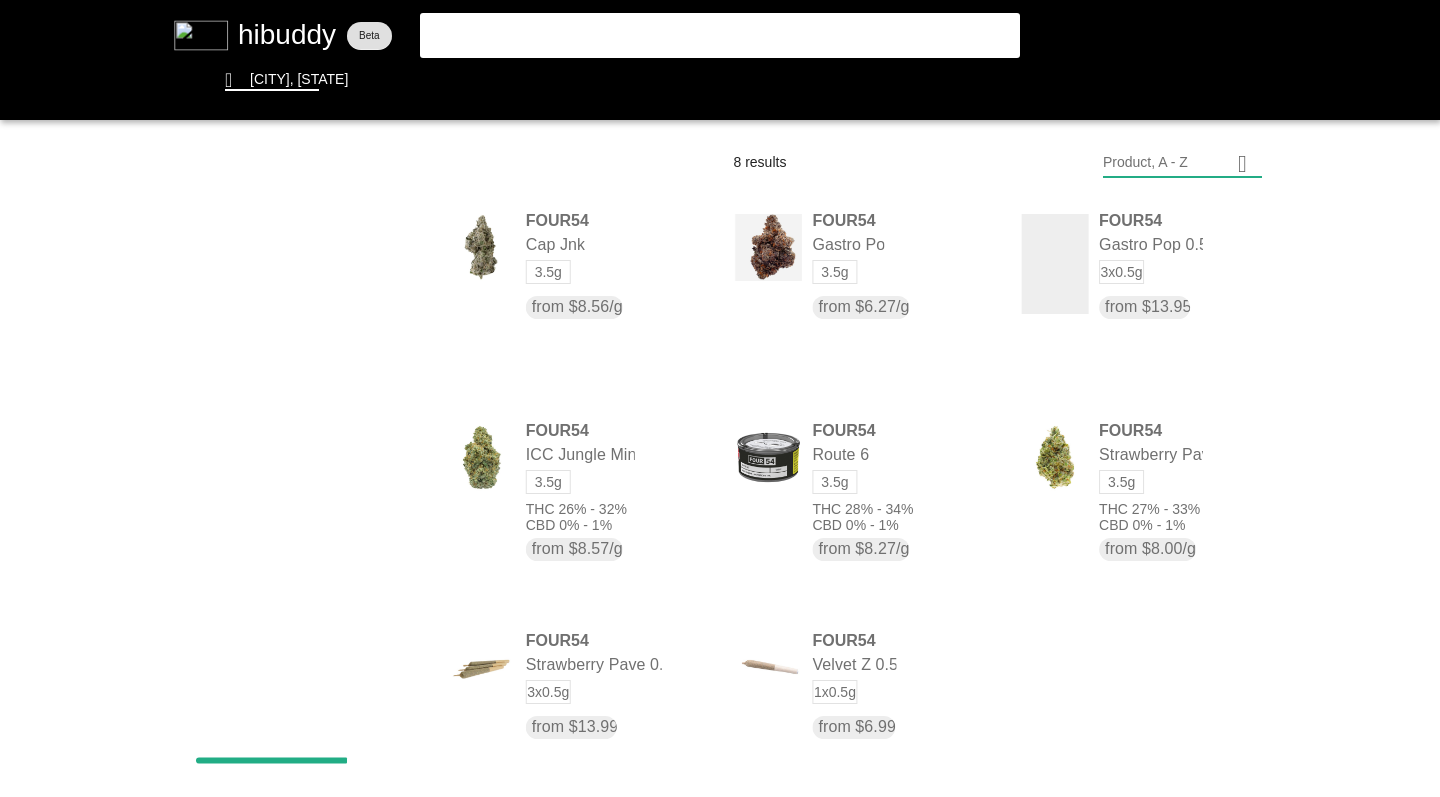 click at bounding box center [720, 398] 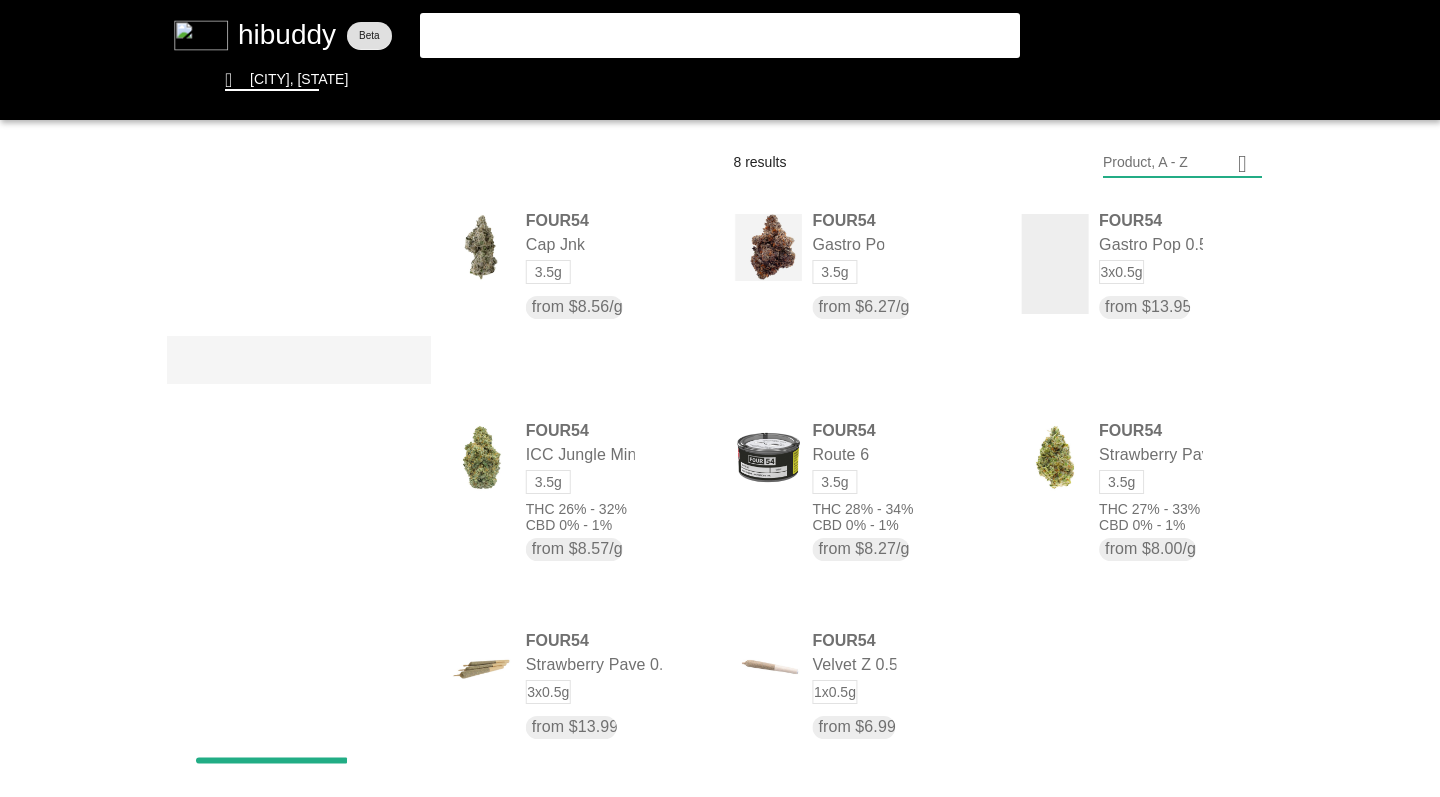 click at bounding box center (720, 398) 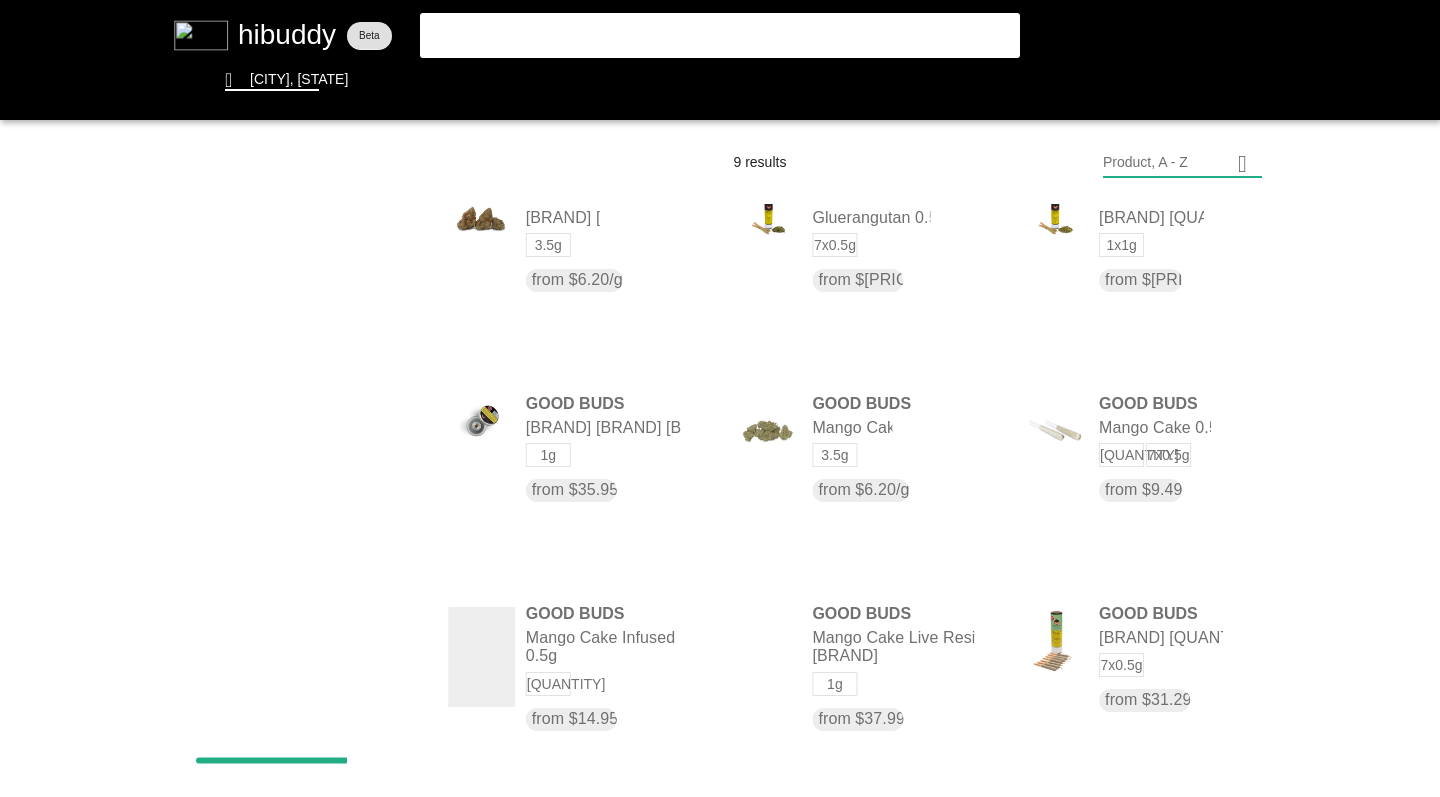 click at bounding box center [720, 398] 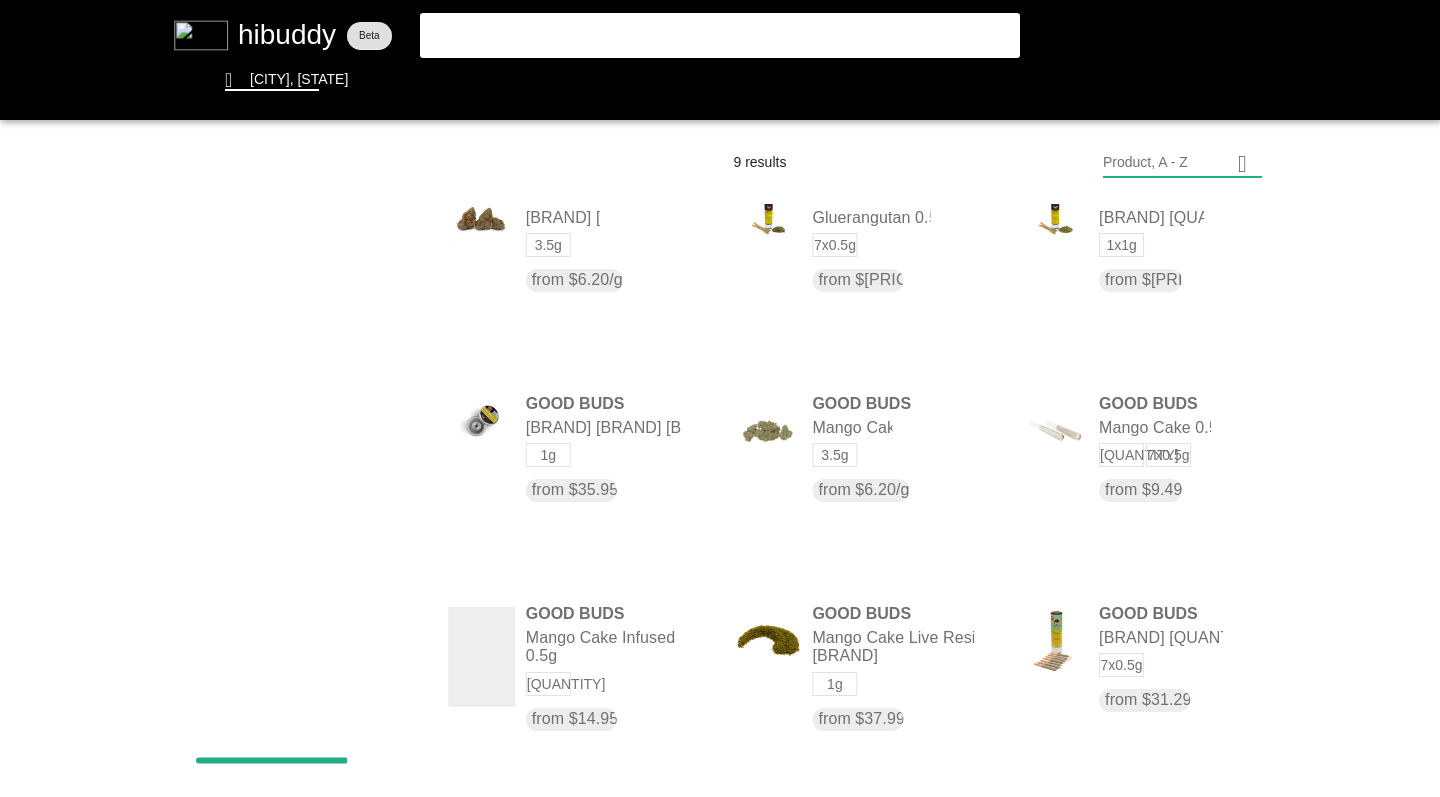 click at bounding box center (720, 398) 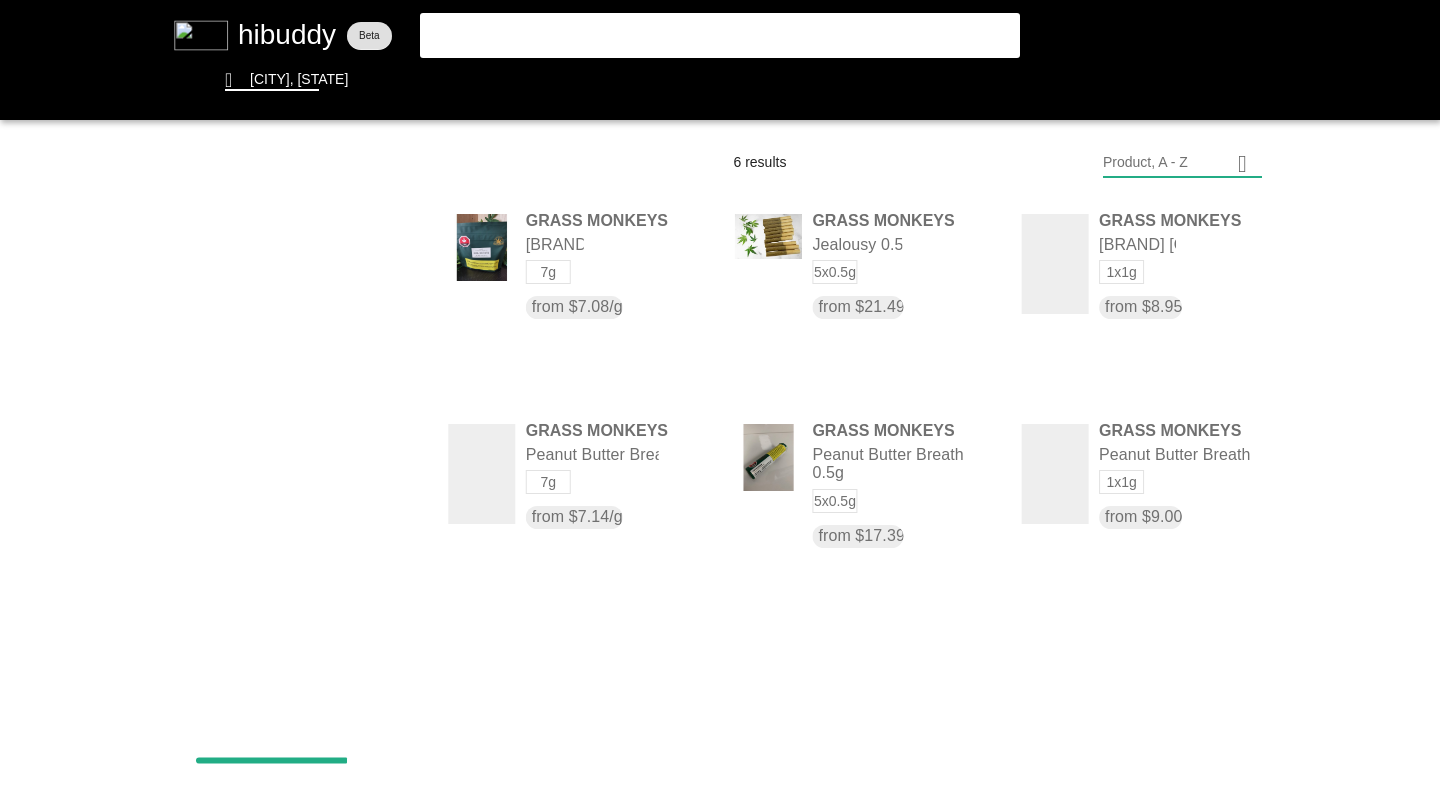 click at bounding box center (720, 398) 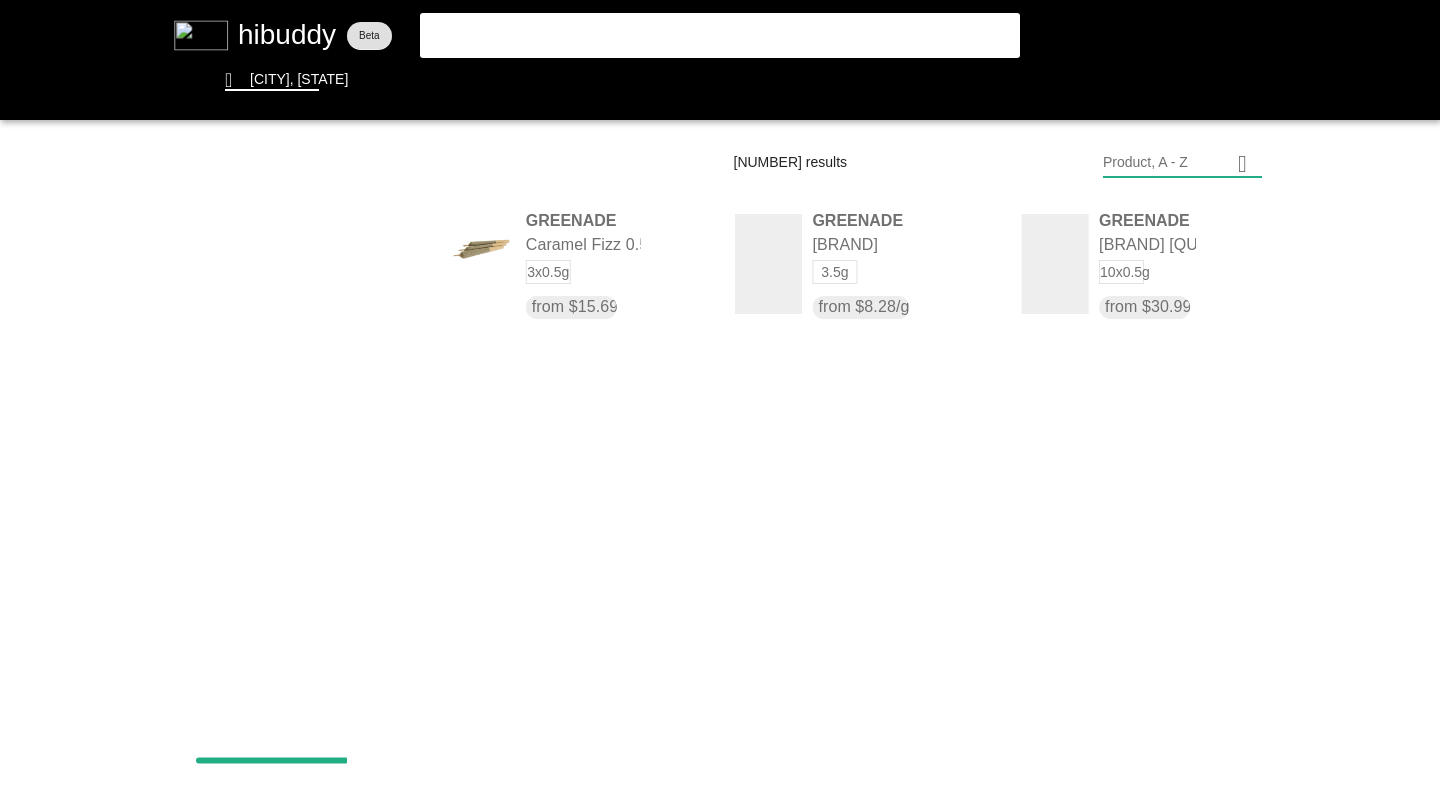 click at bounding box center [720, 398] 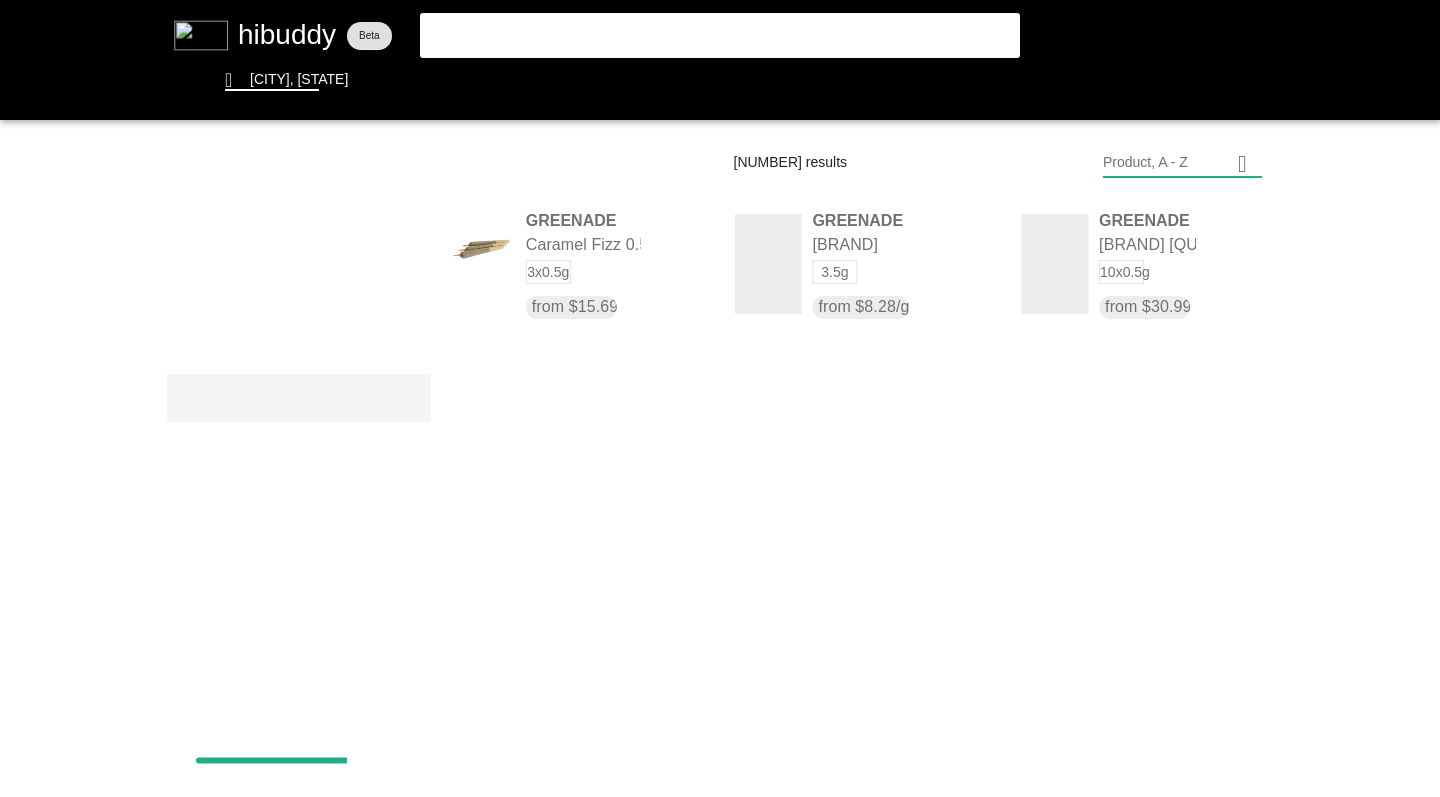 click at bounding box center (720, 398) 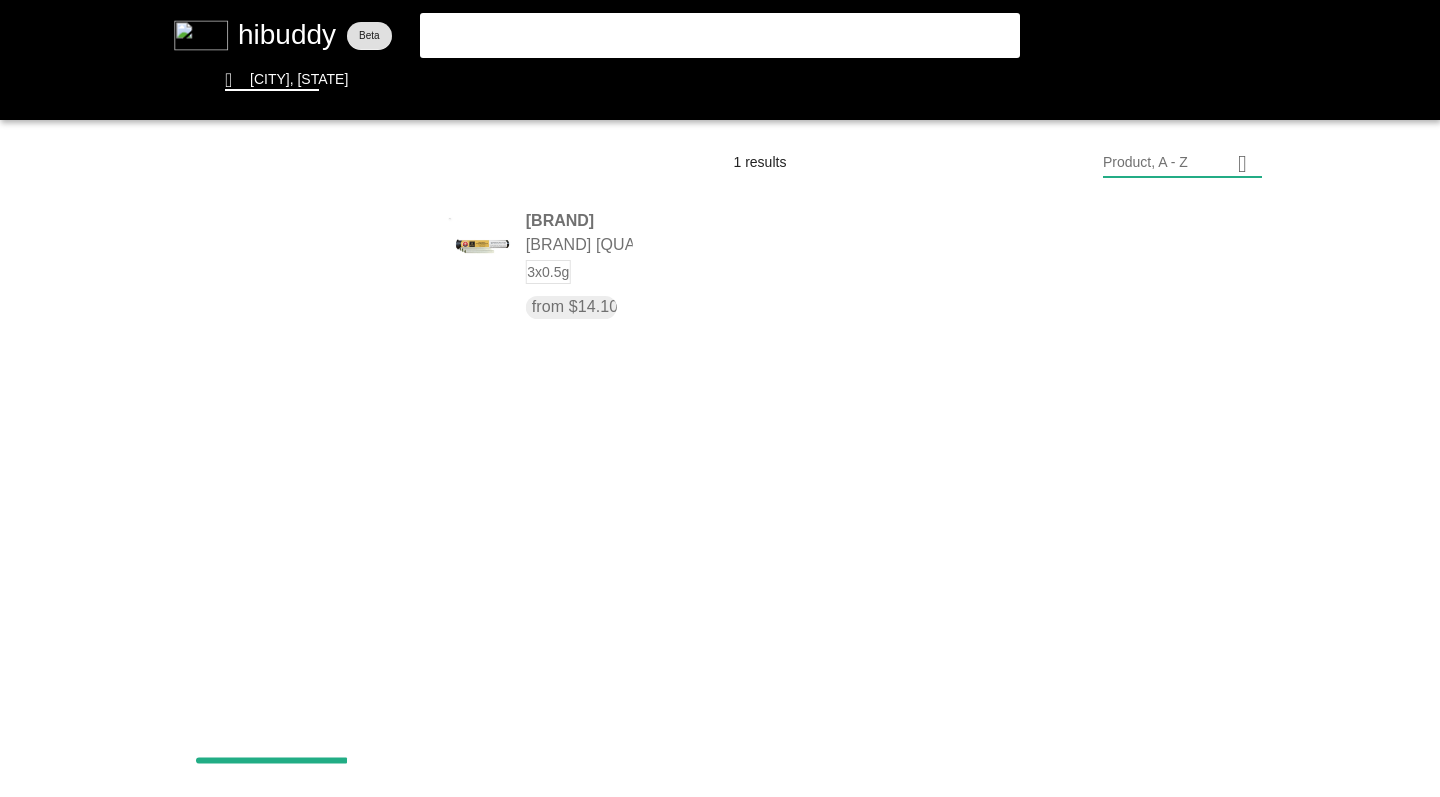 click at bounding box center (720, 398) 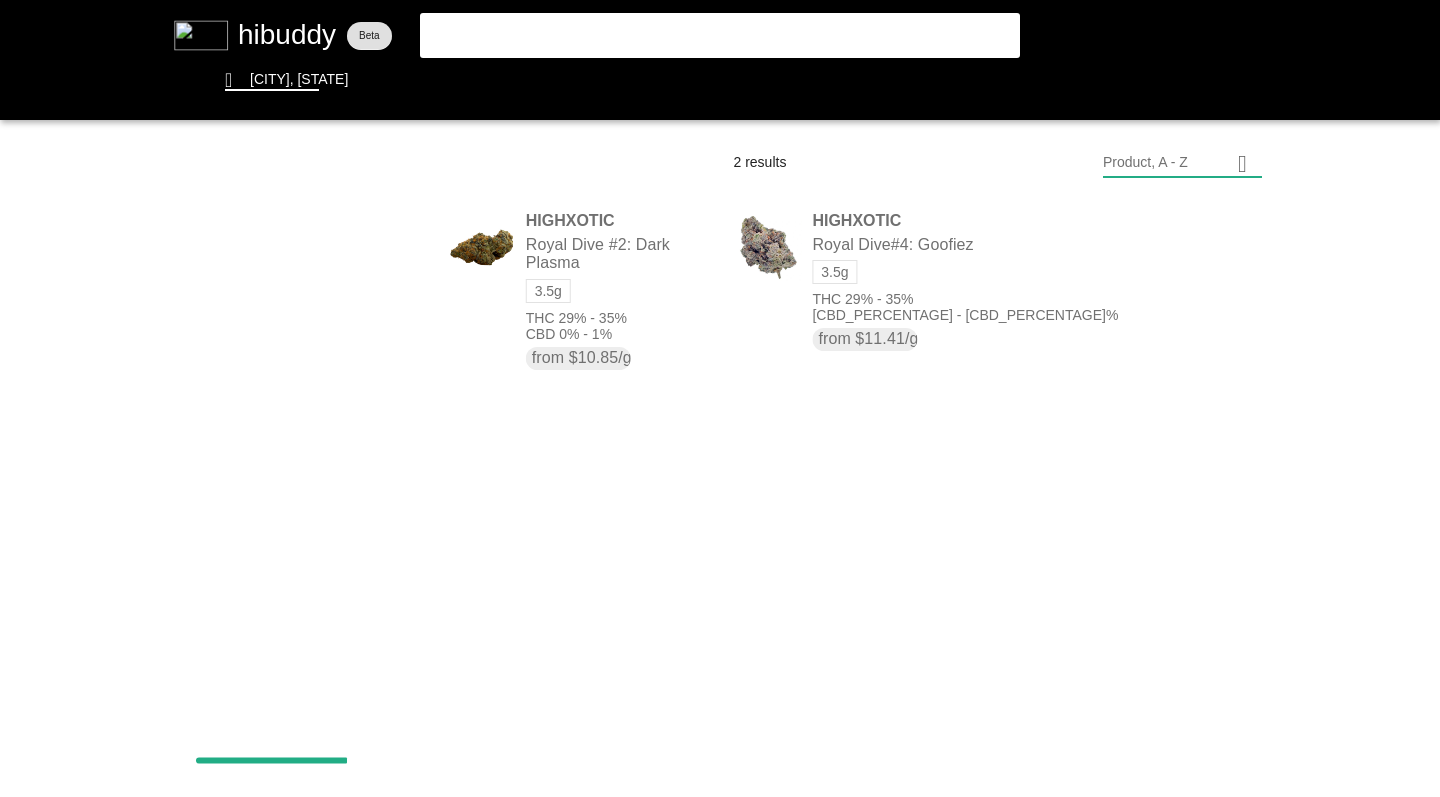 click at bounding box center (720, 398) 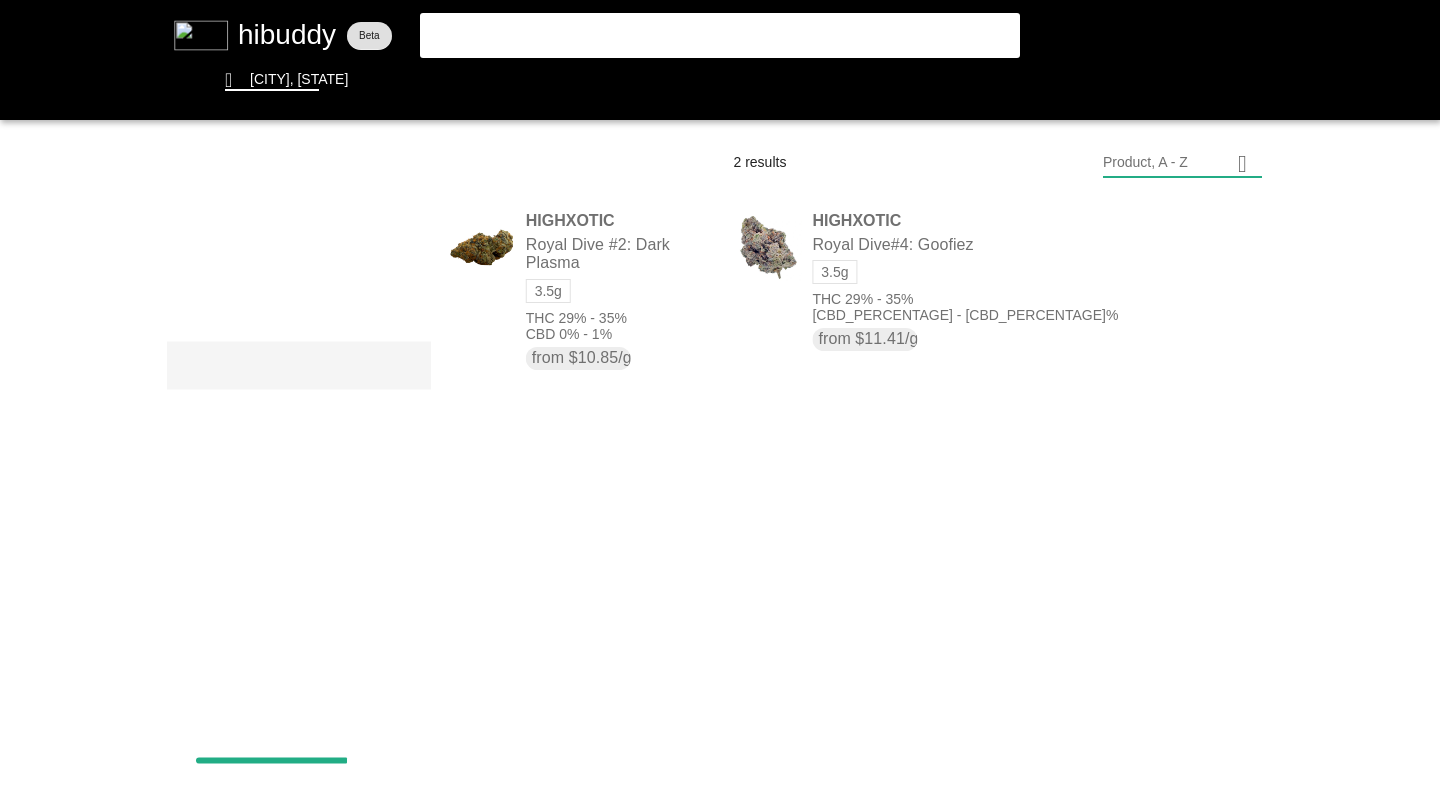 click at bounding box center [720, 398] 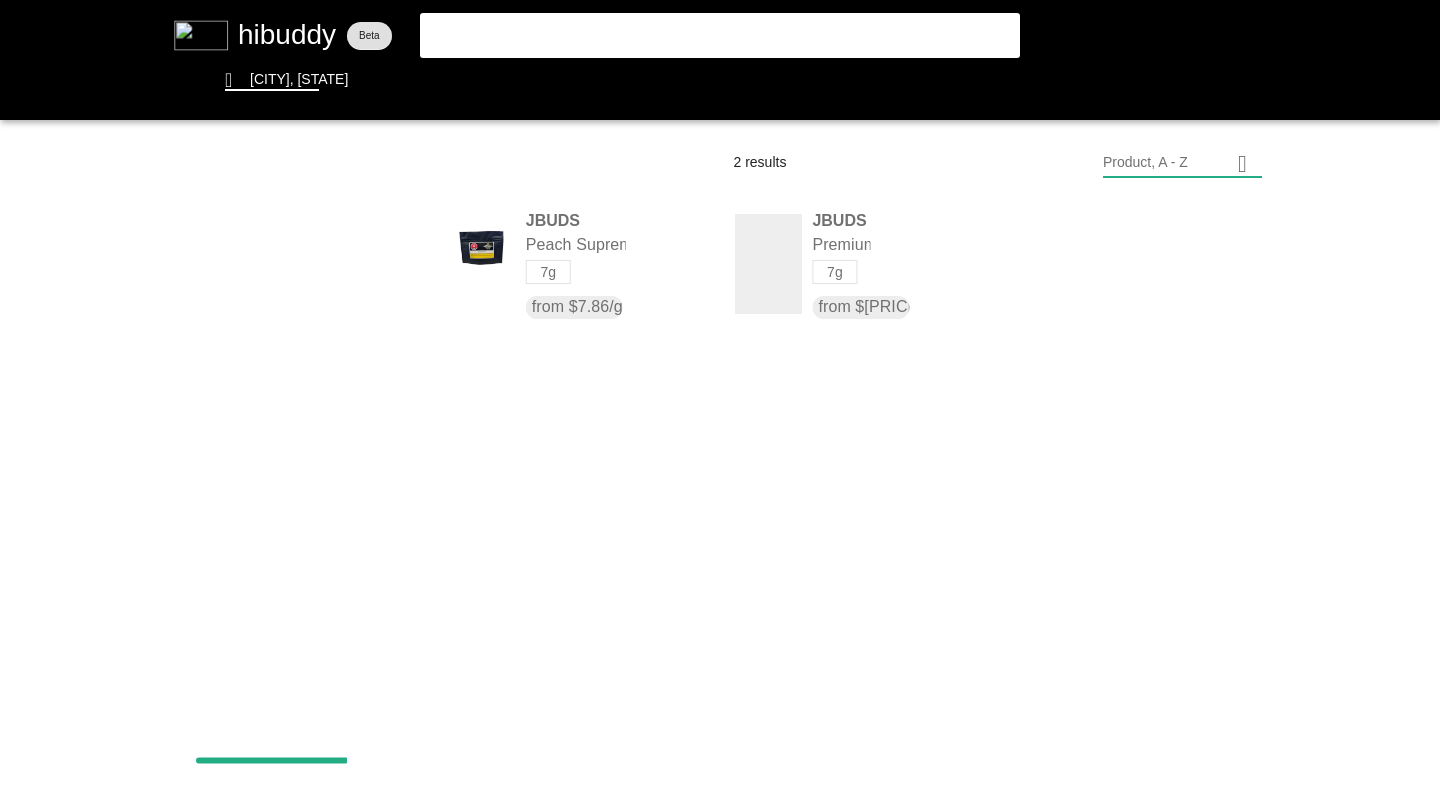 click at bounding box center (720, 398) 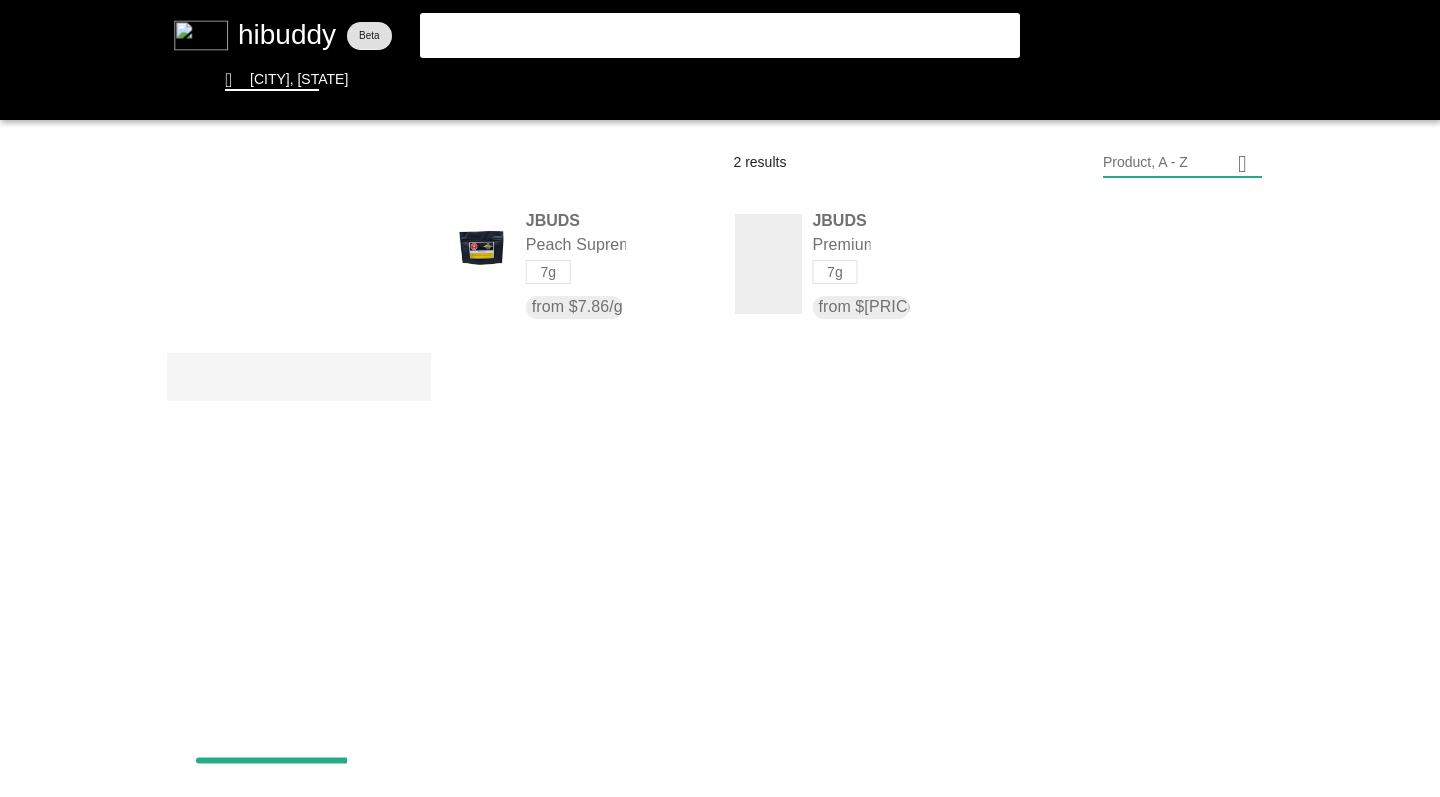 click at bounding box center (720, 398) 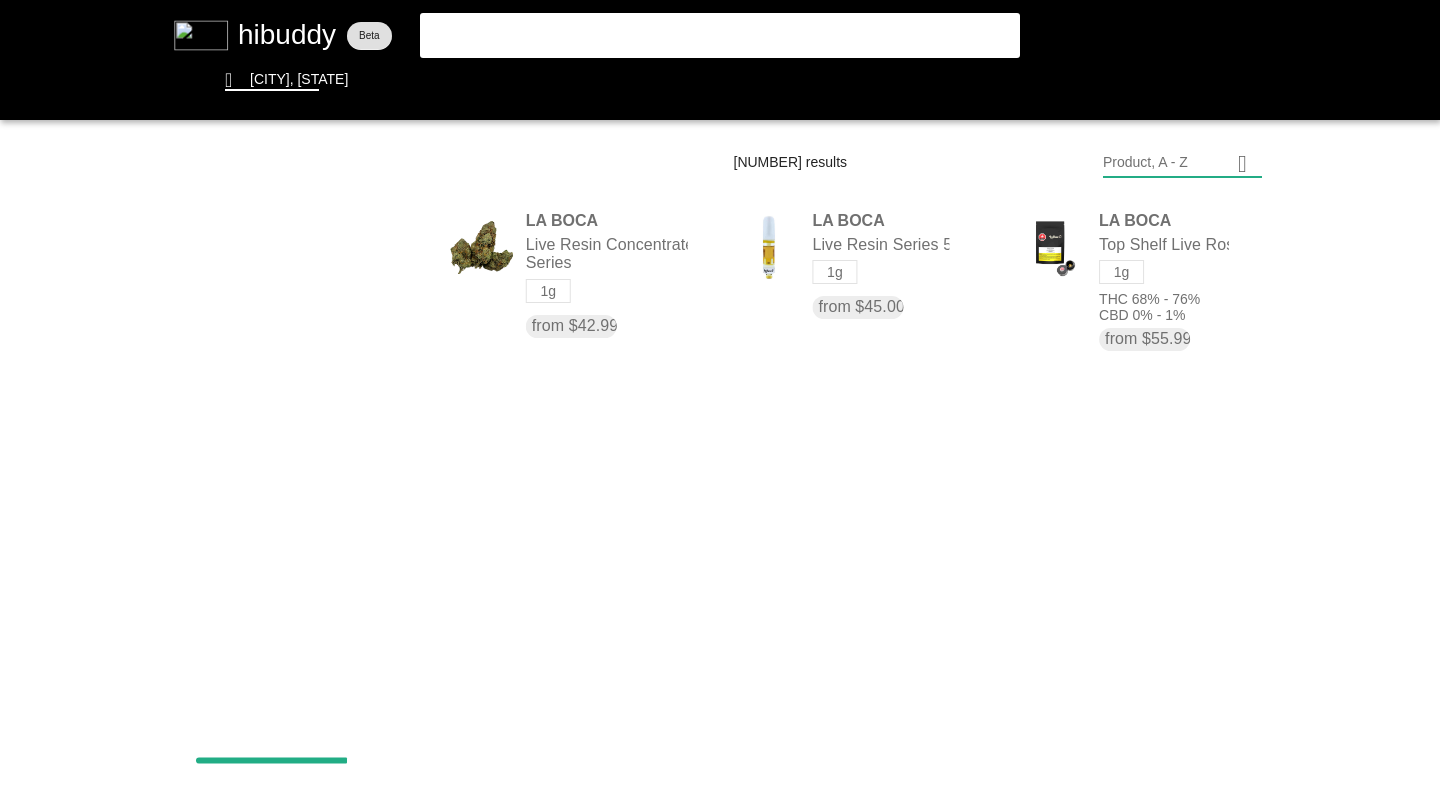 click at bounding box center (720, 398) 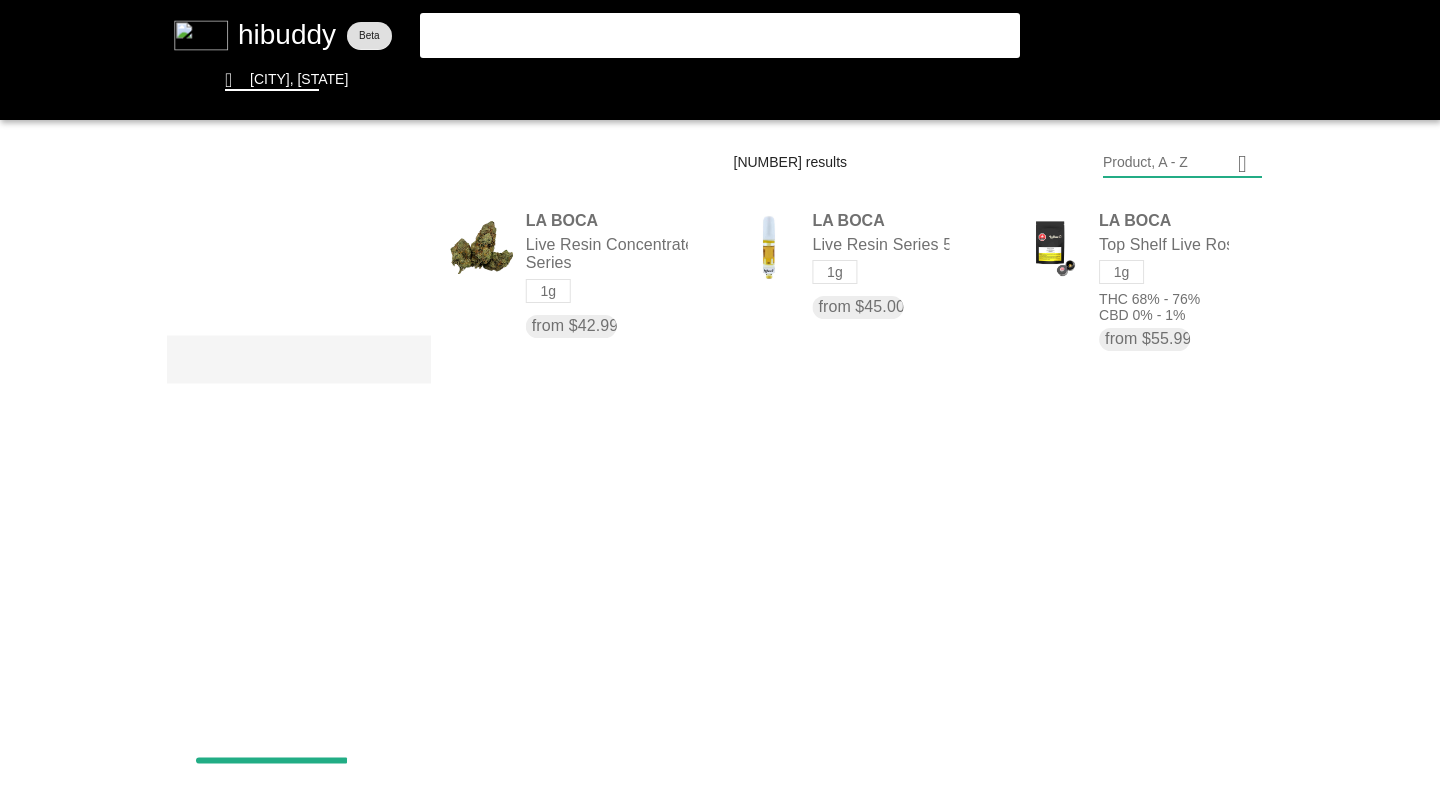 click at bounding box center [720, 398] 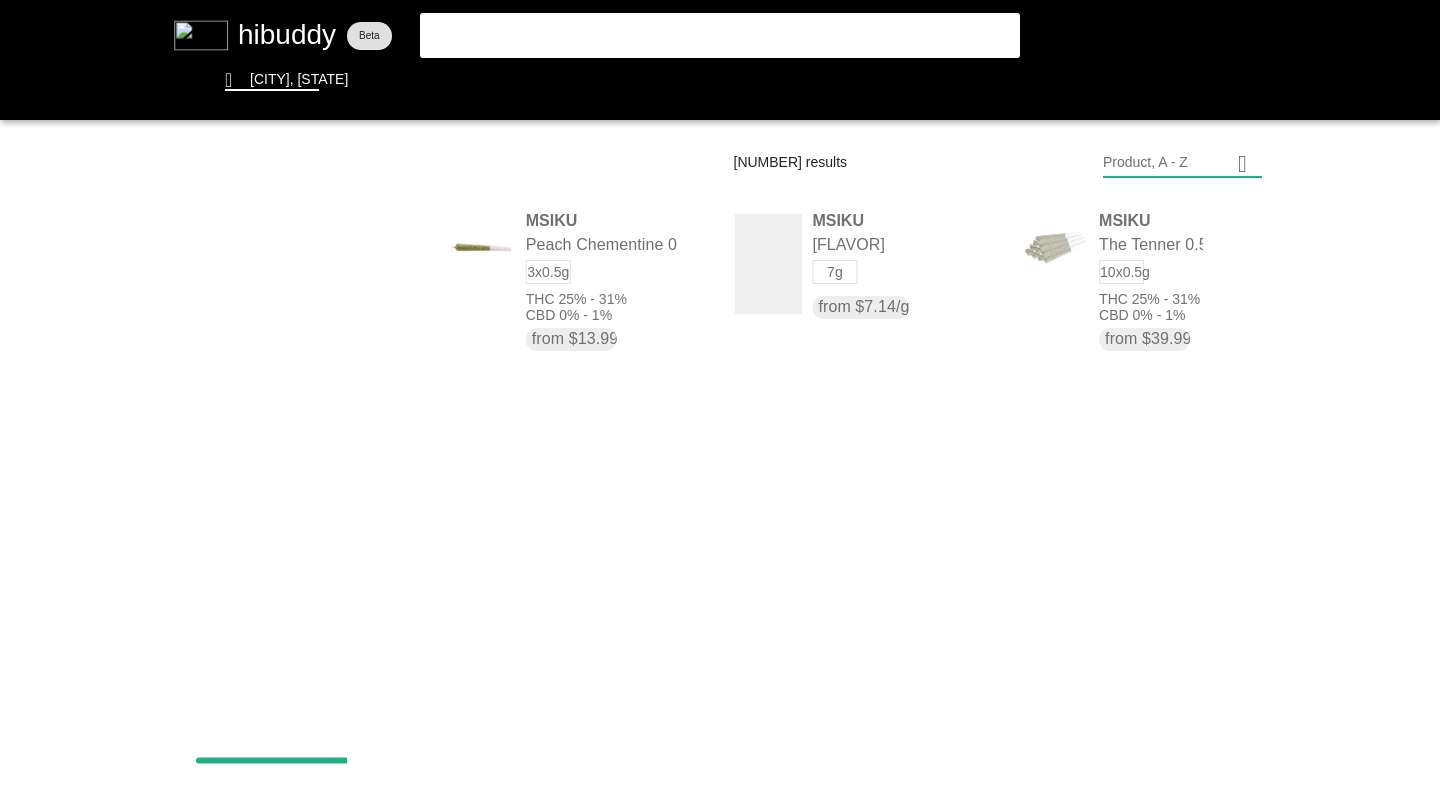 click at bounding box center [720, 398] 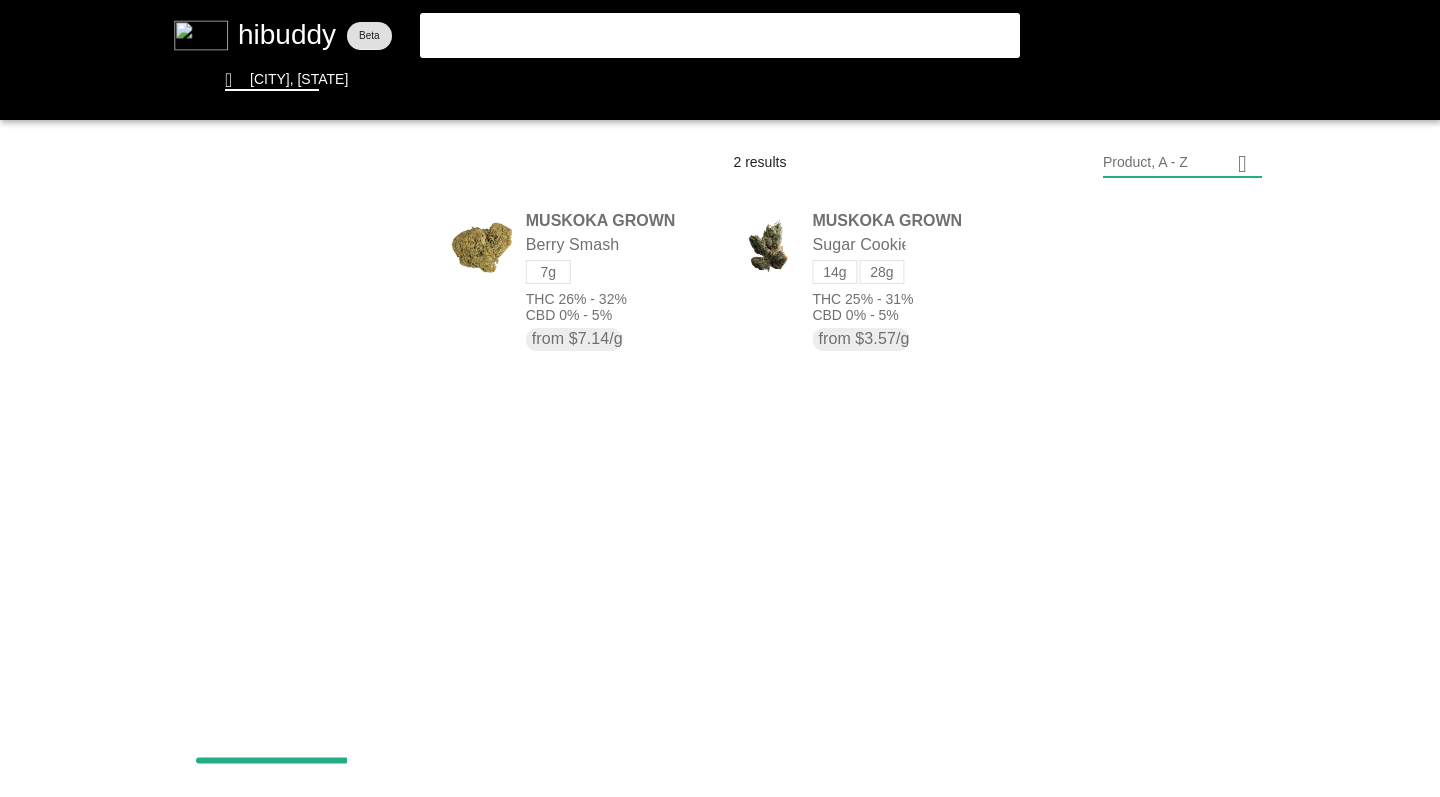 click at bounding box center (720, 398) 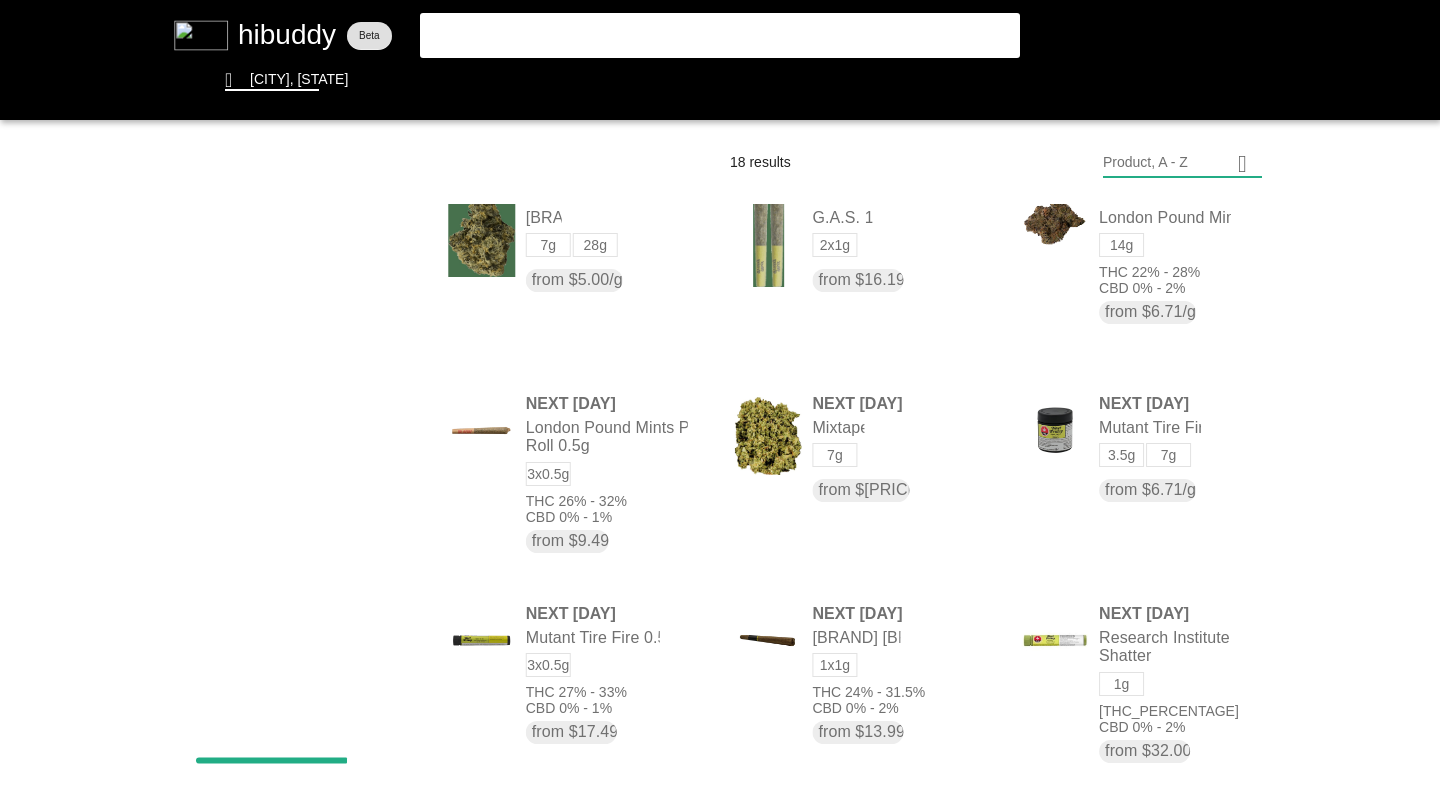 click at bounding box center [720, 398] 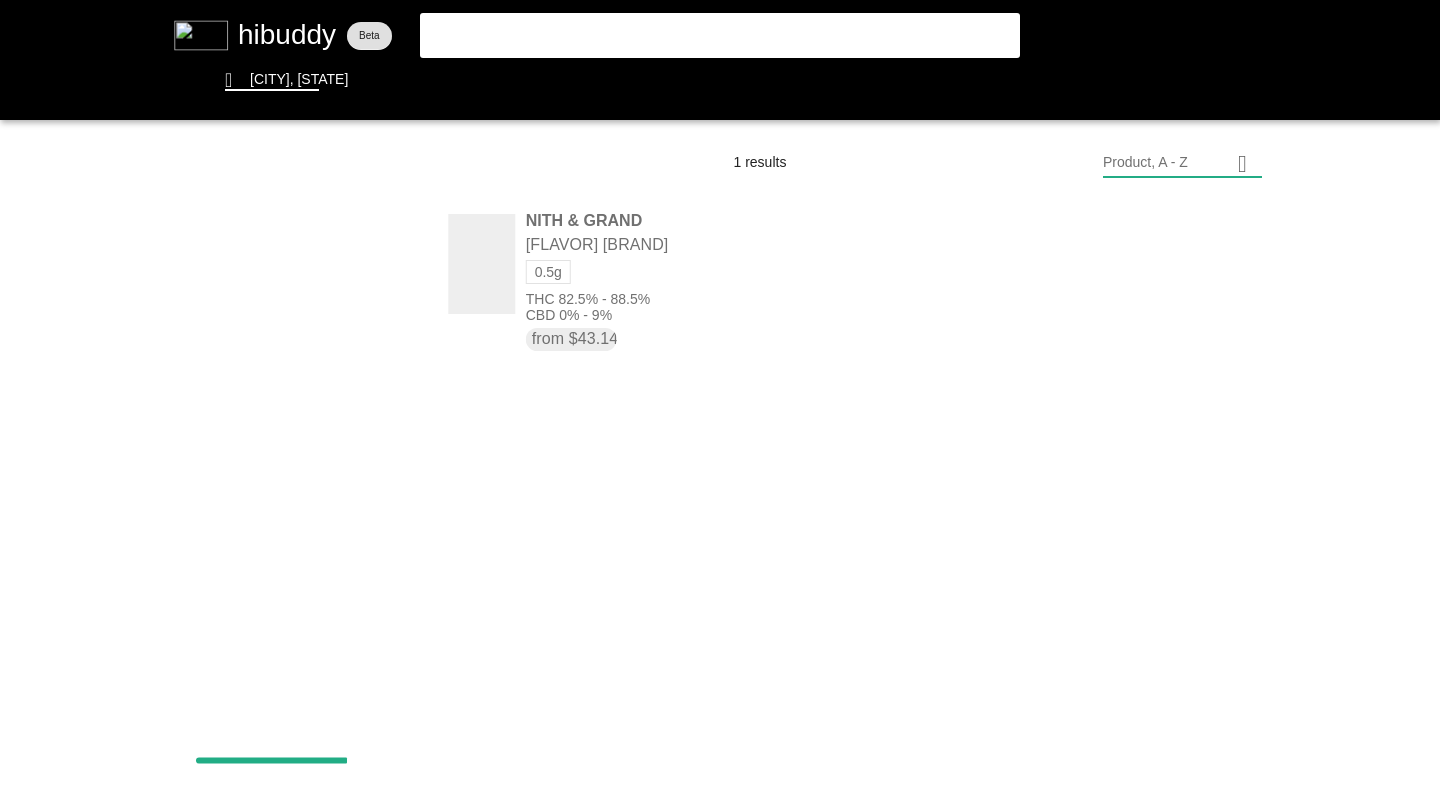 click at bounding box center (720, 398) 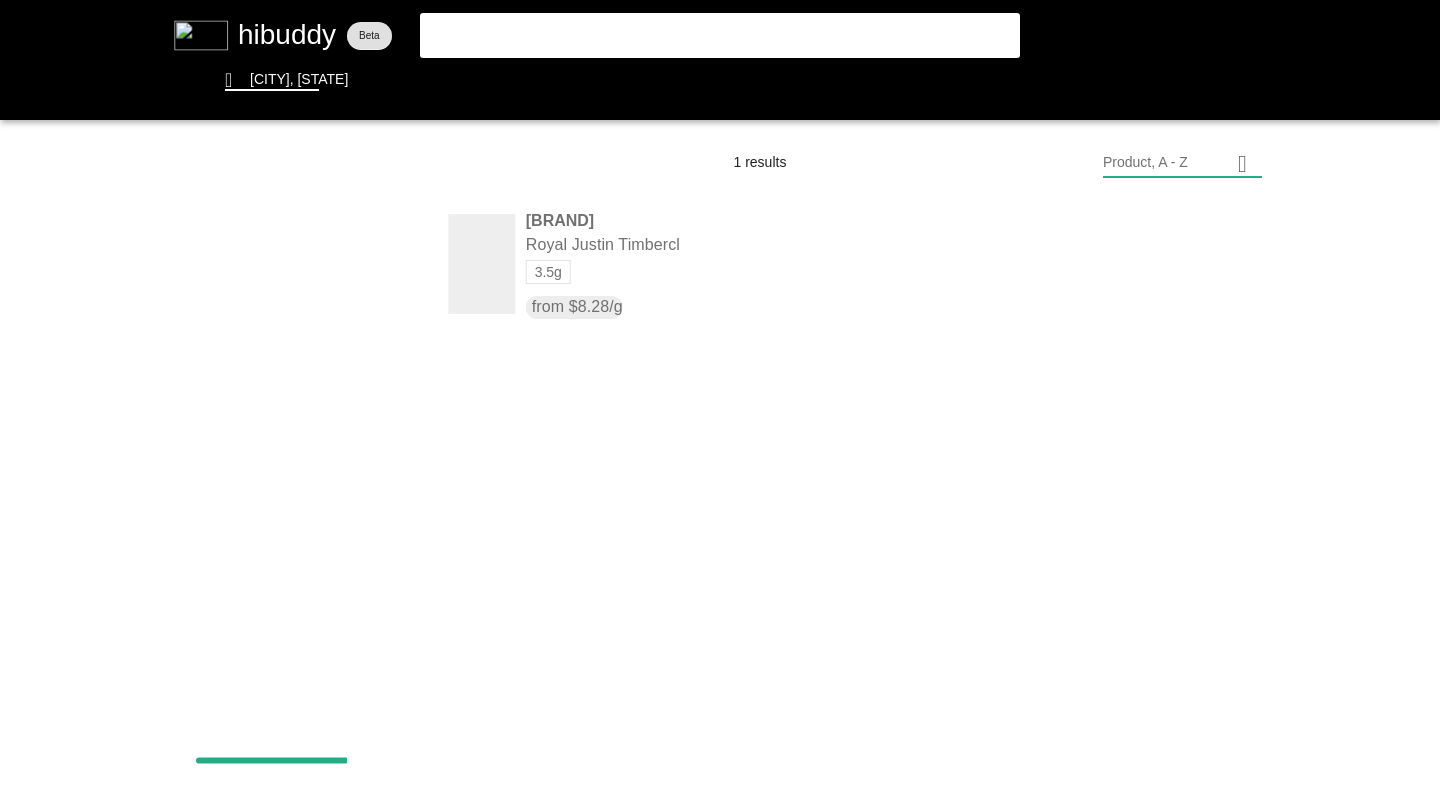 click at bounding box center (720, 398) 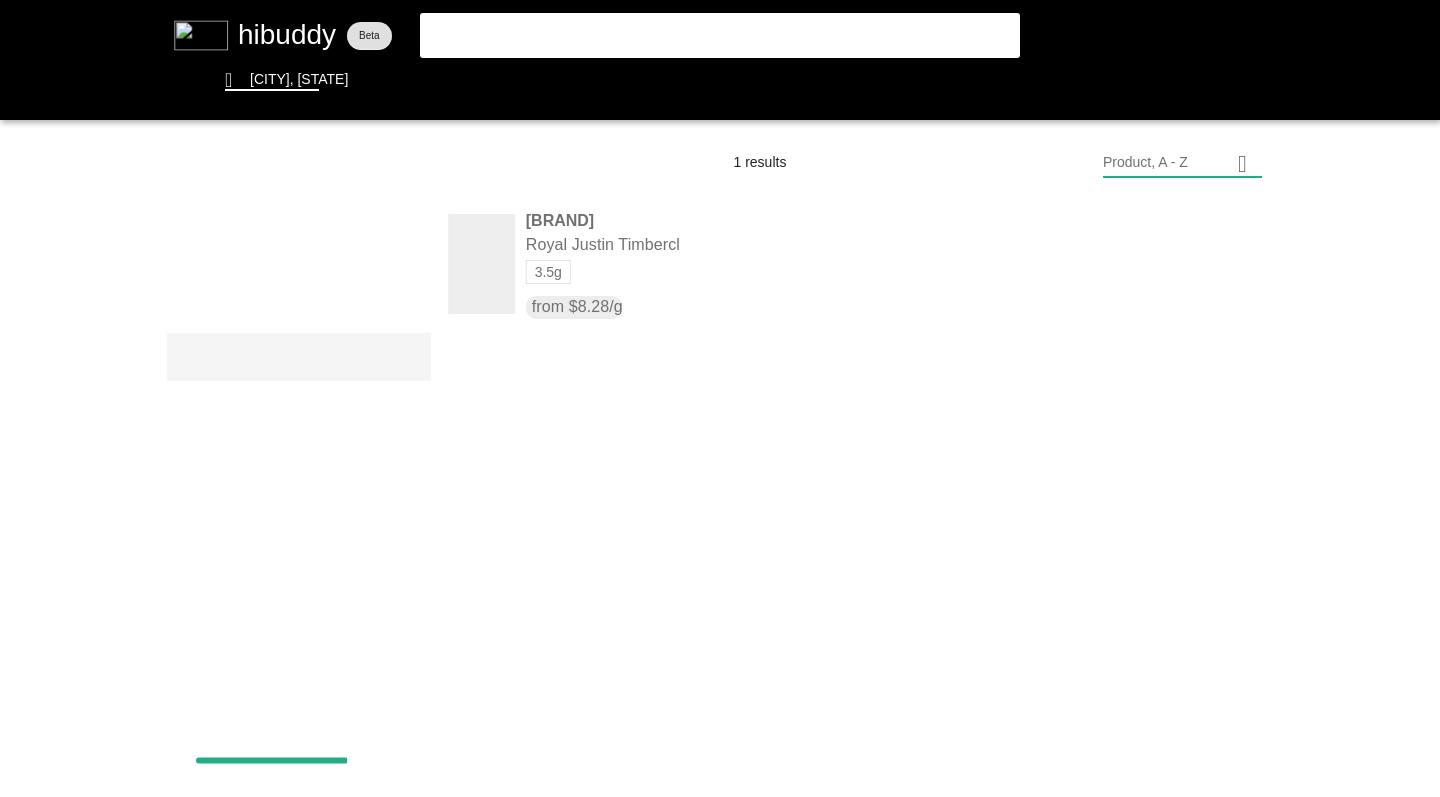 click at bounding box center (720, 398) 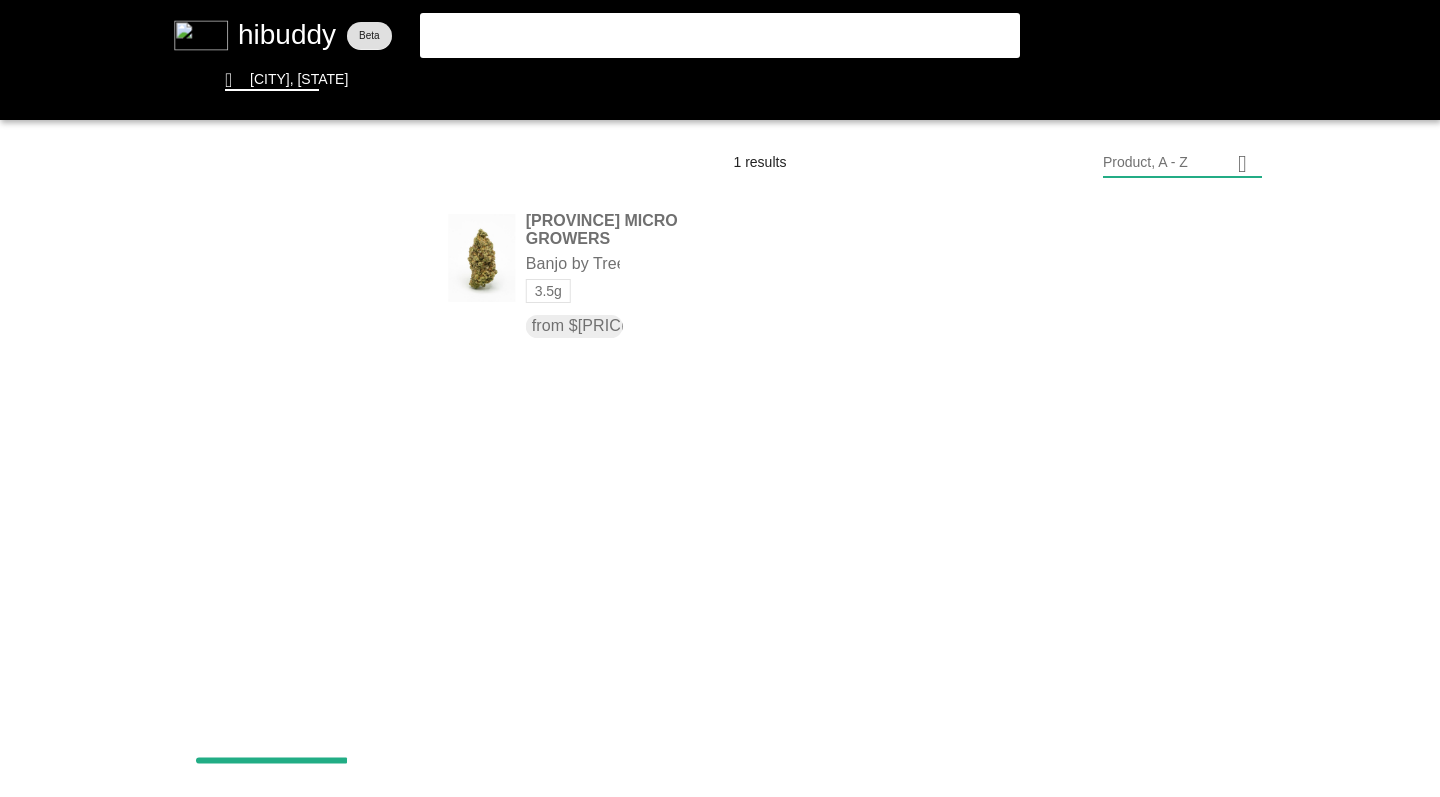 click at bounding box center [720, 398] 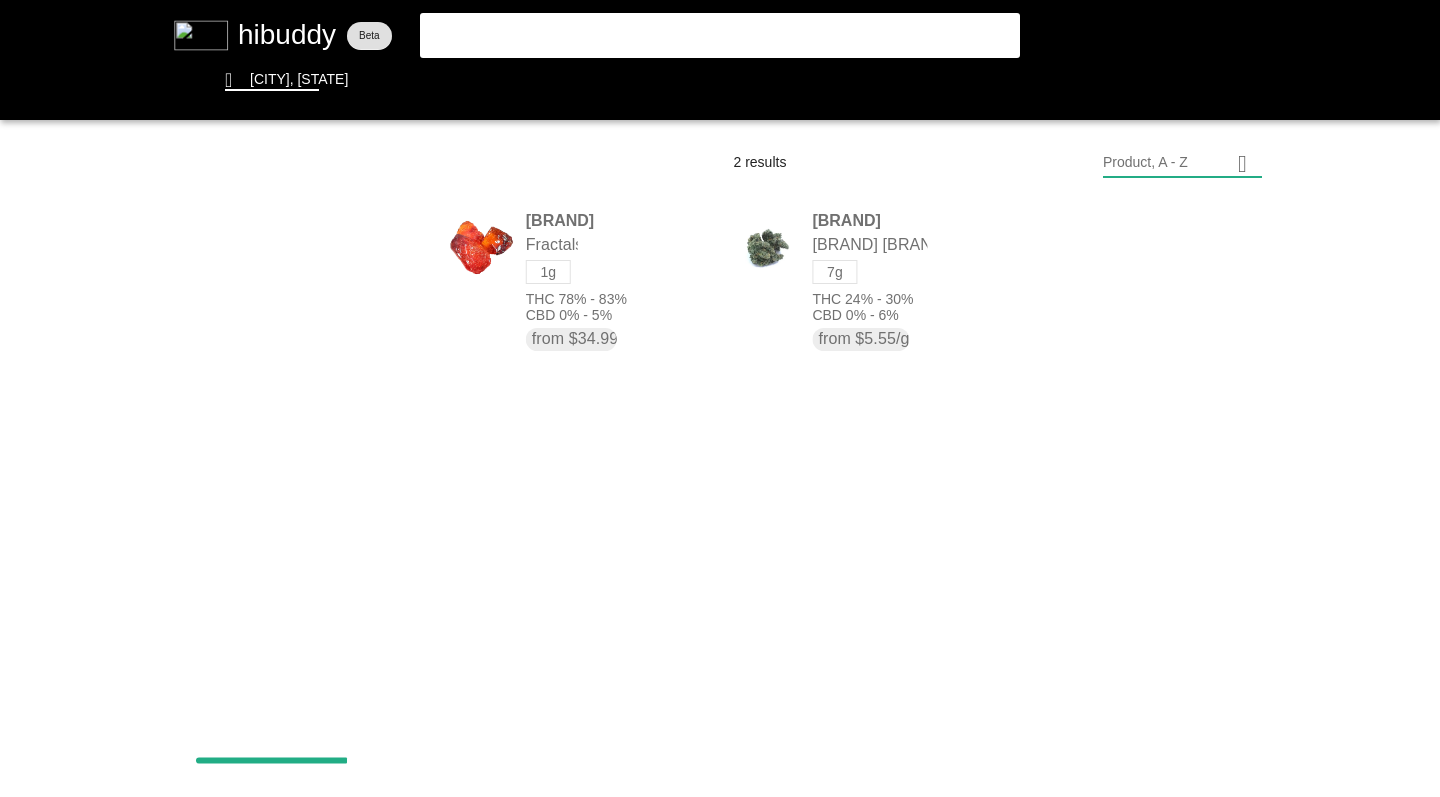 click at bounding box center [720, 398] 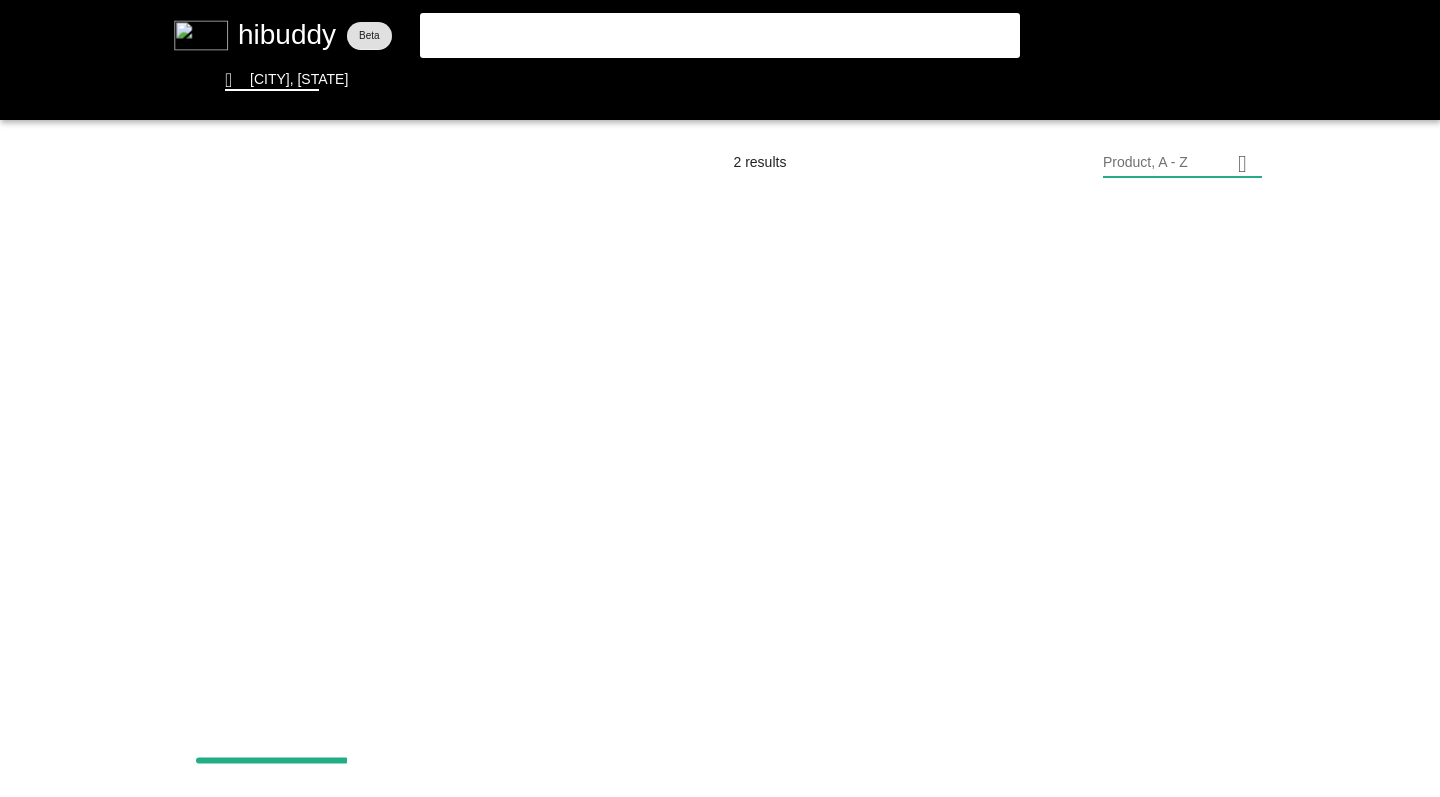 click at bounding box center [720, 398] 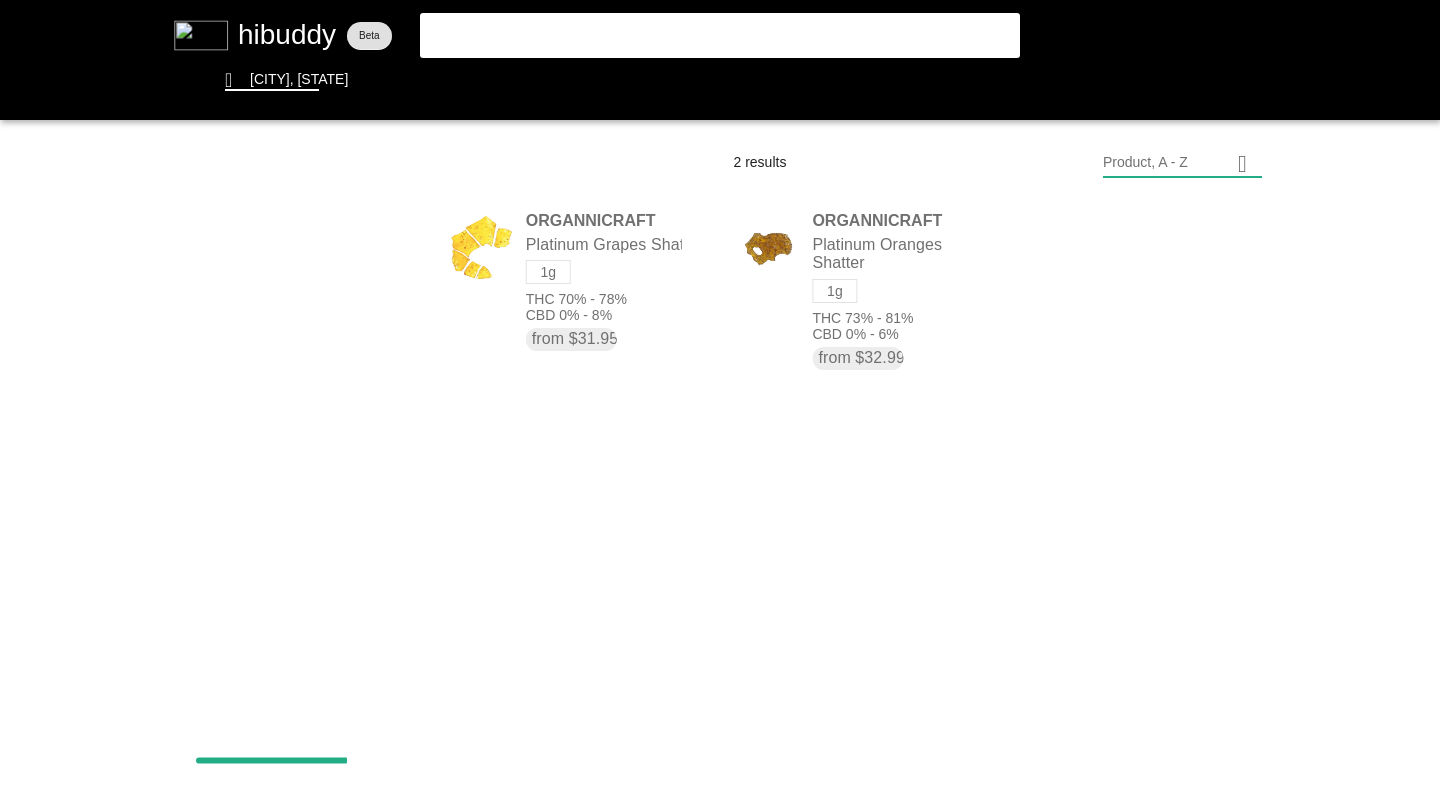click at bounding box center [720, 398] 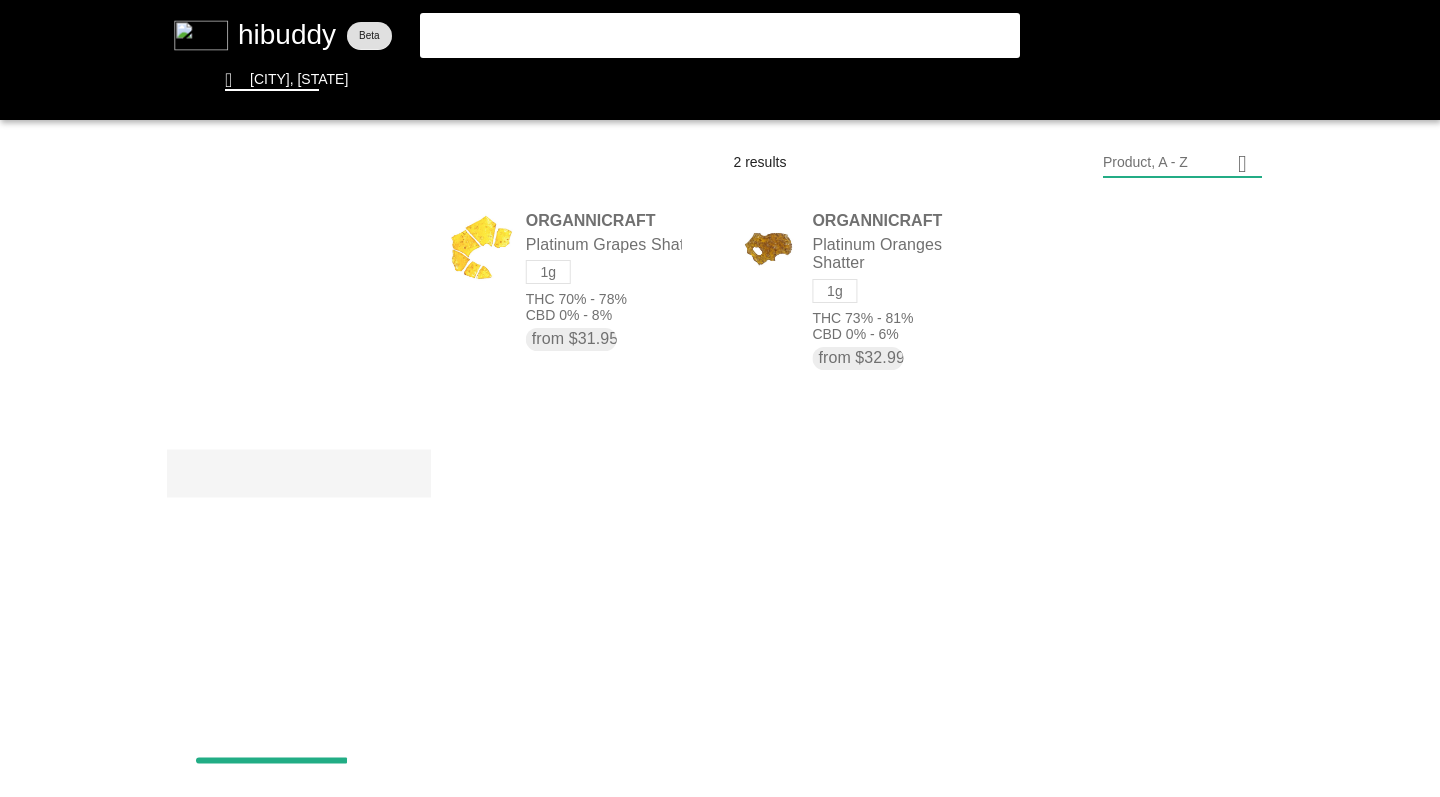 click at bounding box center (720, 398) 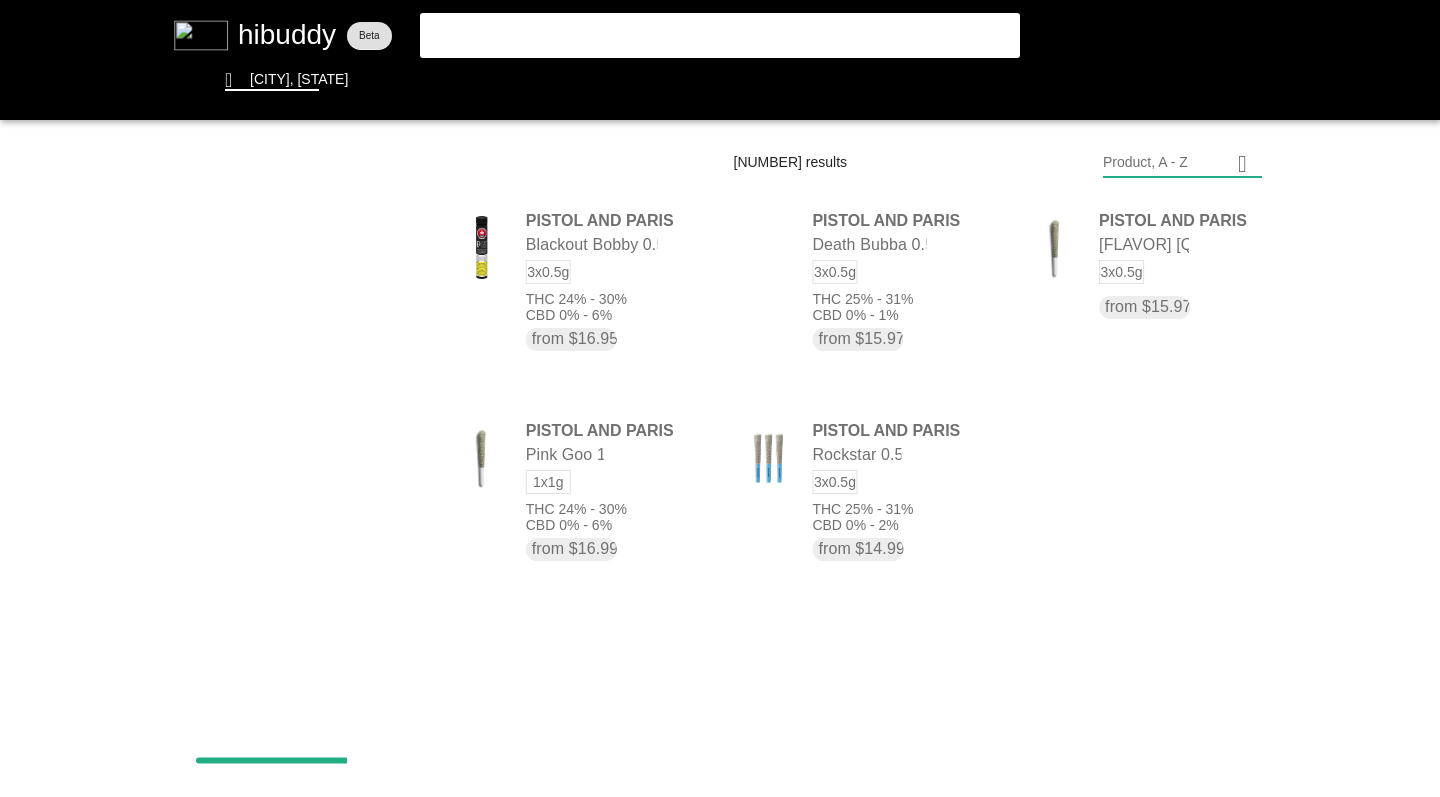 click at bounding box center [720, 398] 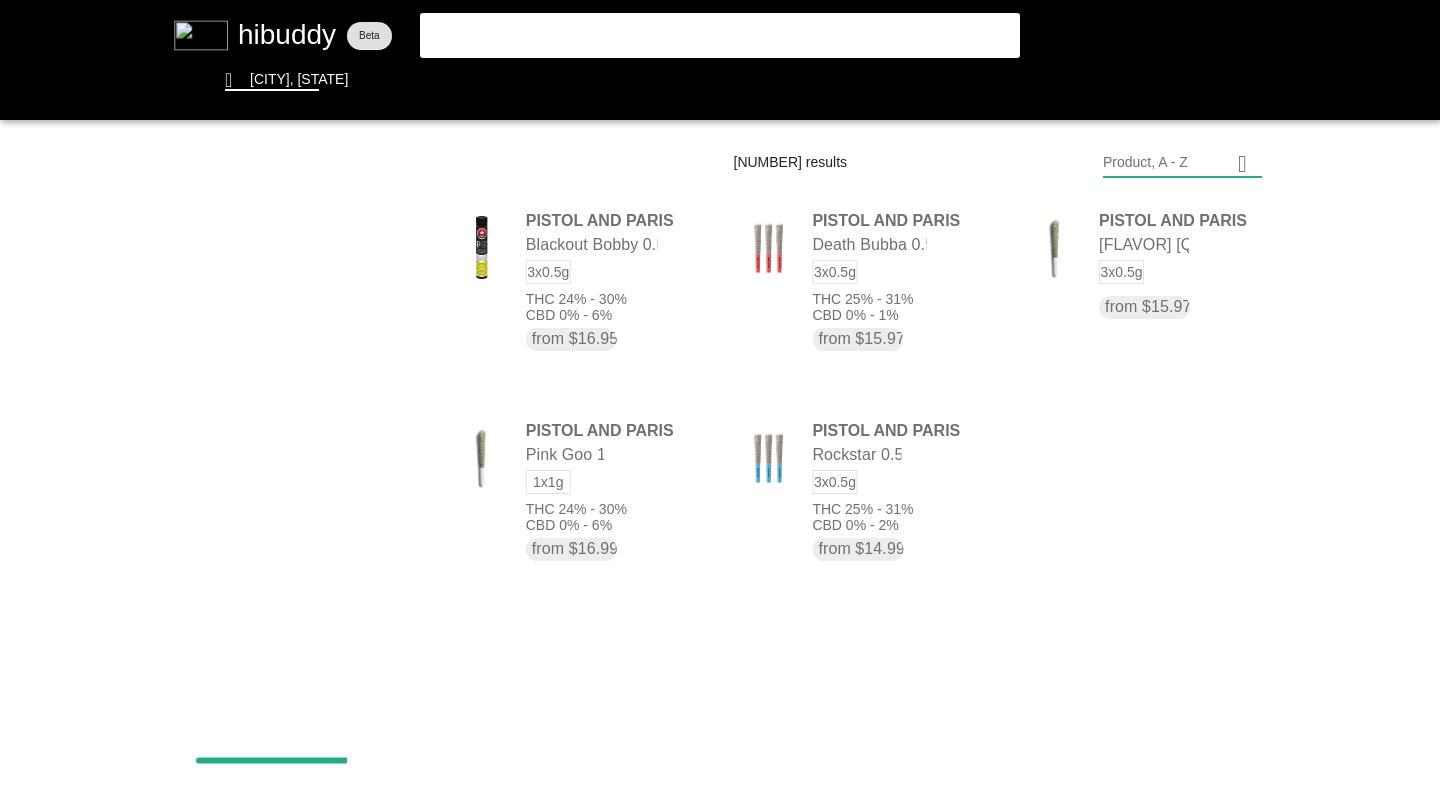 click at bounding box center [720, 398] 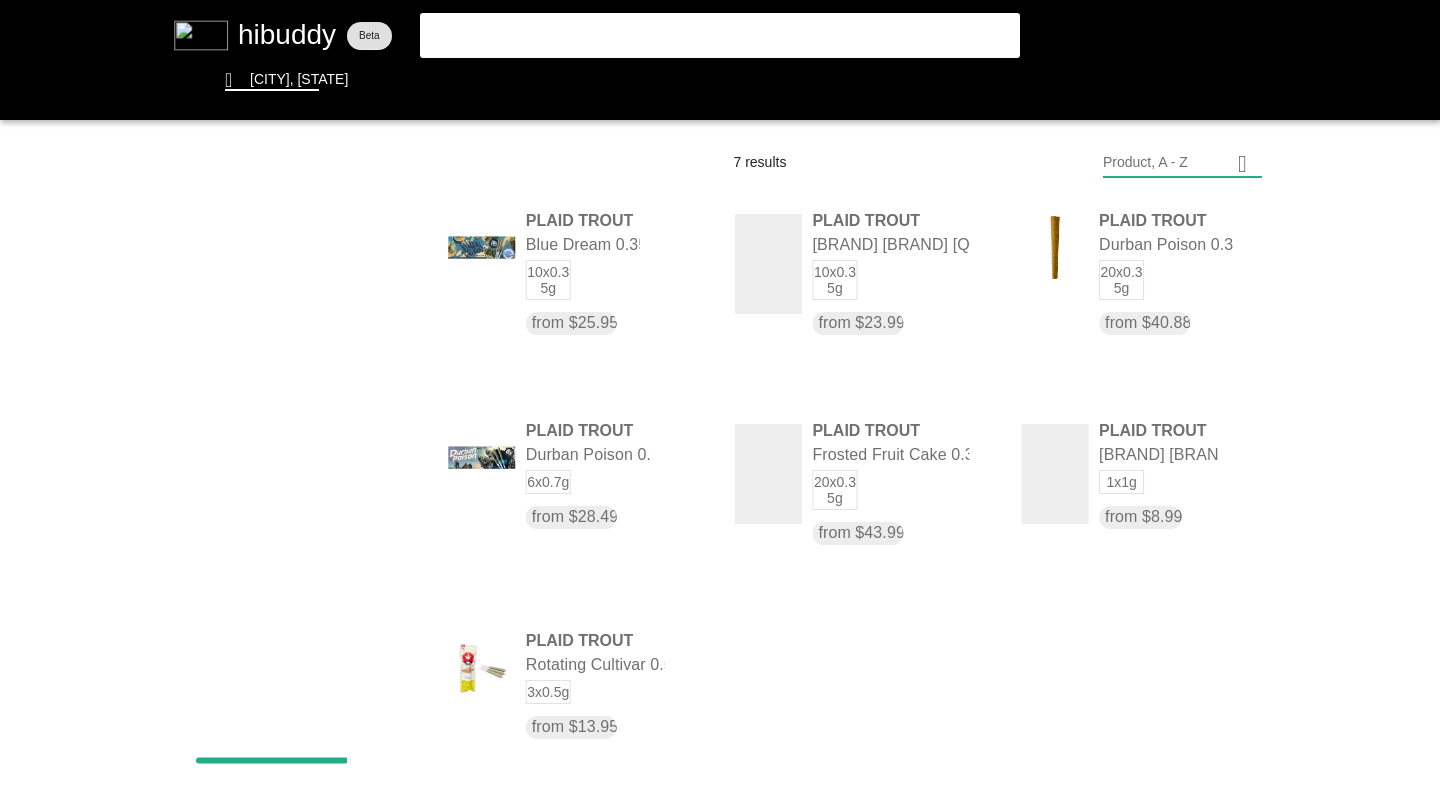 click at bounding box center (720, 398) 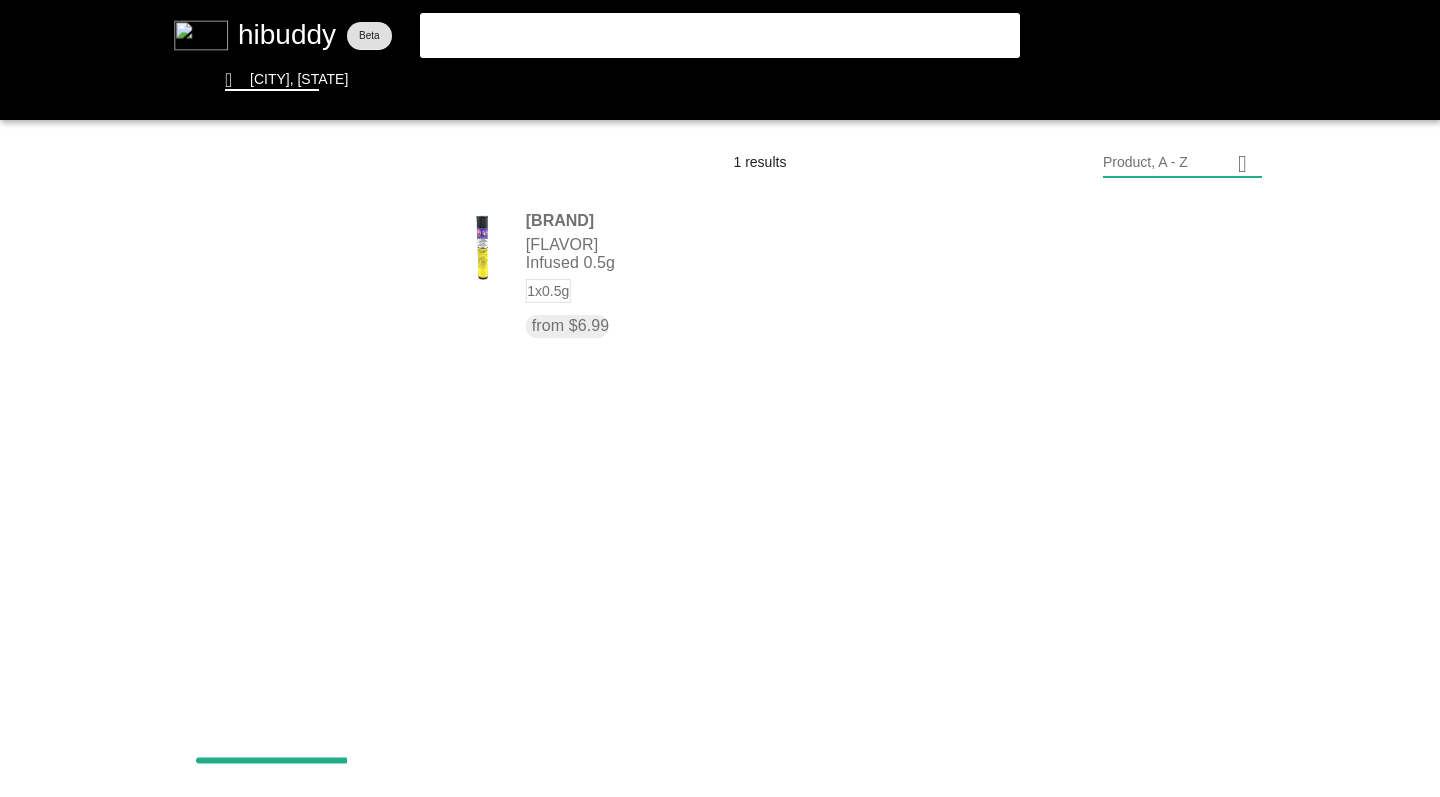 click at bounding box center (720, 398) 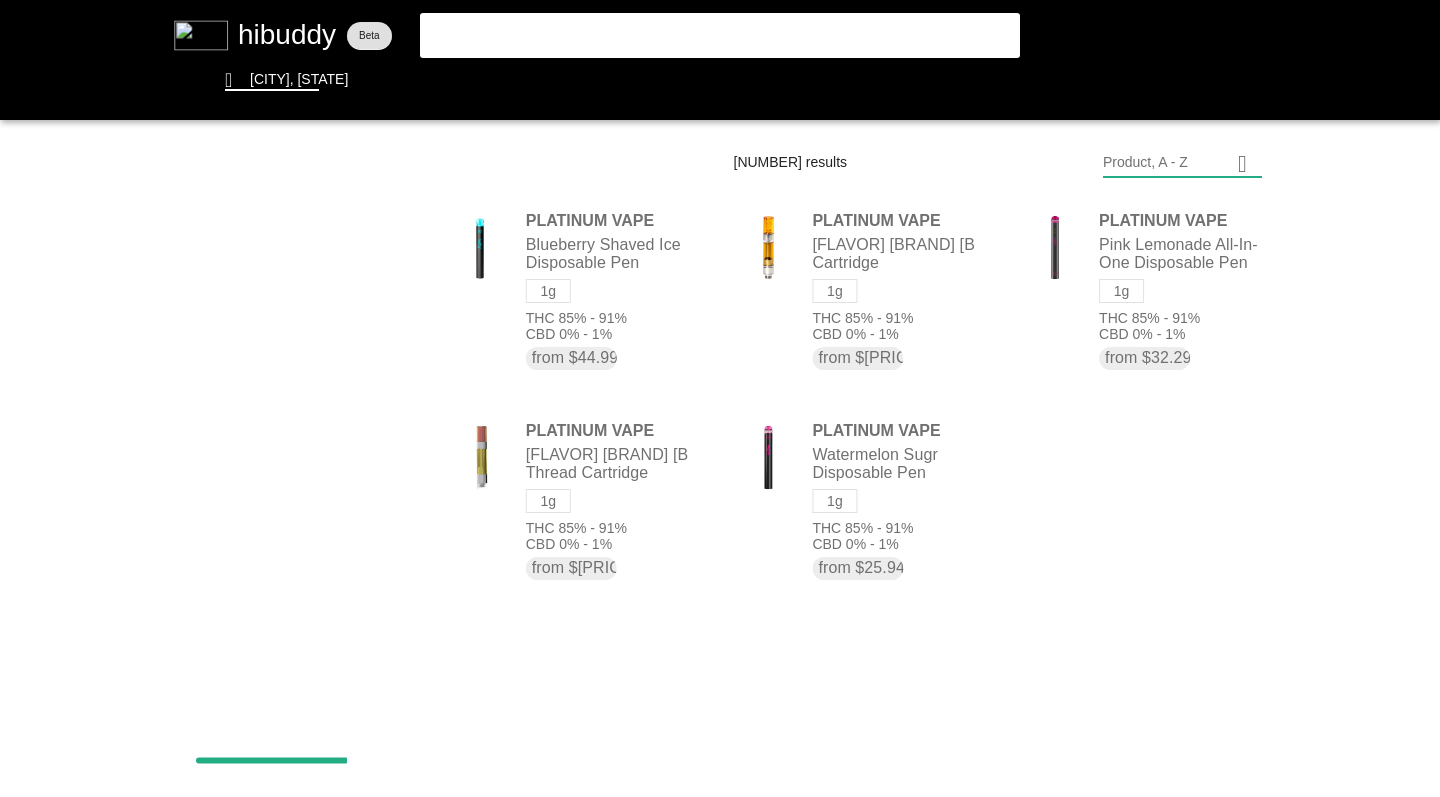 click at bounding box center [720, 398] 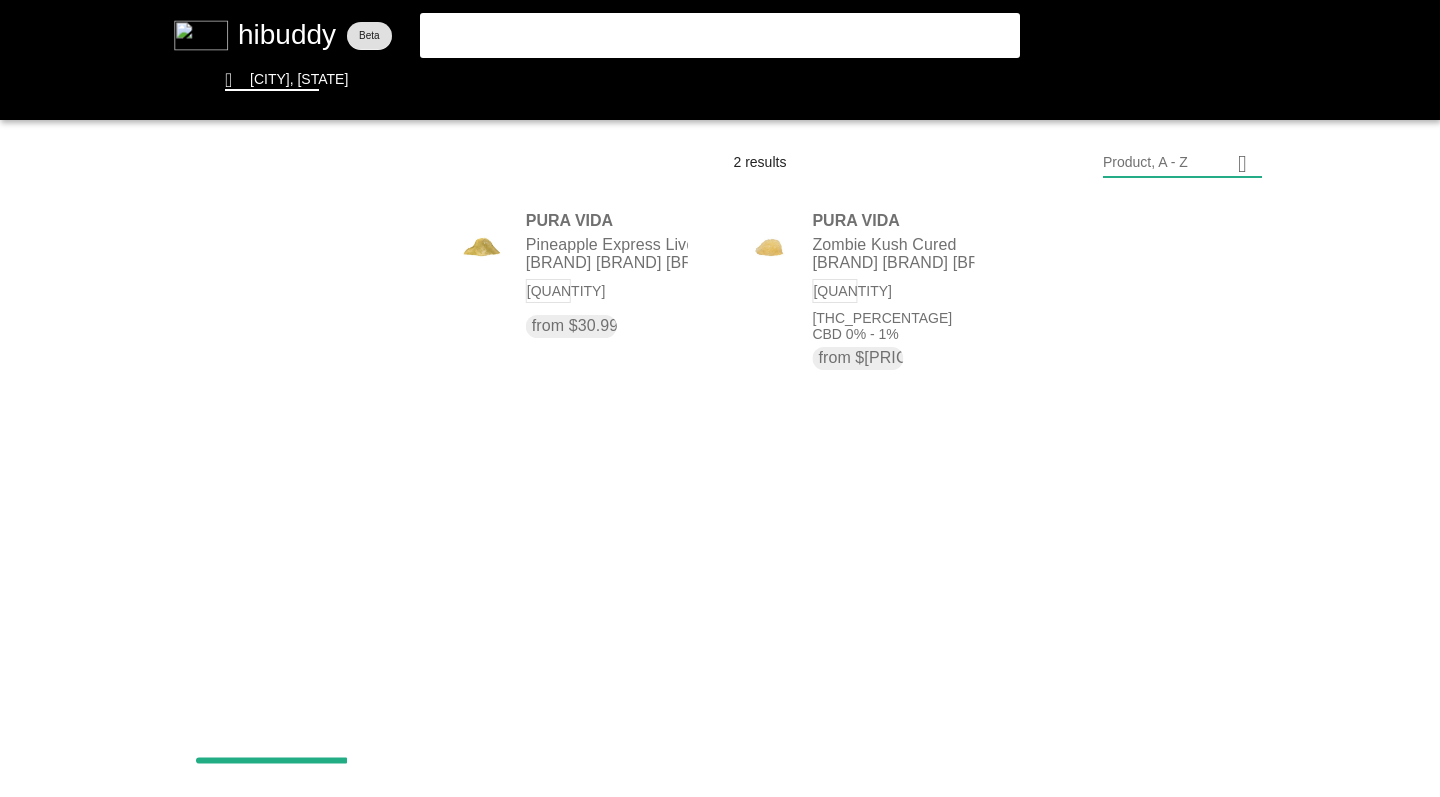 drag, startPoint x: 307, startPoint y: 428, endPoint x: 310, endPoint y: 438, distance: 10.440307 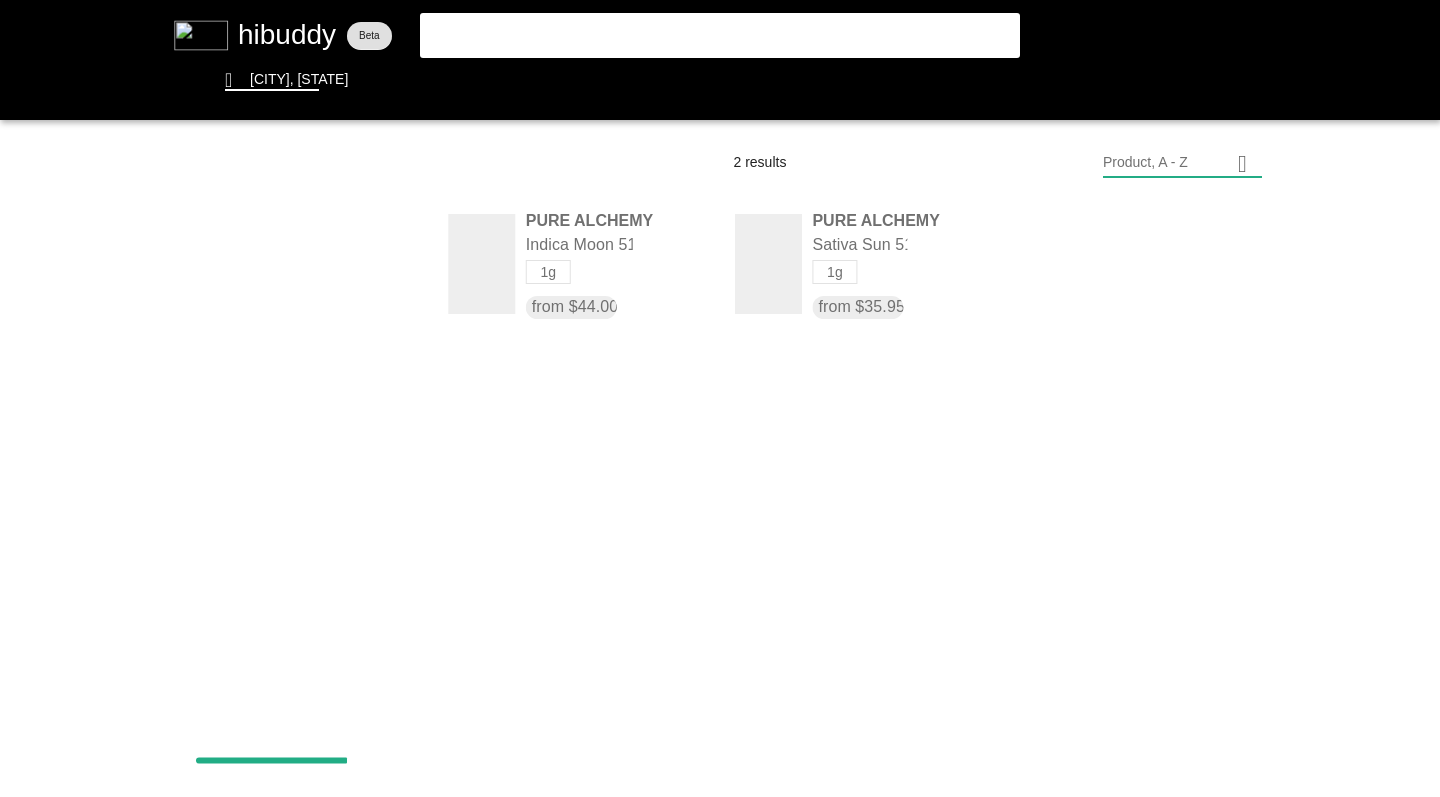 click at bounding box center [720, 398] 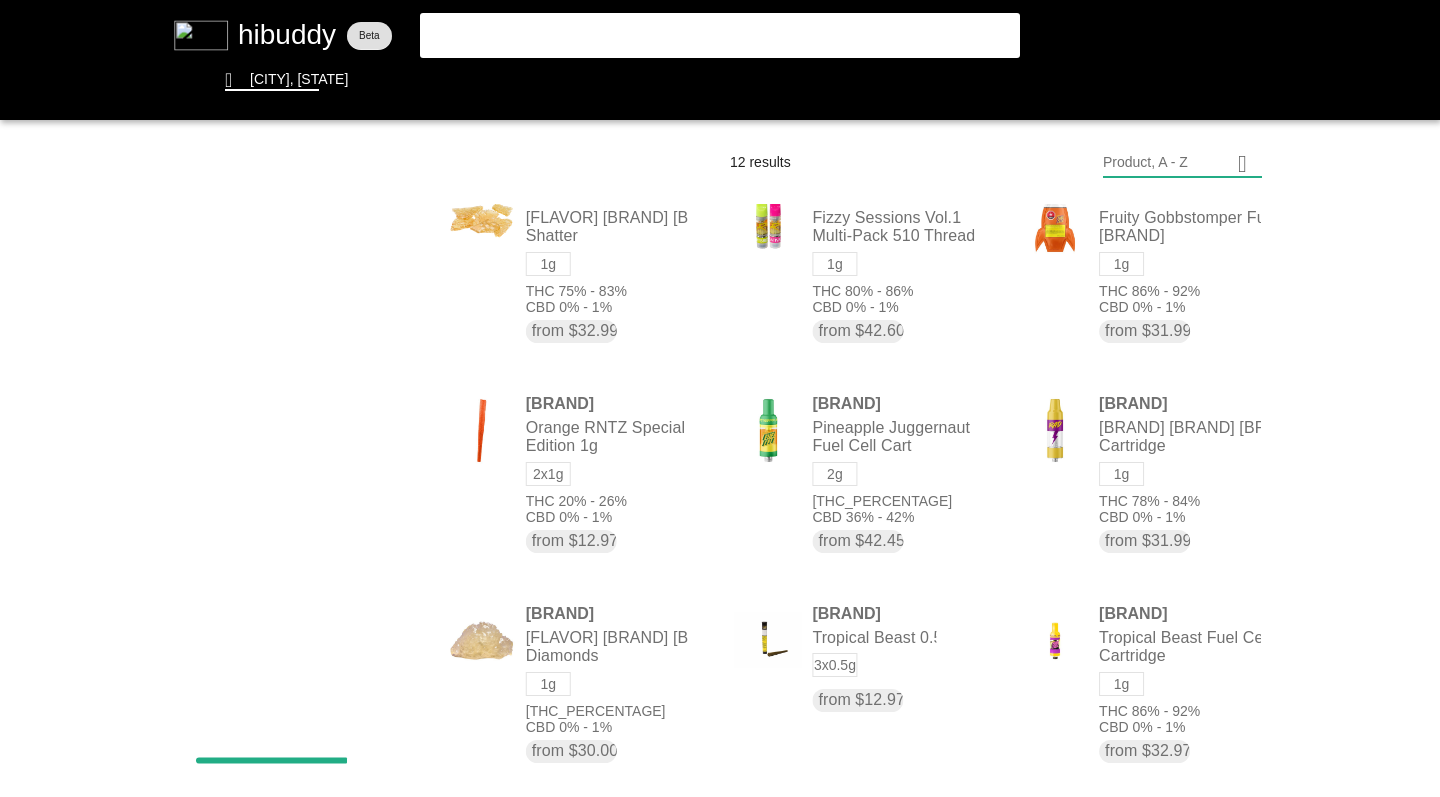 click at bounding box center (720, 398) 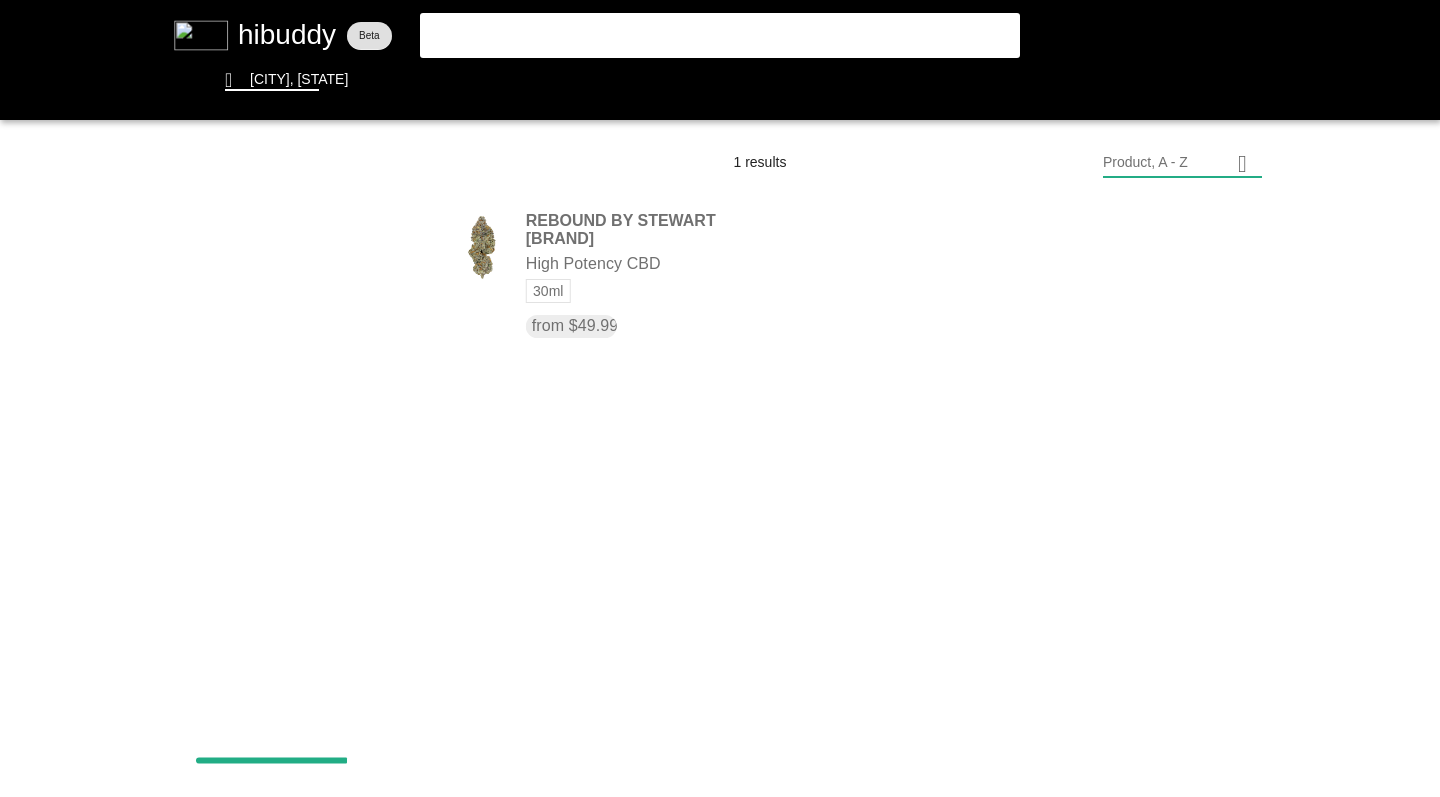 click at bounding box center [720, 398] 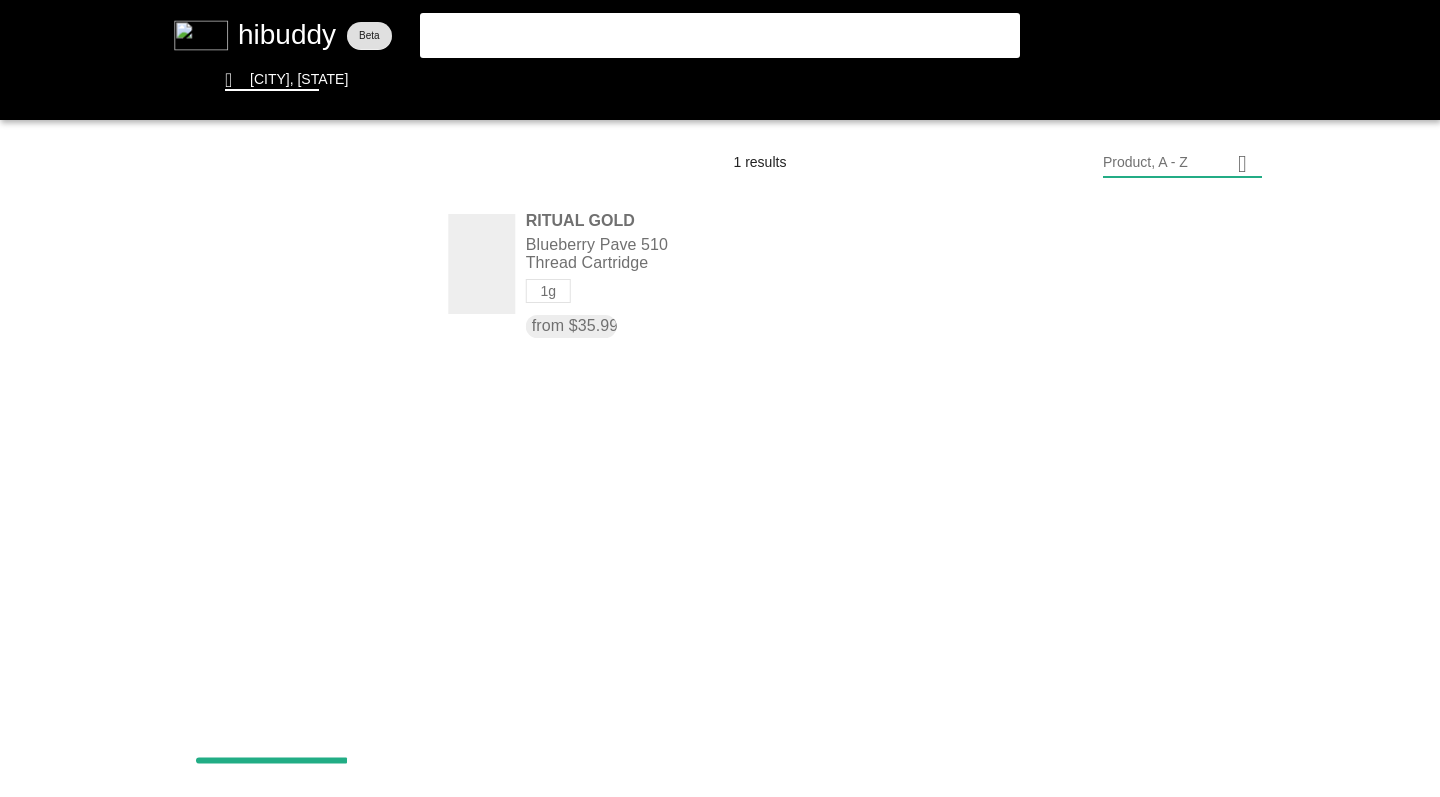 click at bounding box center (720, 398) 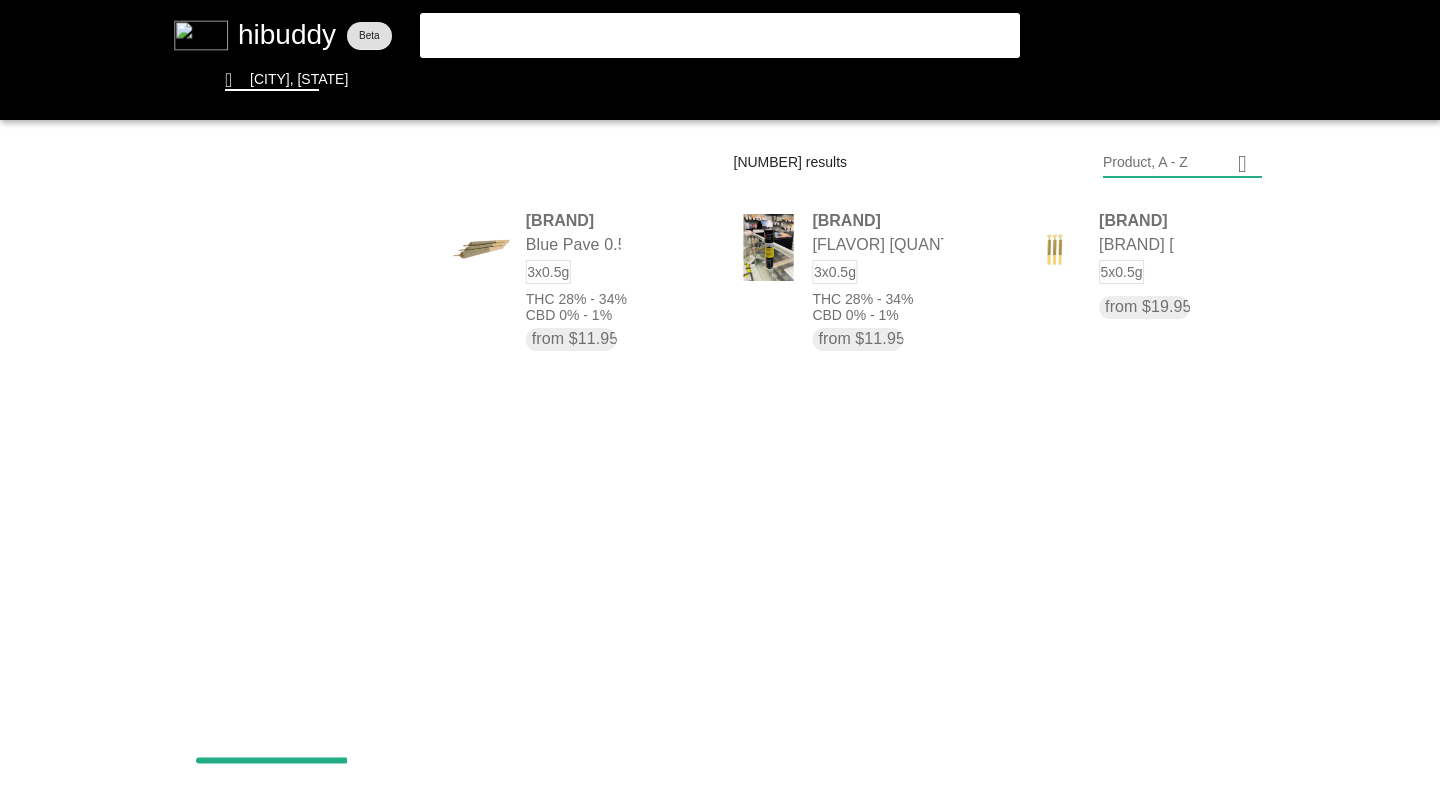 click at bounding box center [720, 398] 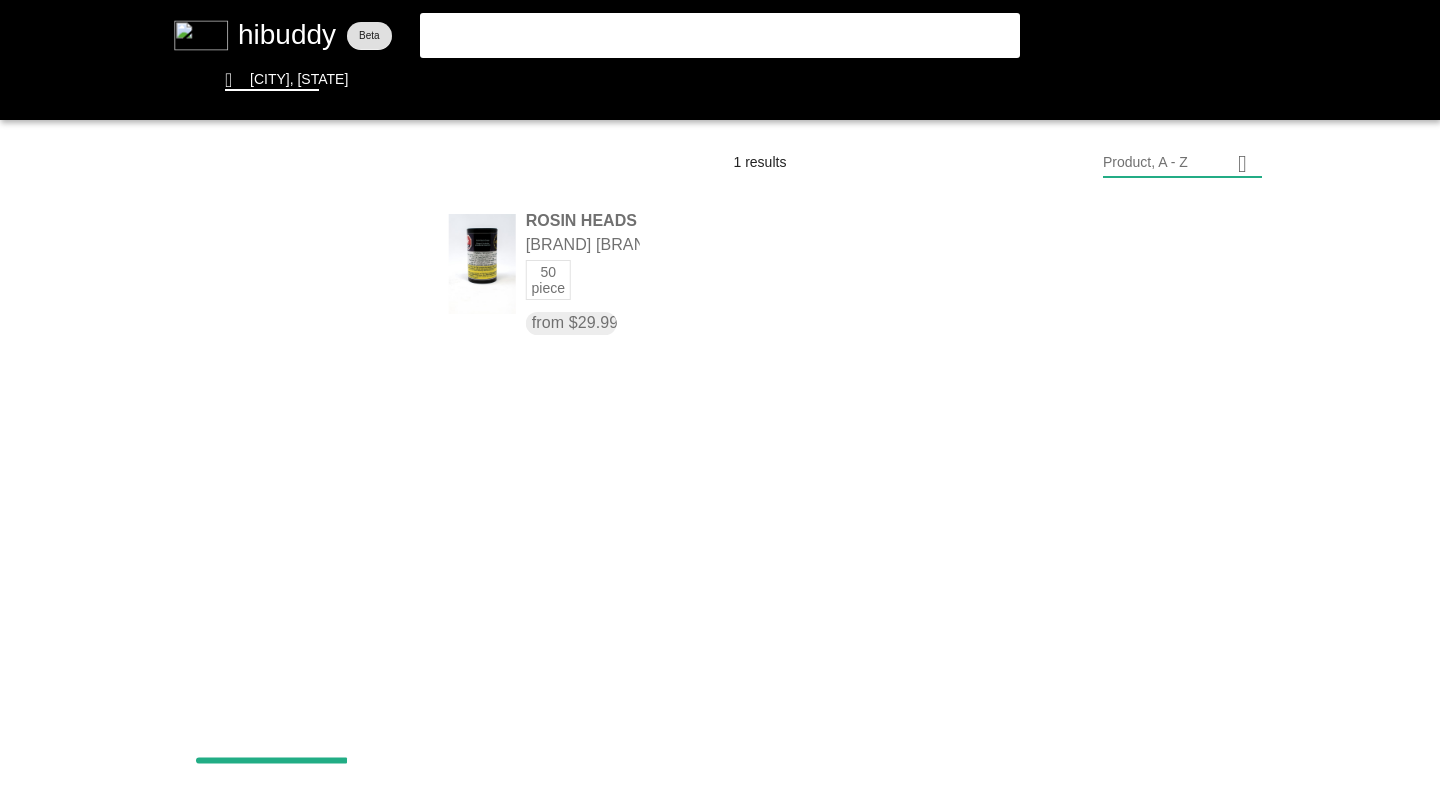 click at bounding box center [720, 398] 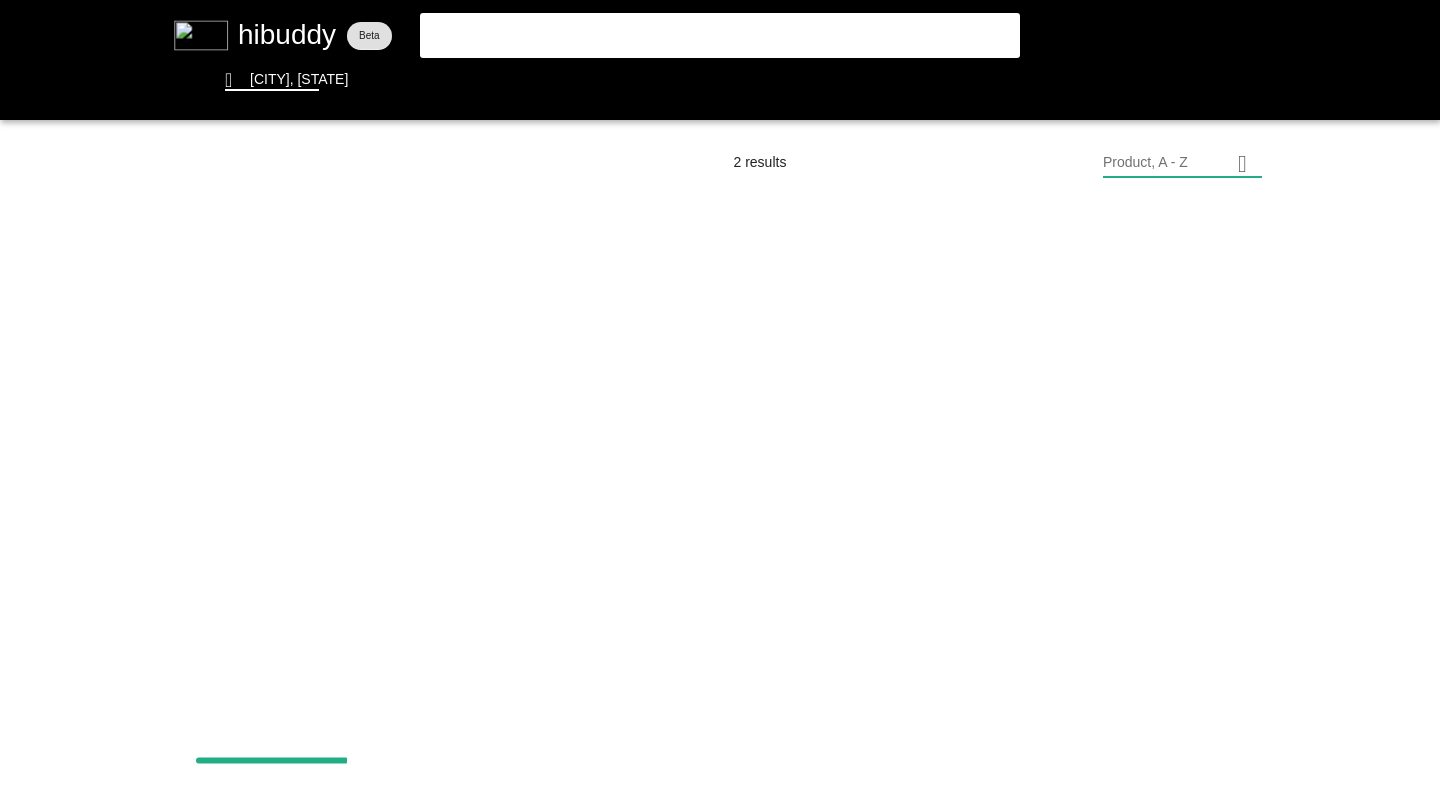 click at bounding box center (720, 398) 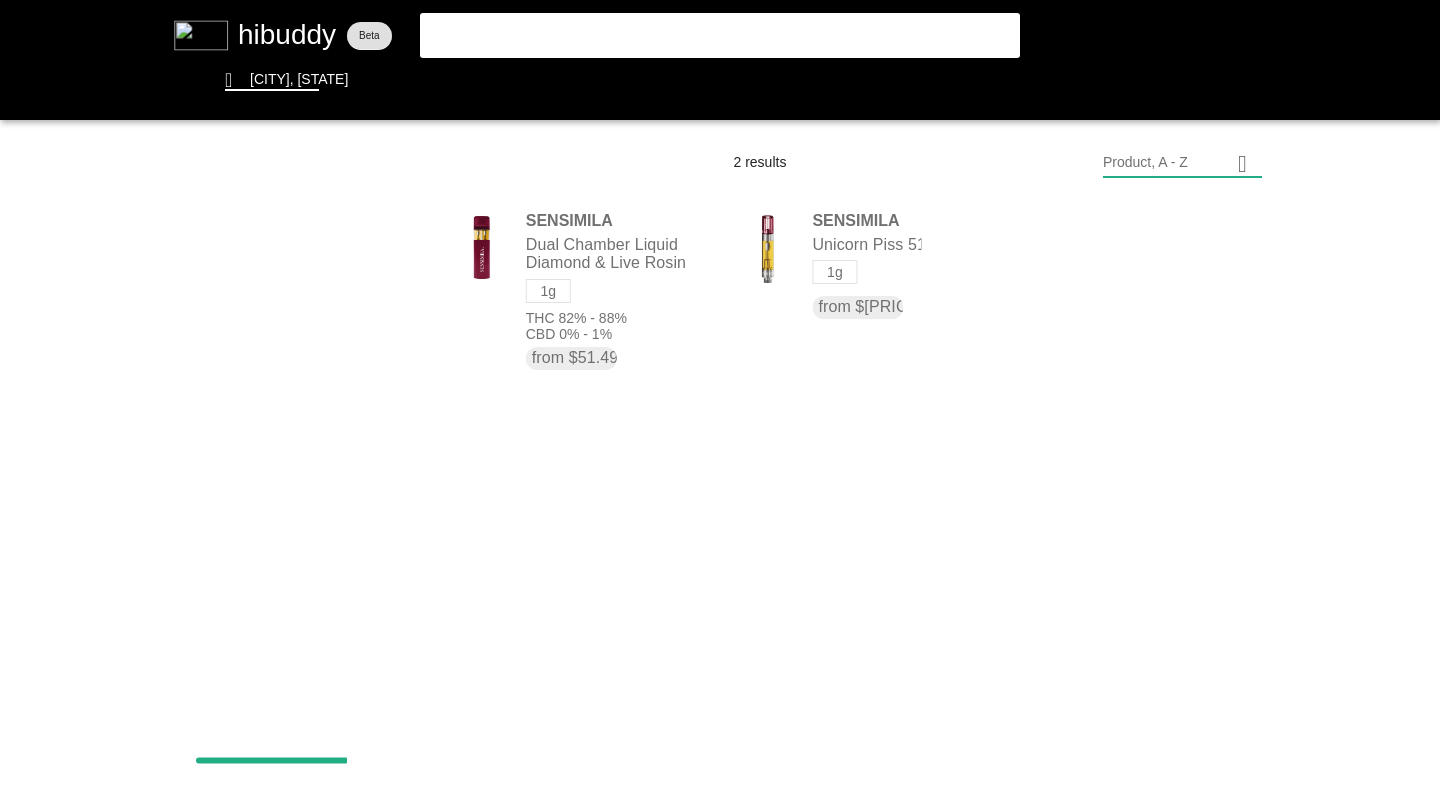 click at bounding box center [720, 398] 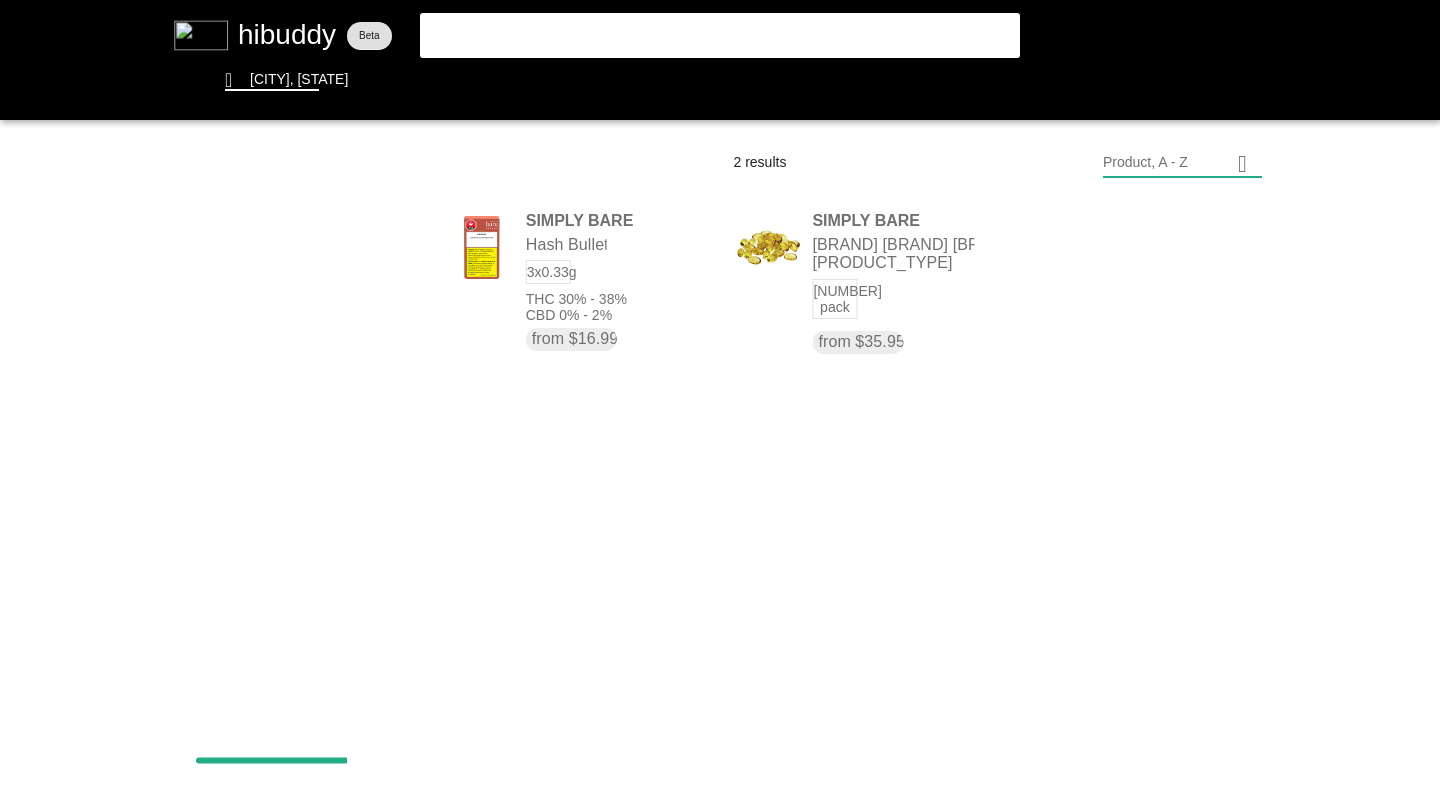 click at bounding box center (720, 398) 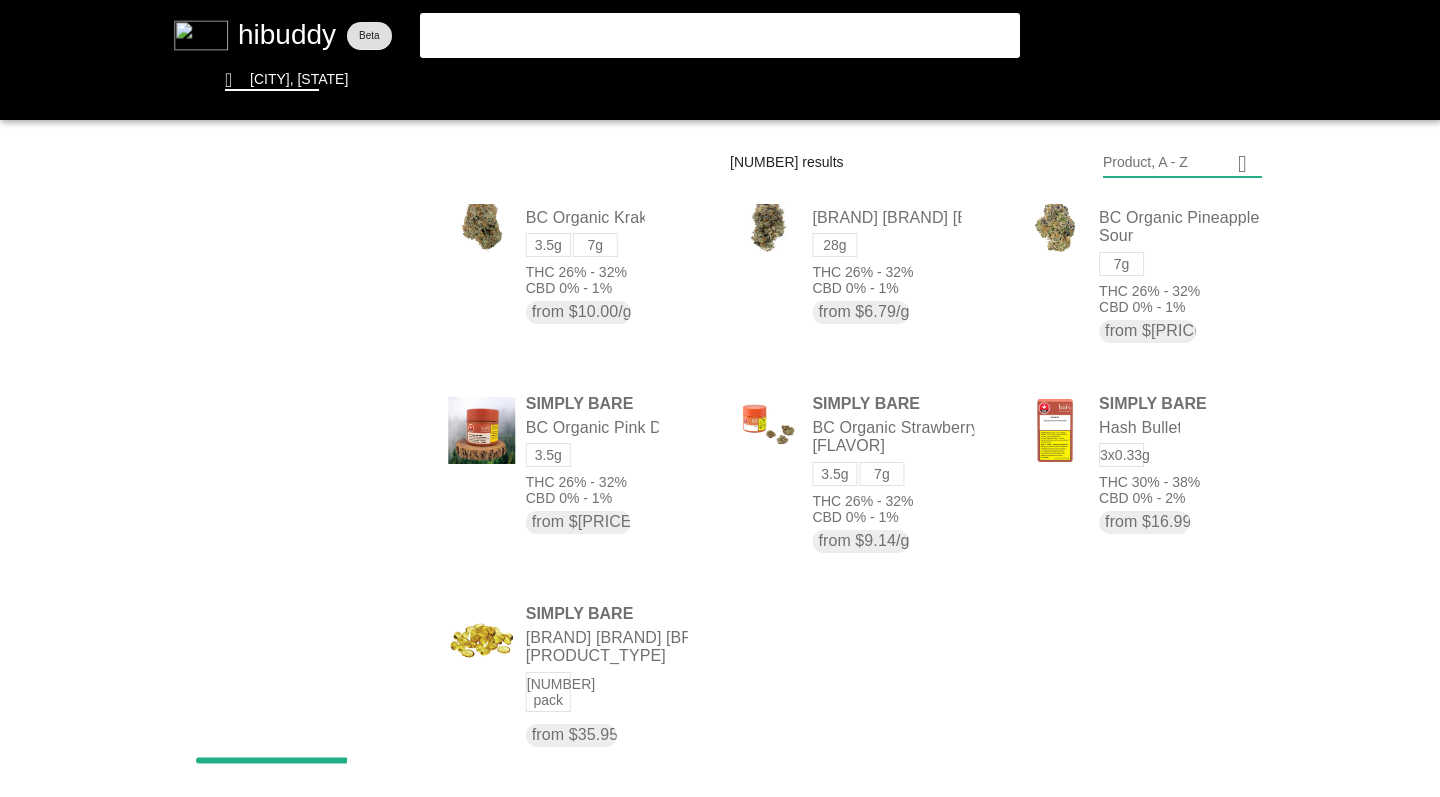 click at bounding box center [720, 398] 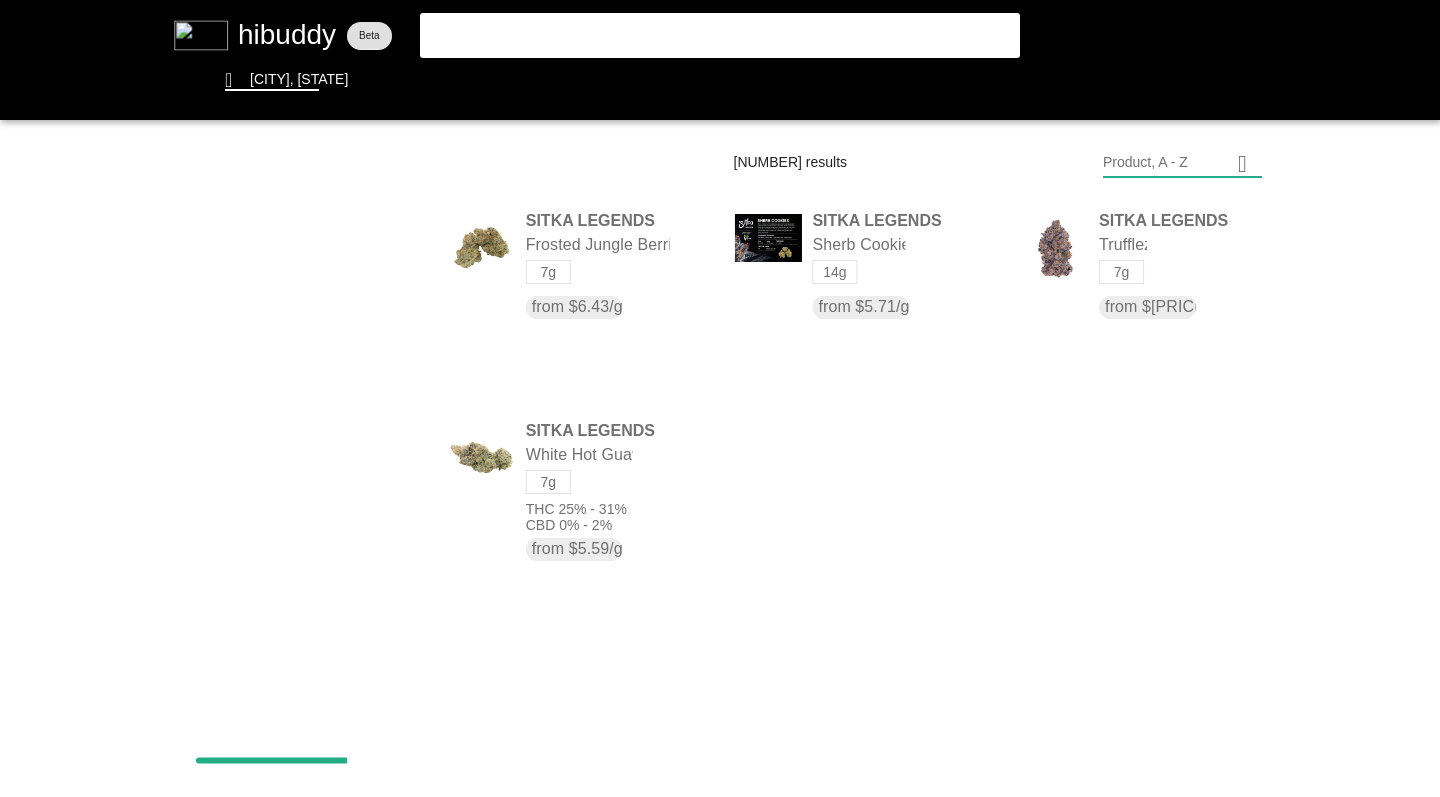 click at bounding box center (720, 398) 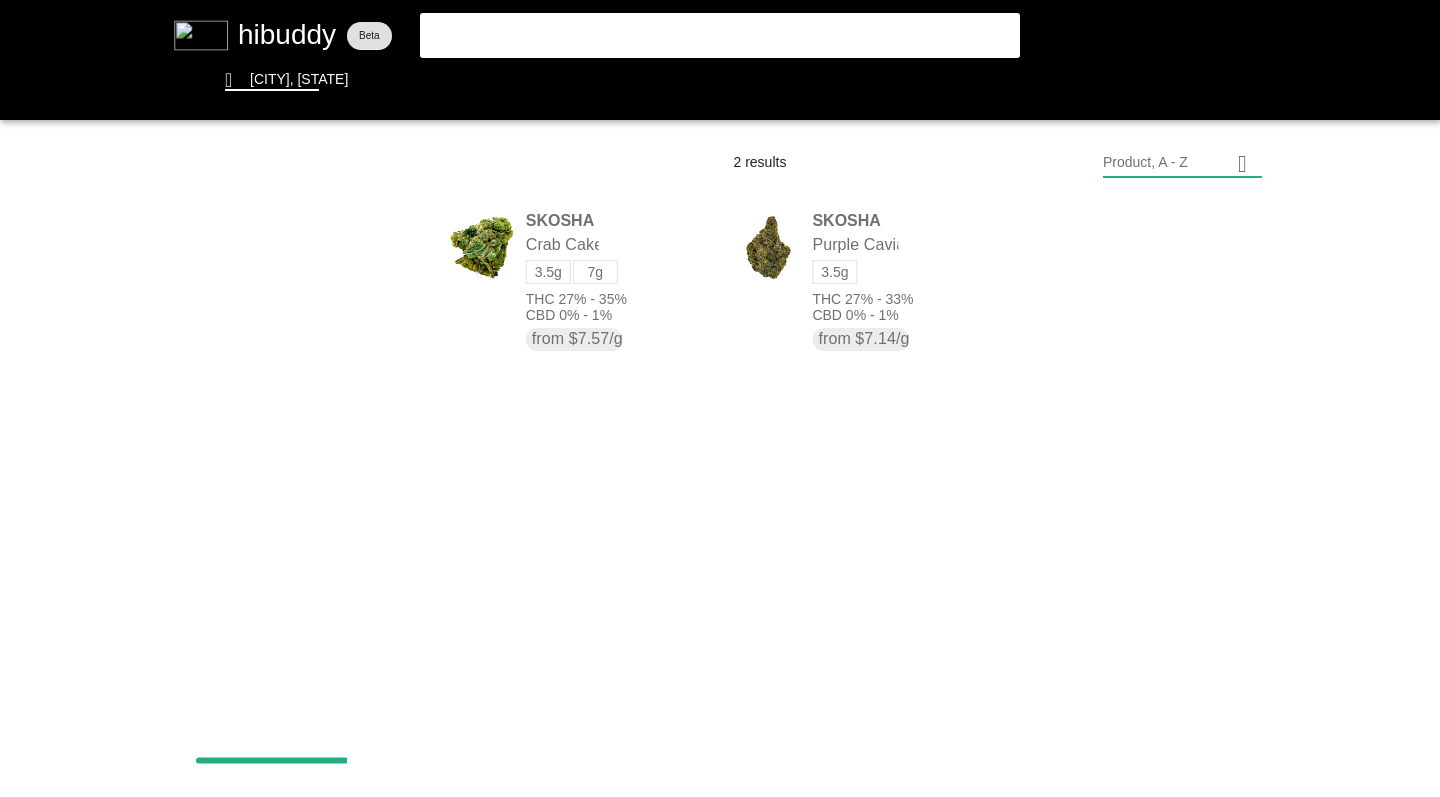 click at bounding box center (720, 398) 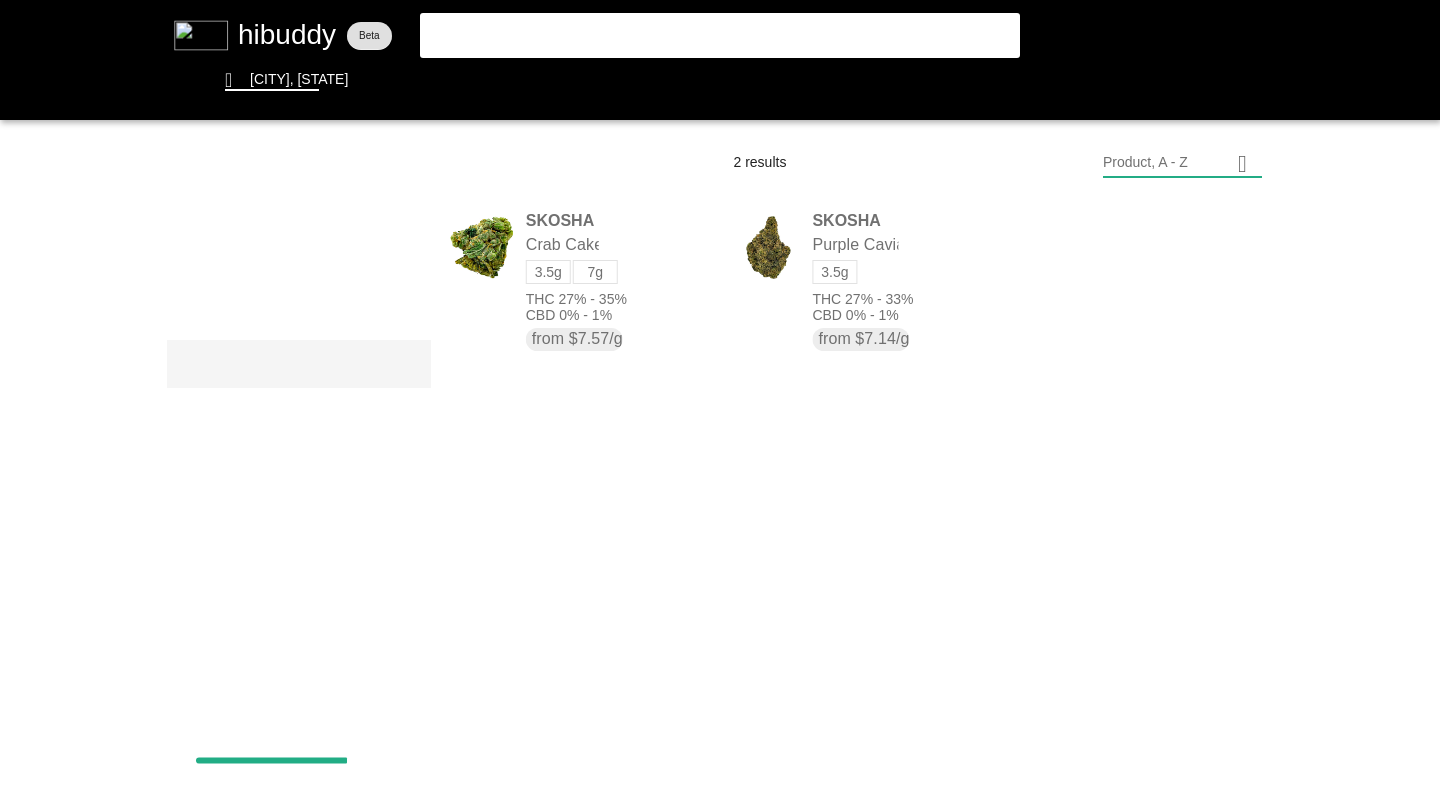 click at bounding box center (720, 398) 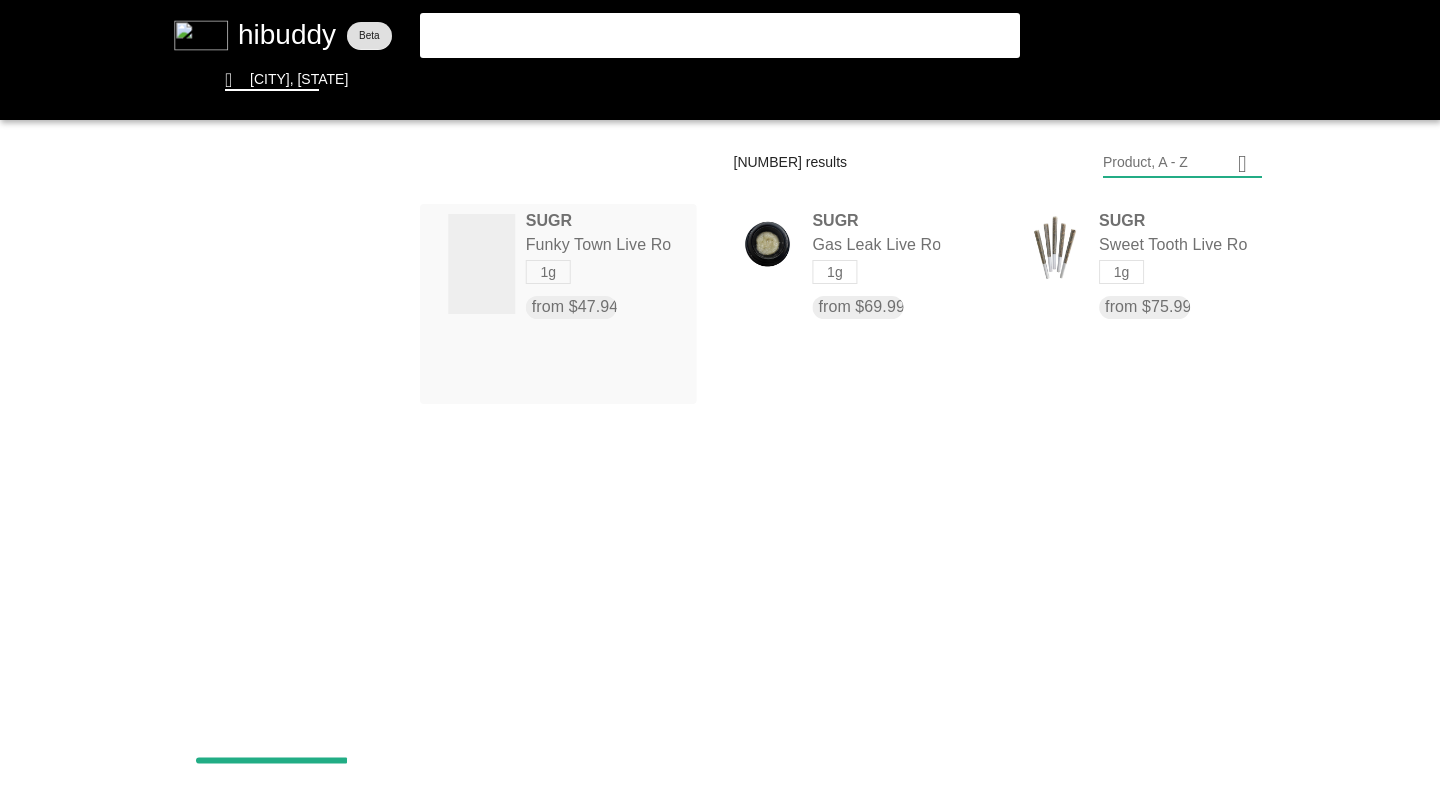 click at bounding box center (720, 398) 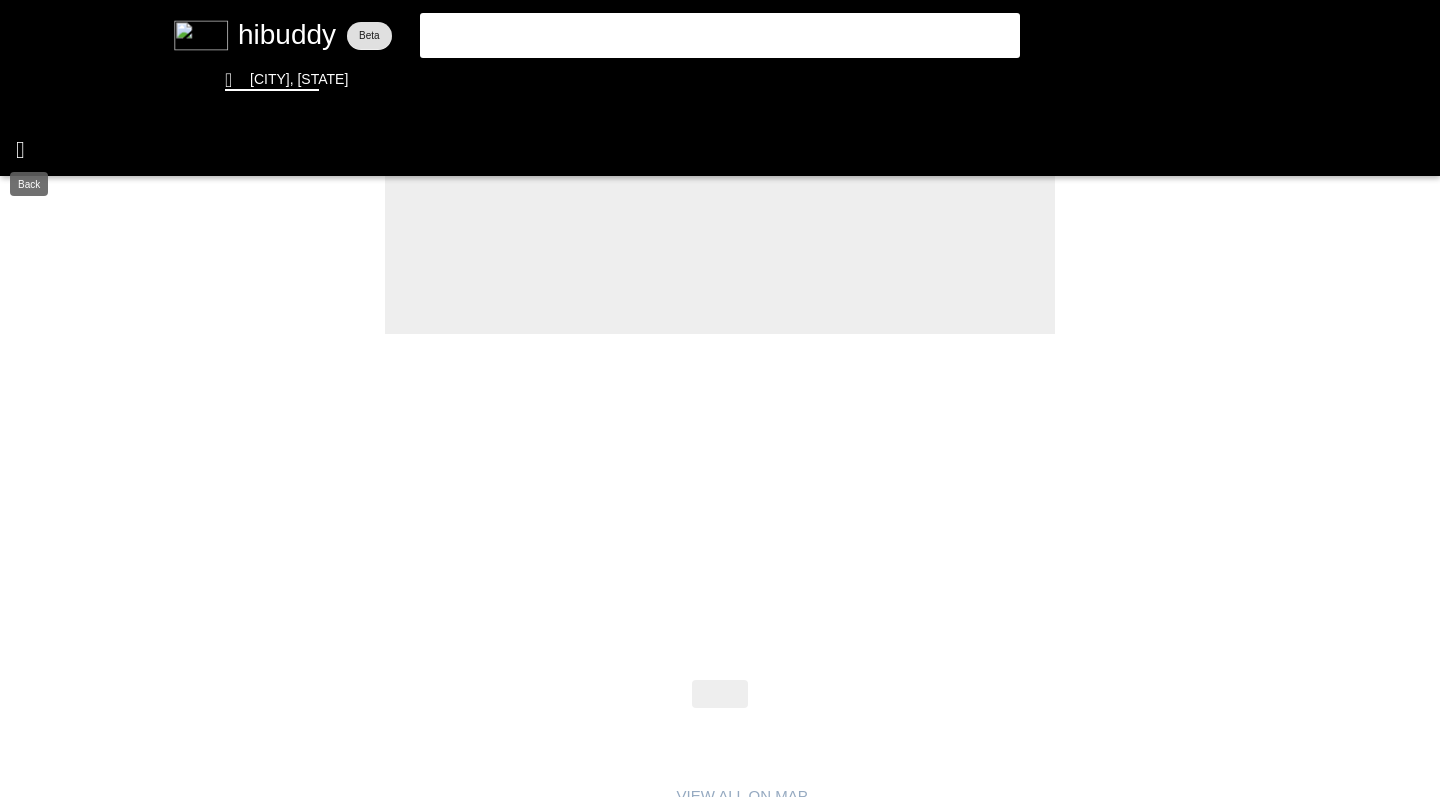 click at bounding box center [720, 398] 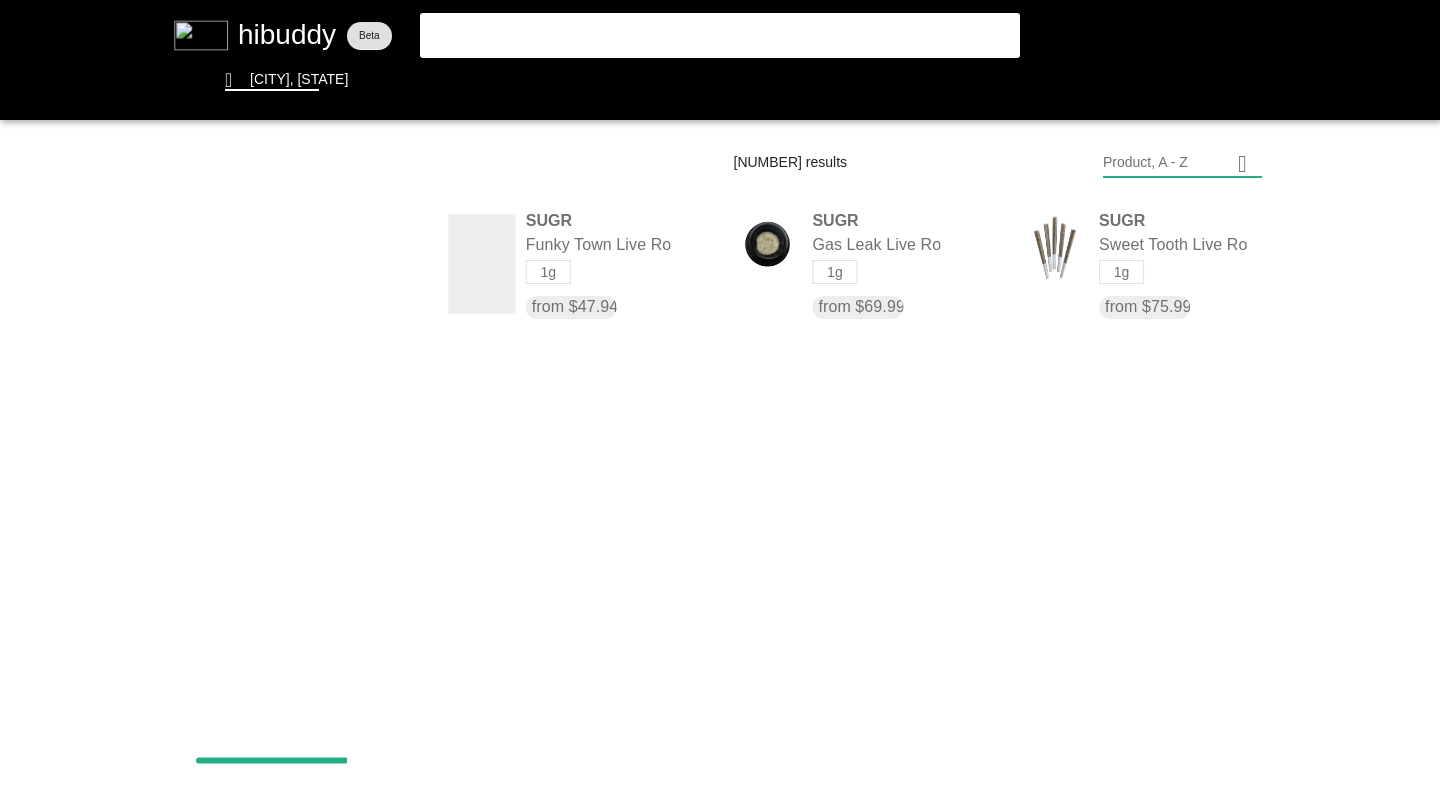 click at bounding box center [720, 398] 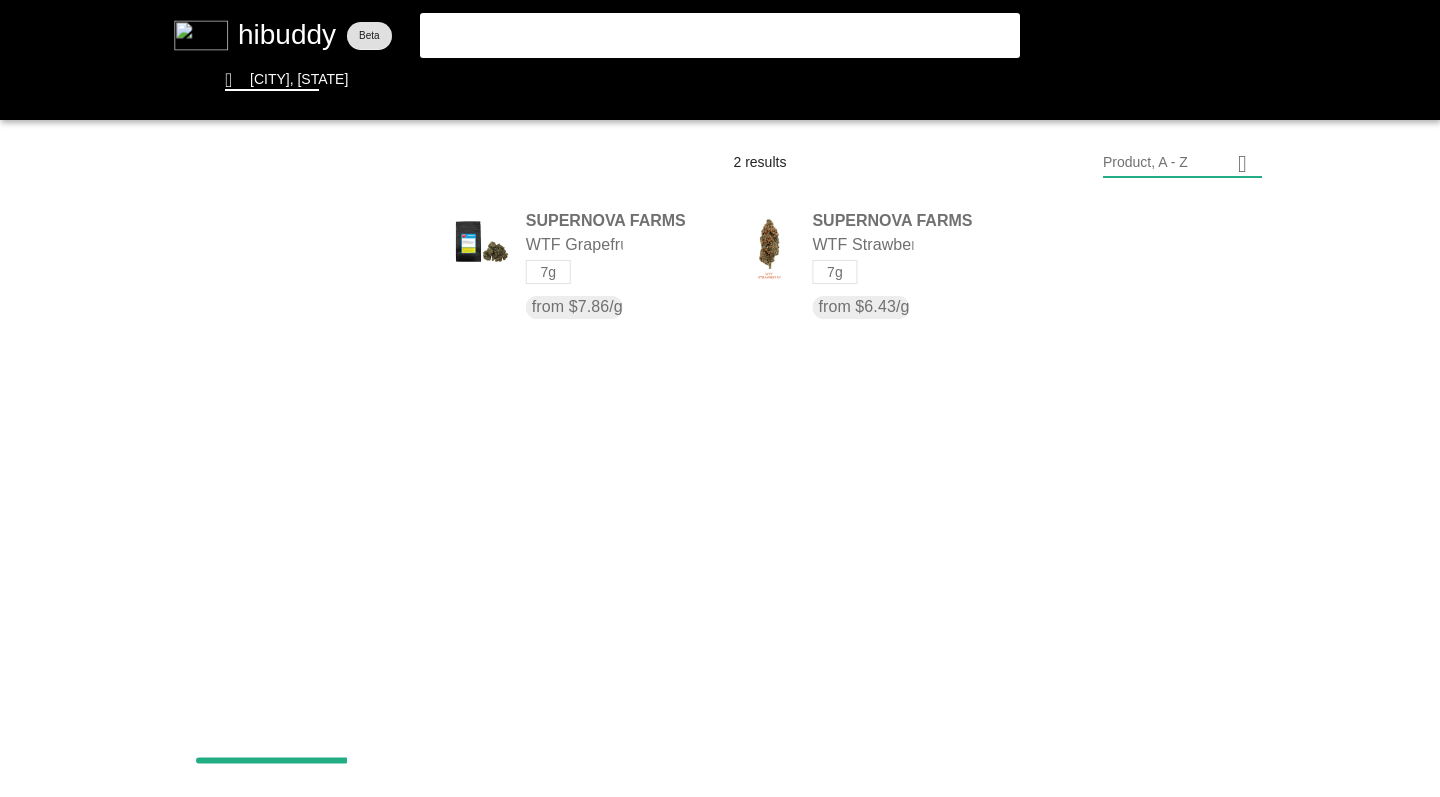 click at bounding box center (720, 398) 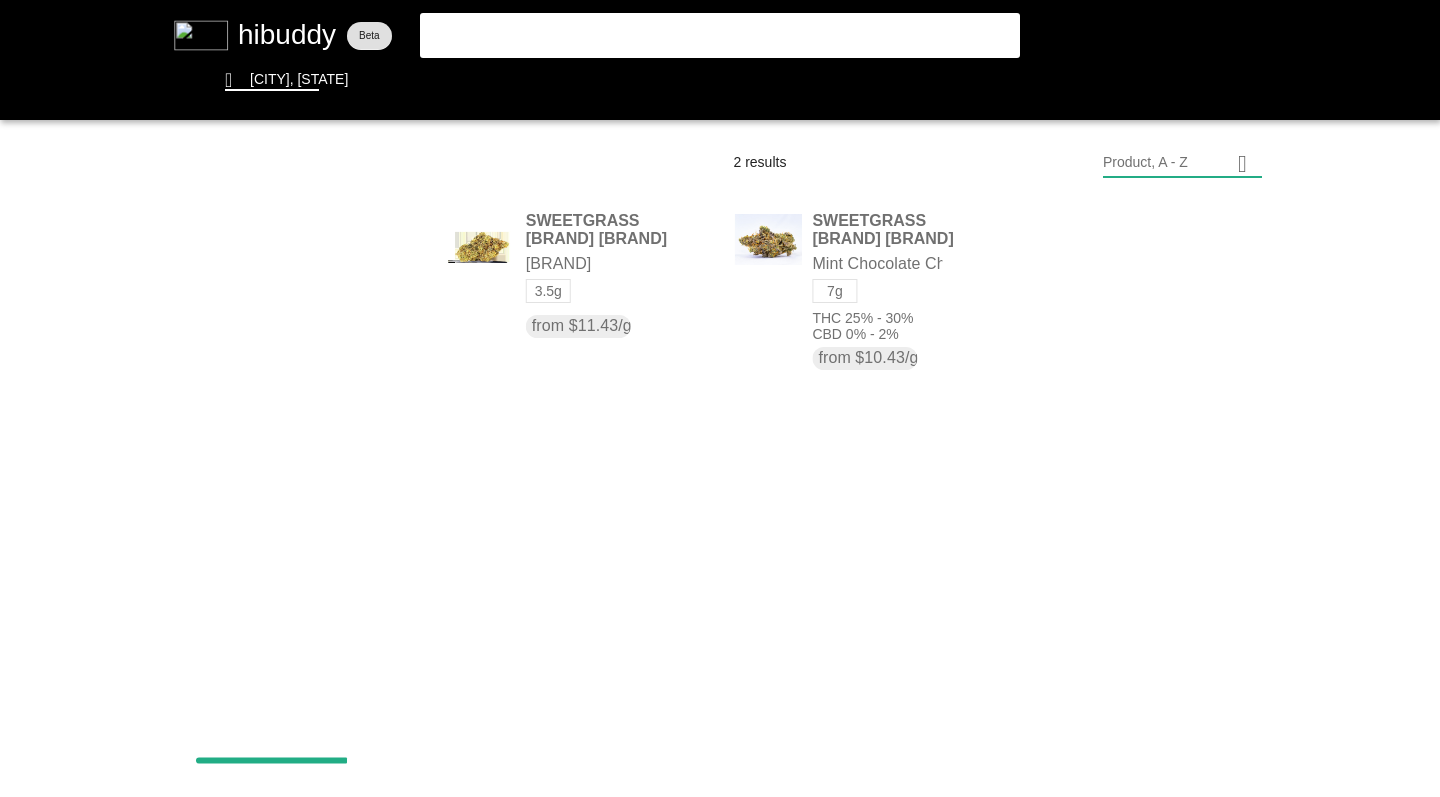 click at bounding box center [720, 398] 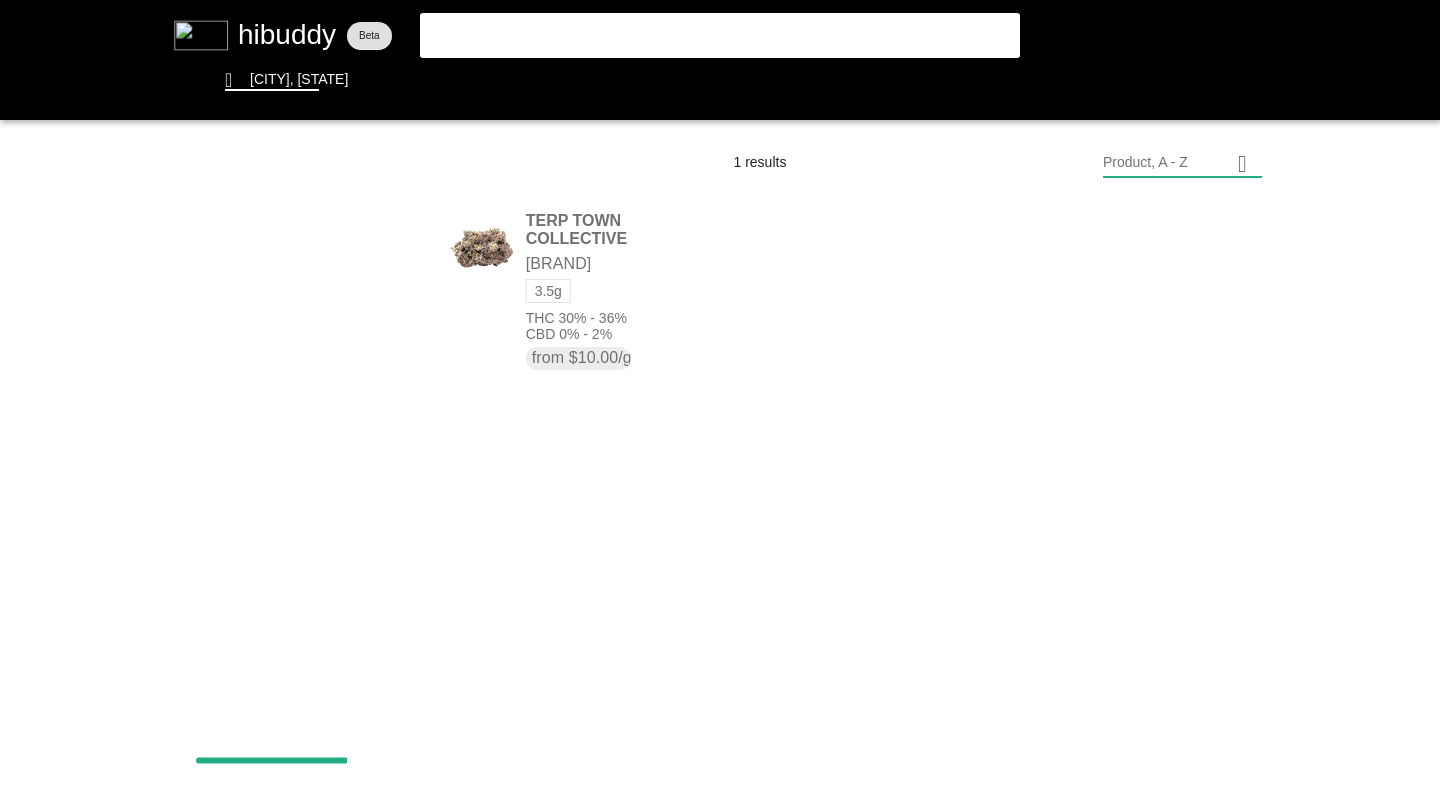 click at bounding box center (720, 398) 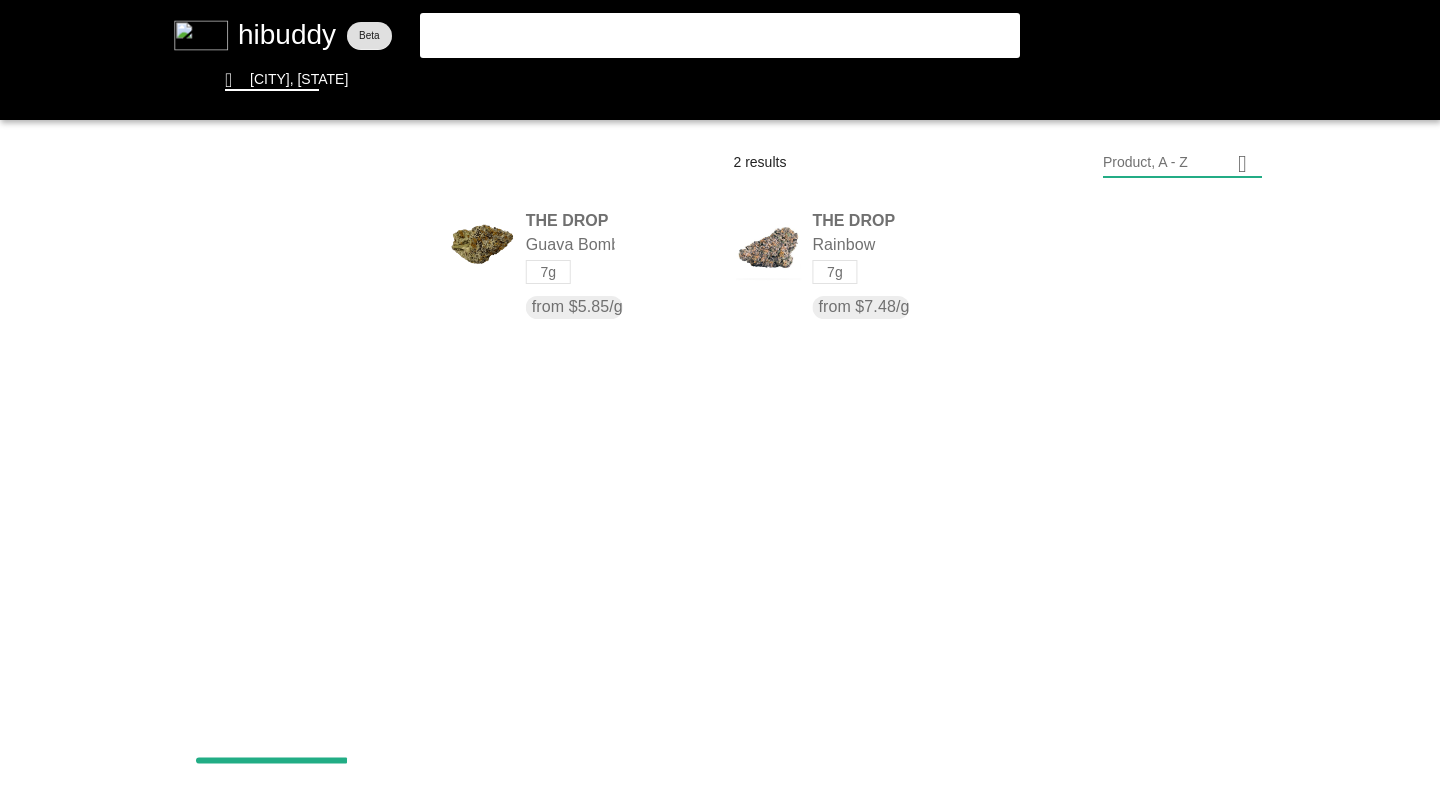 click at bounding box center [720, 398] 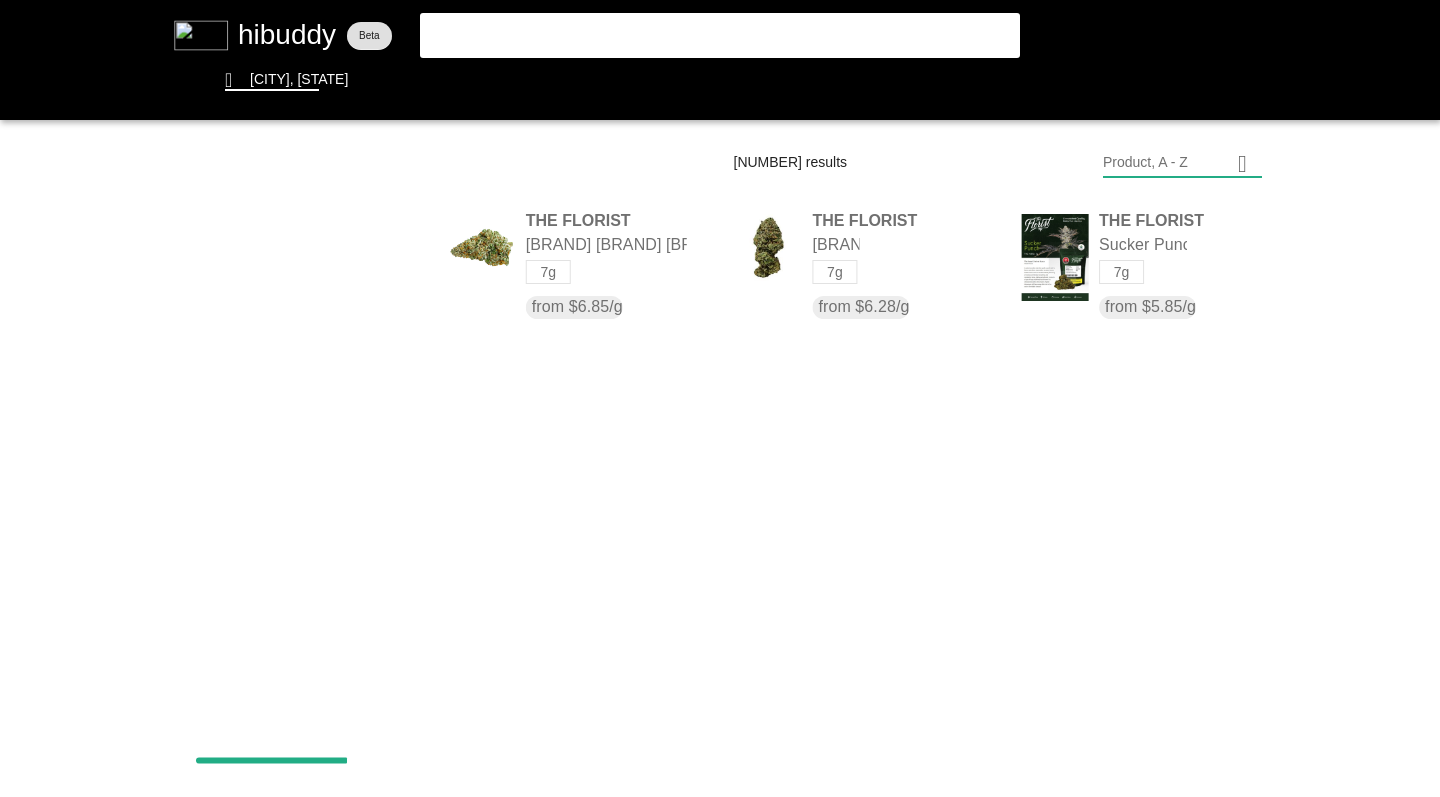 click at bounding box center (720, 398) 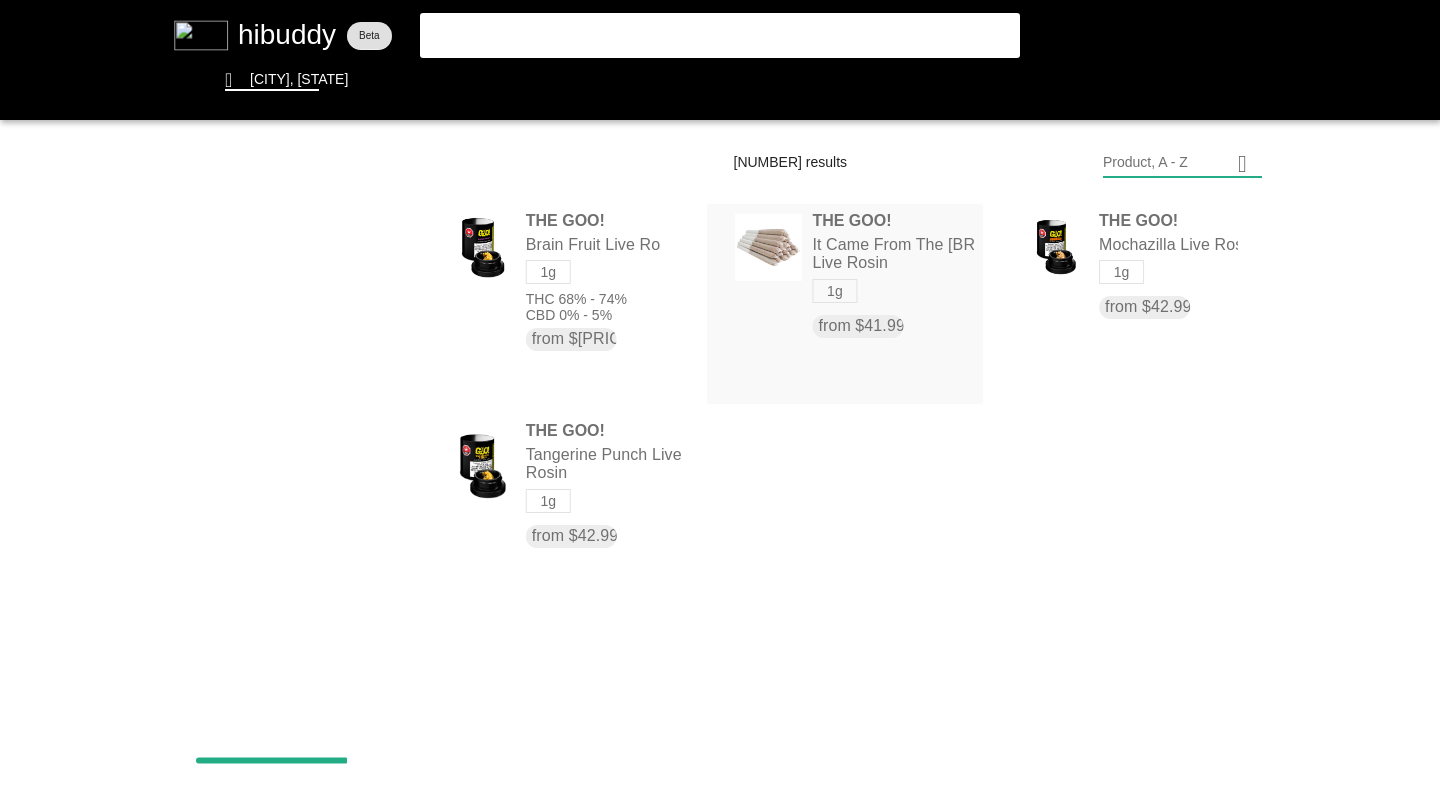 click at bounding box center (720, 398) 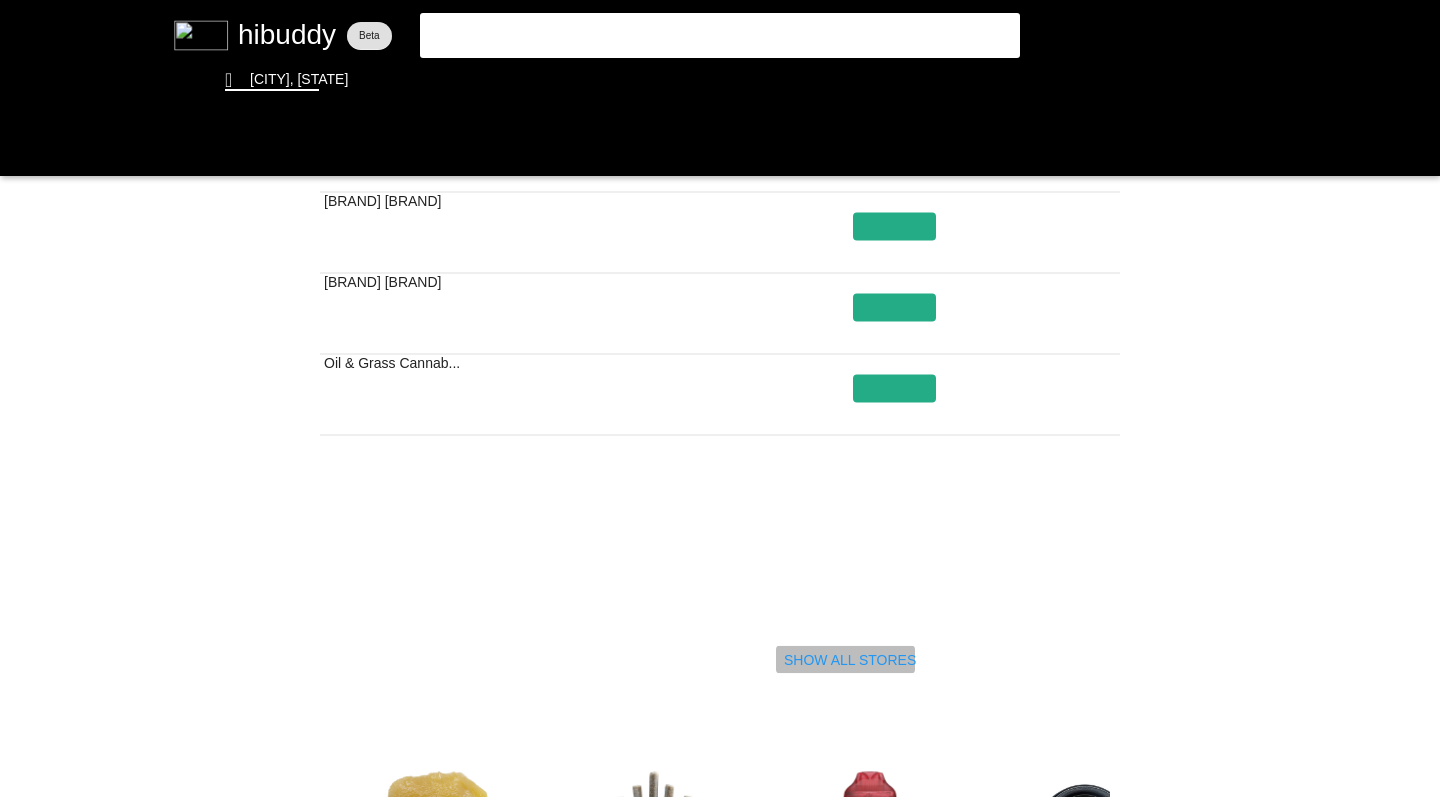 click at bounding box center (720, 398) 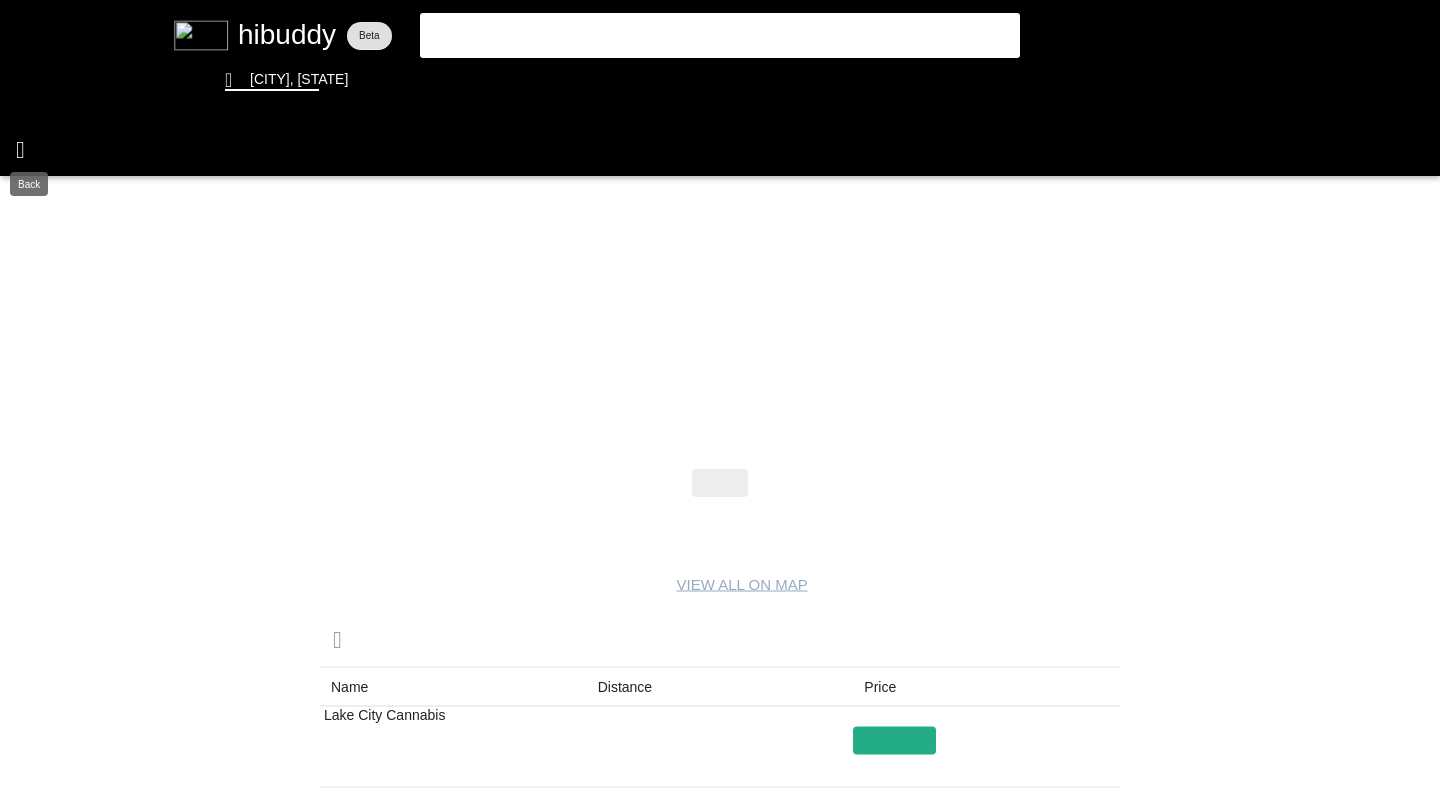 click at bounding box center (720, 398) 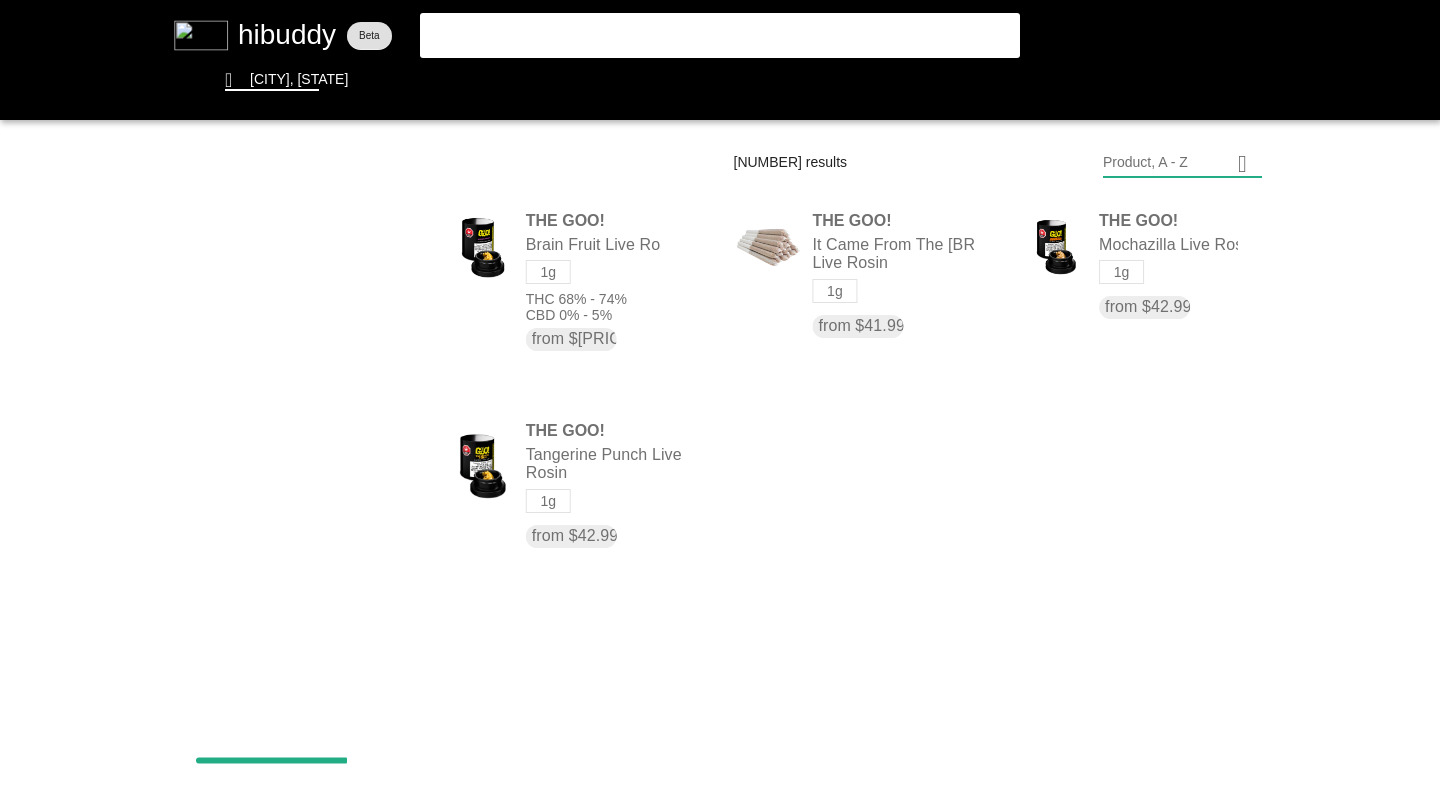 click at bounding box center [720, 398] 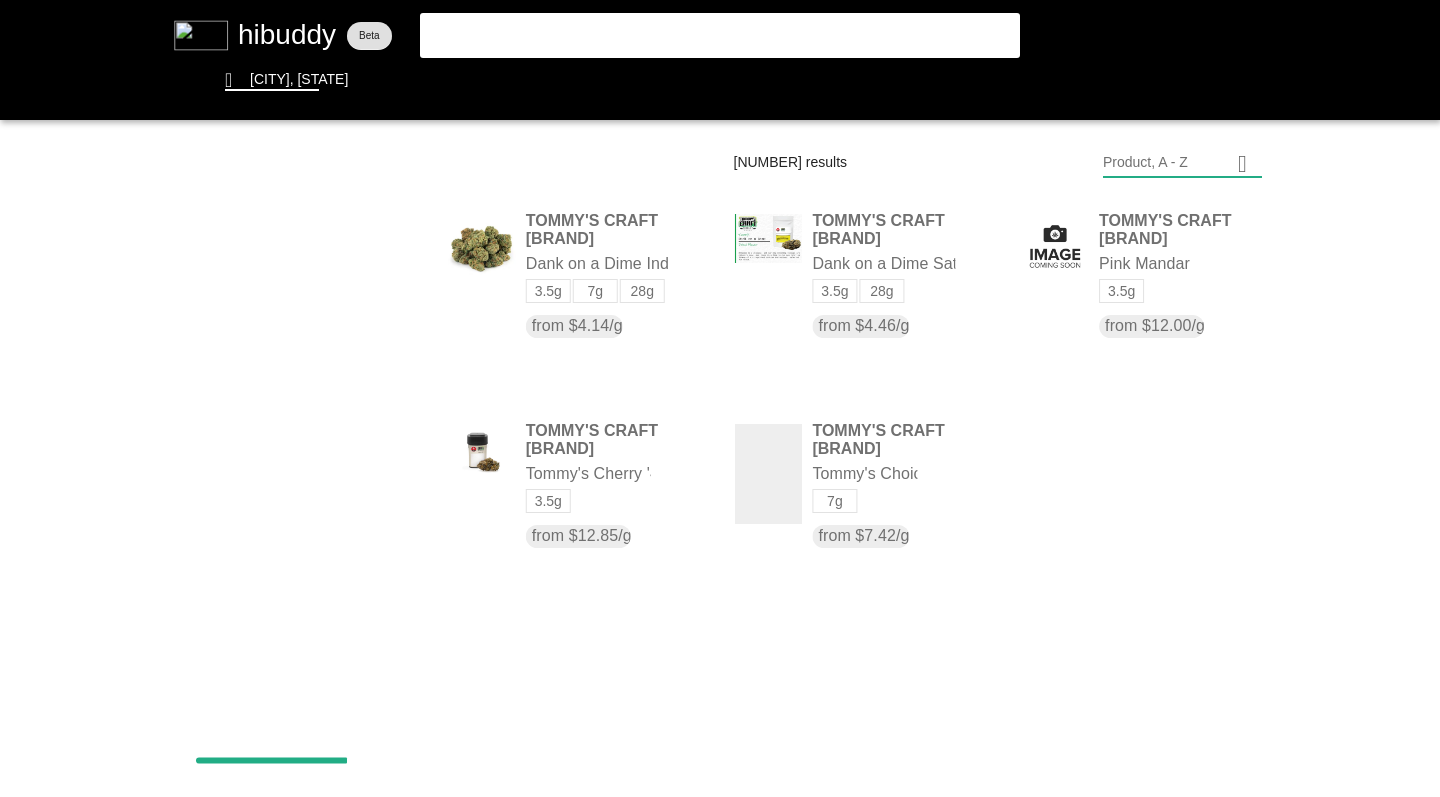 click at bounding box center [720, 398] 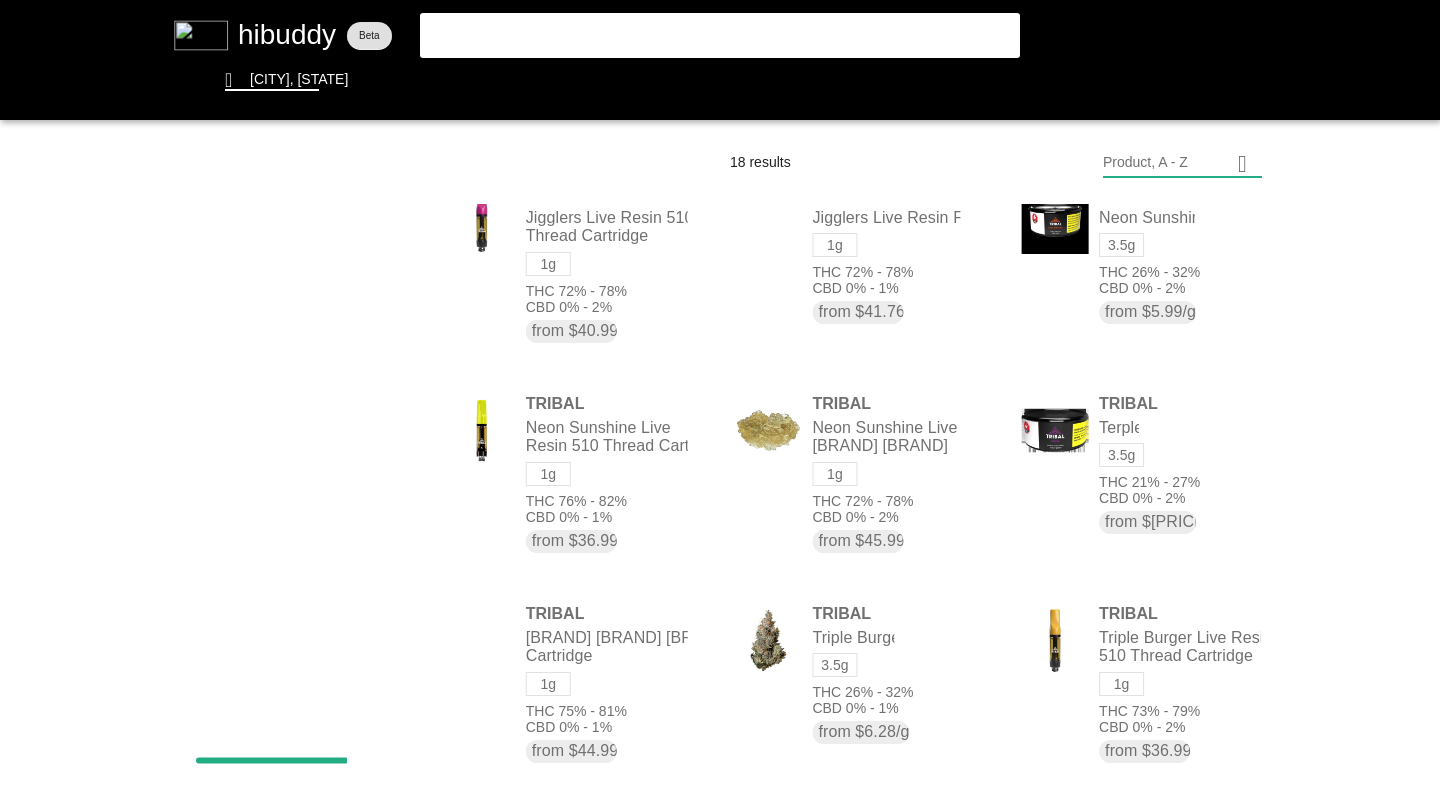 click at bounding box center [720, 398] 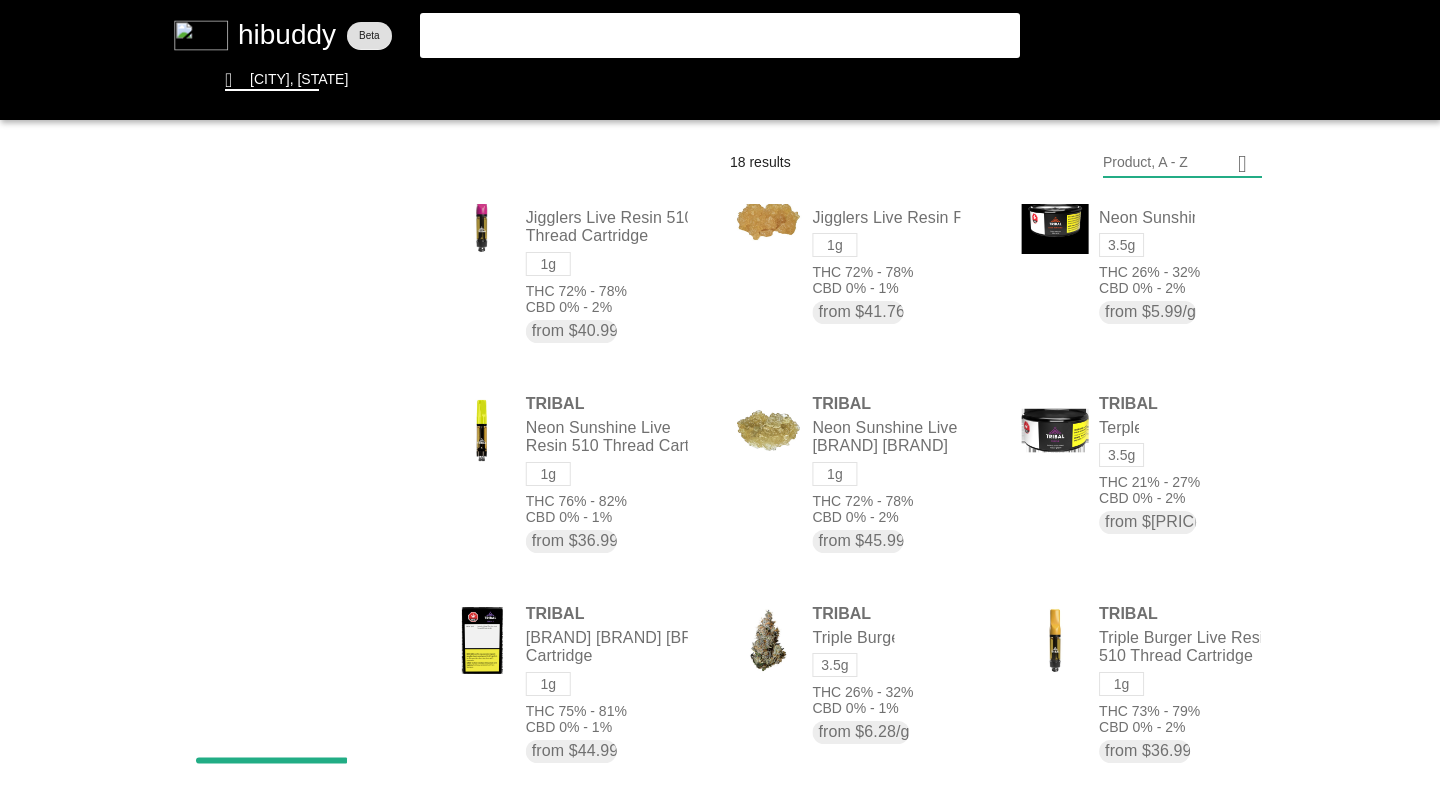 click at bounding box center (720, 398) 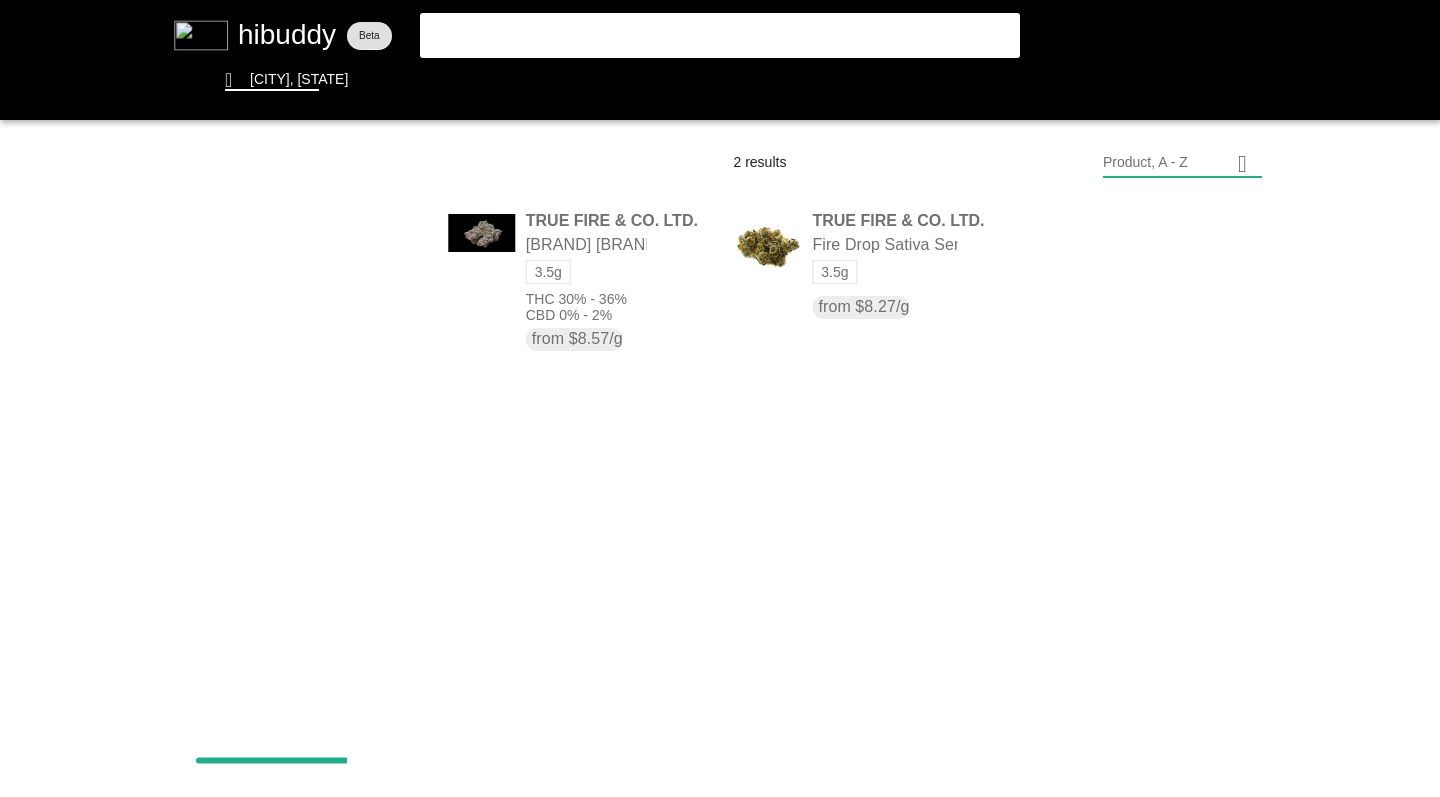 click at bounding box center (720, 398) 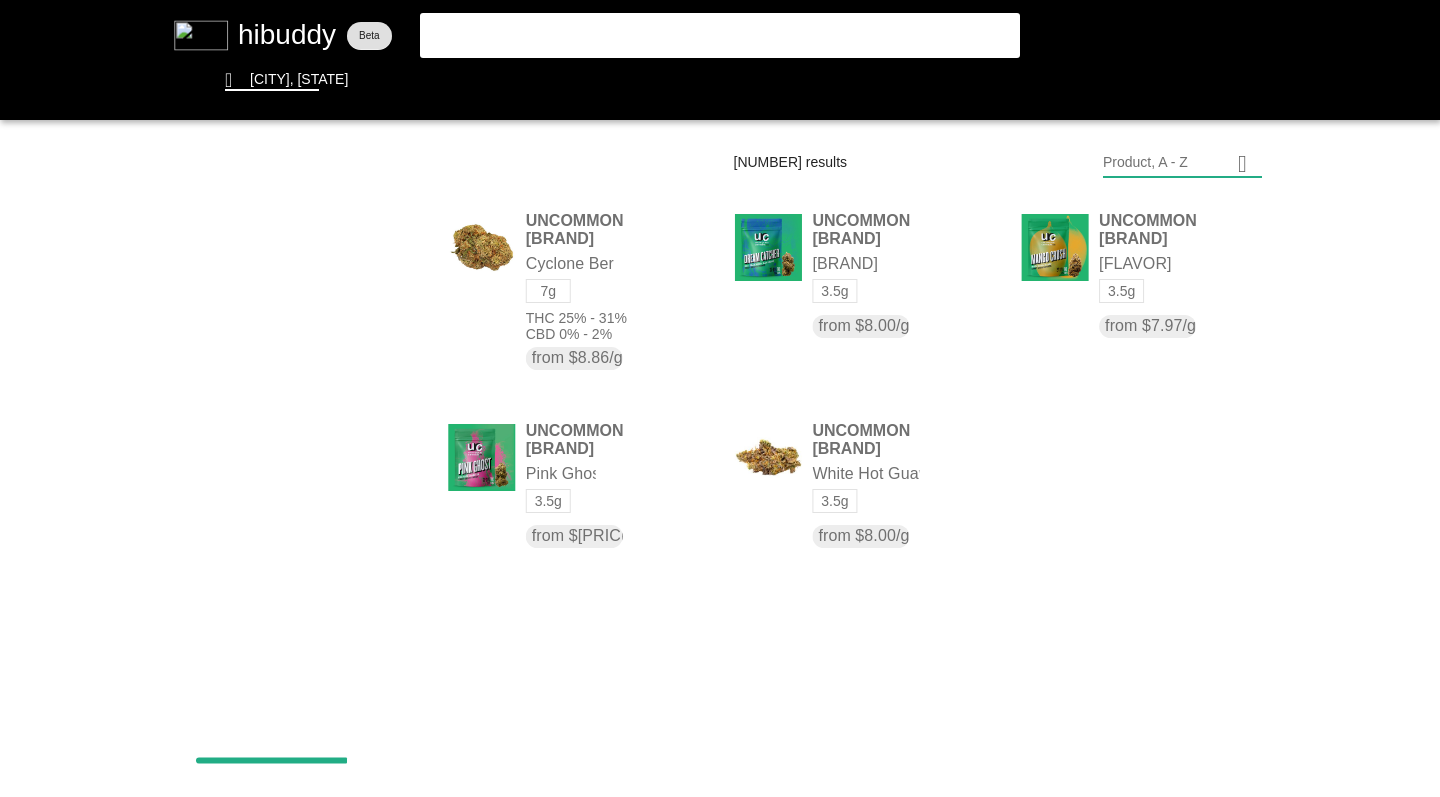 click at bounding box center (720, 398) 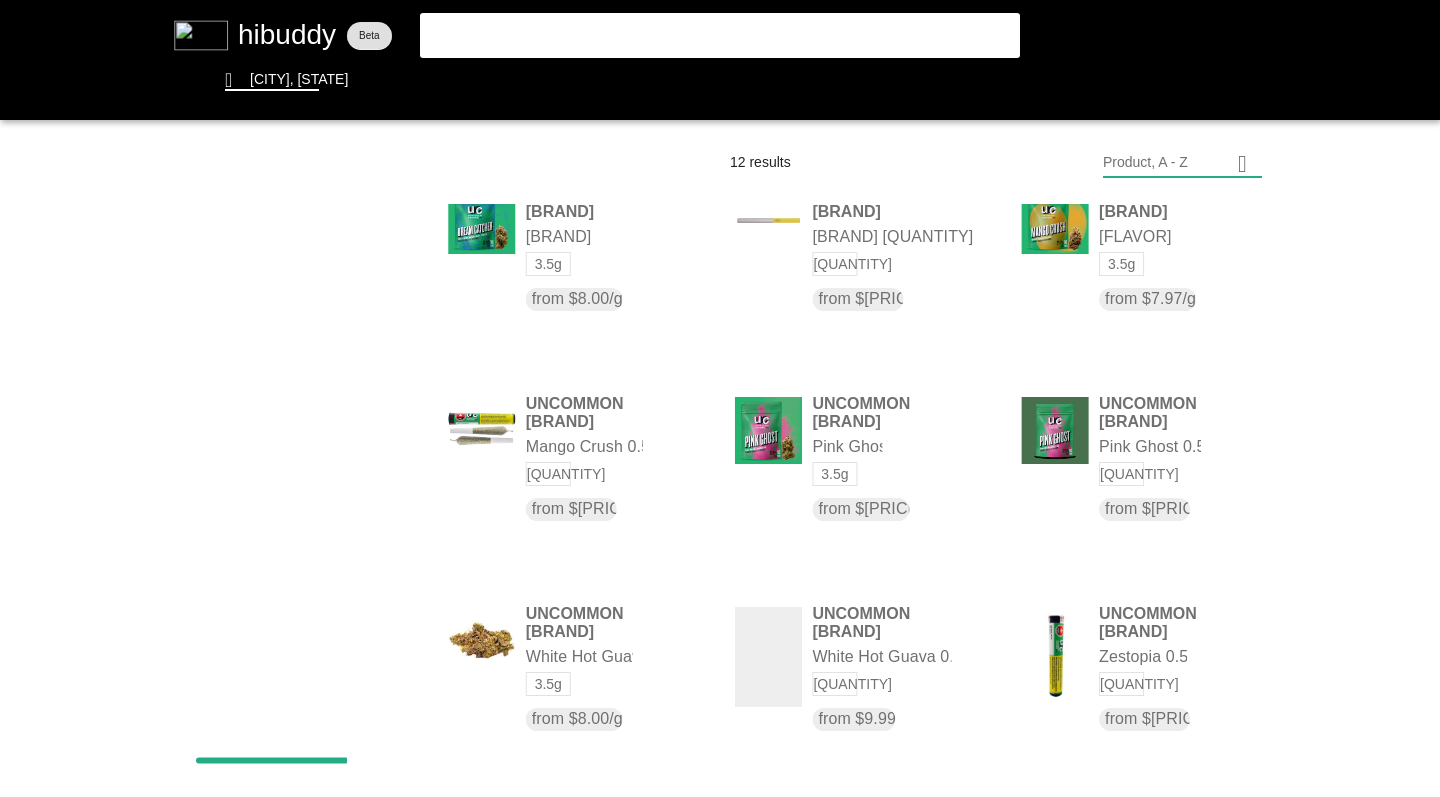 click at bounding box center (720, 398) 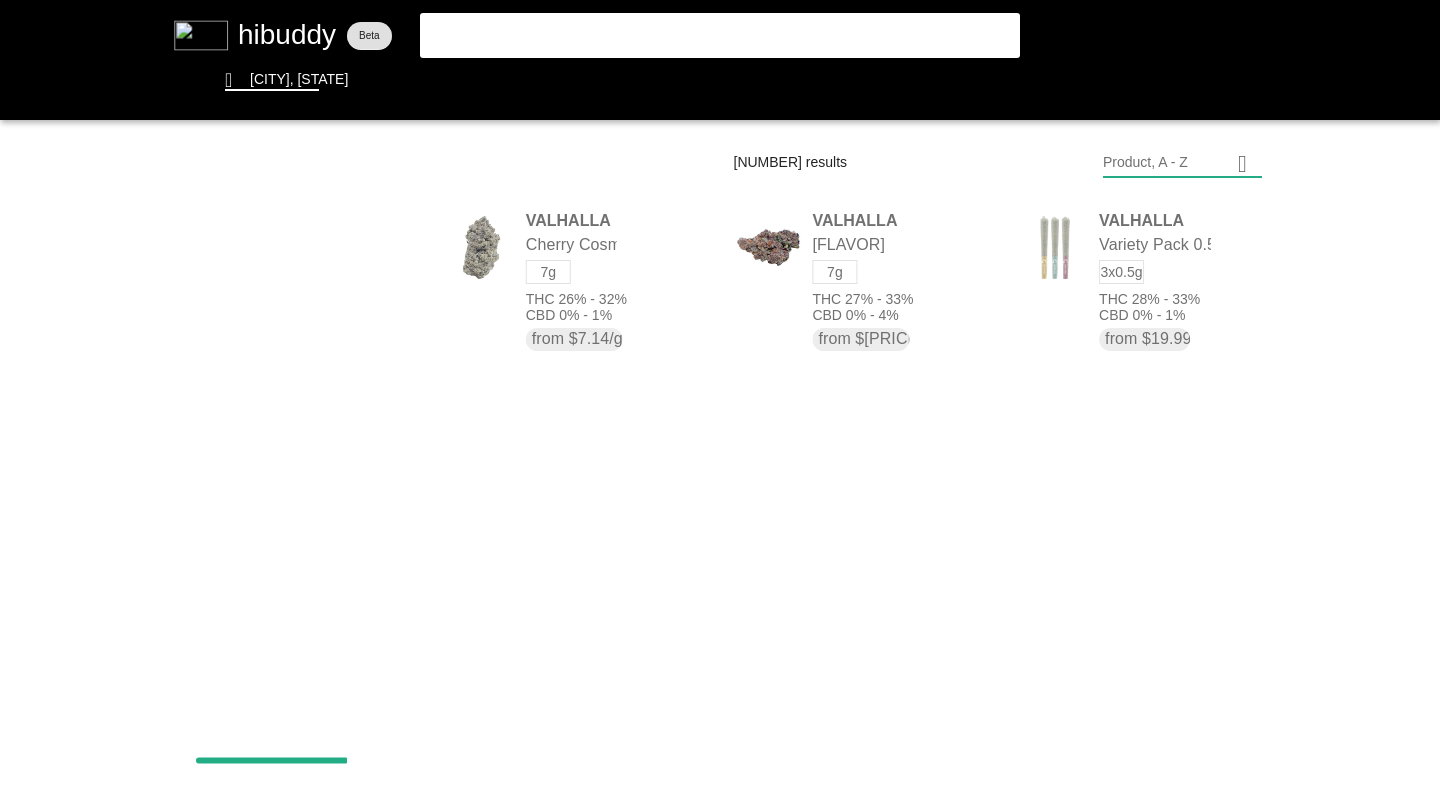 click at bounding box center (720, 398) 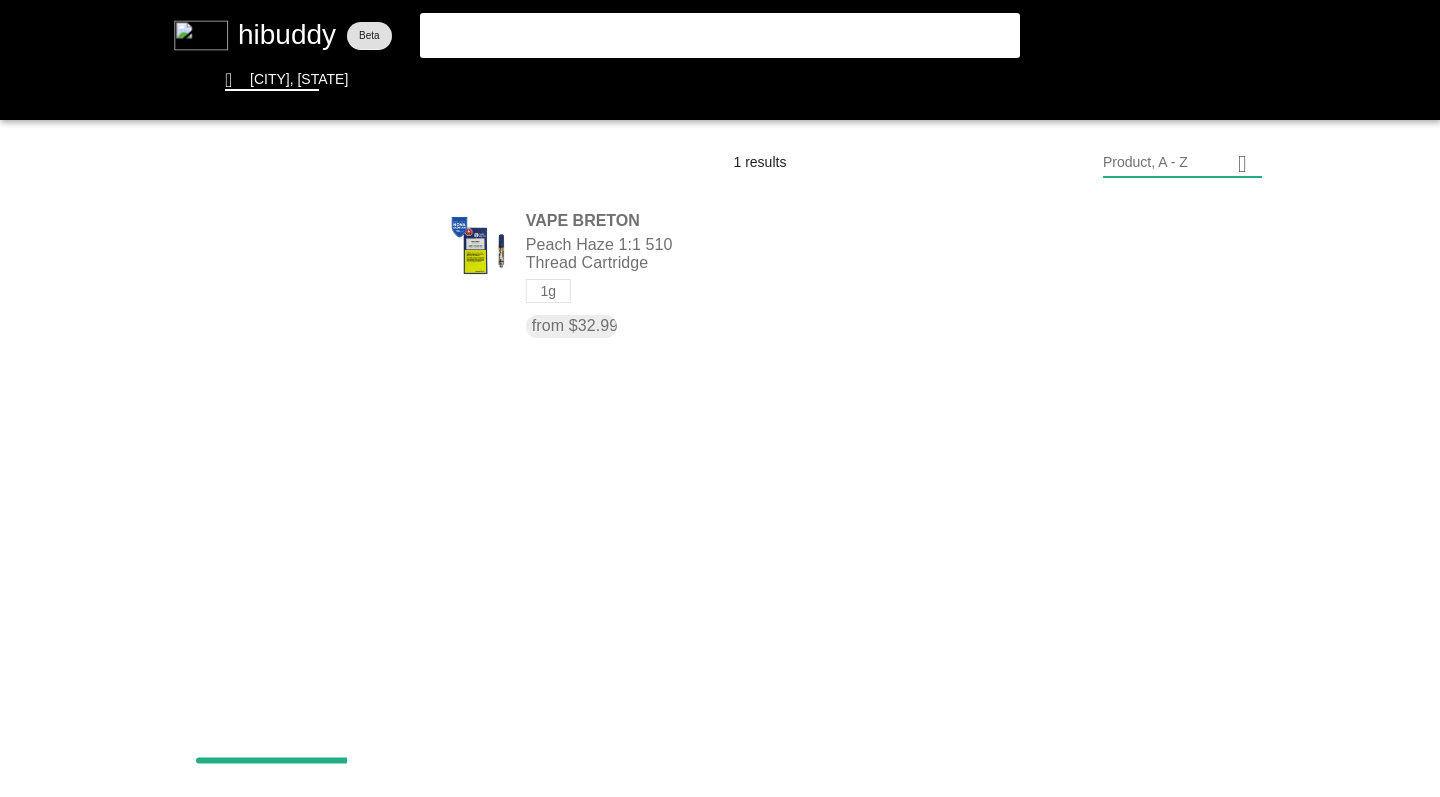 click at bounding box center [720, 398] 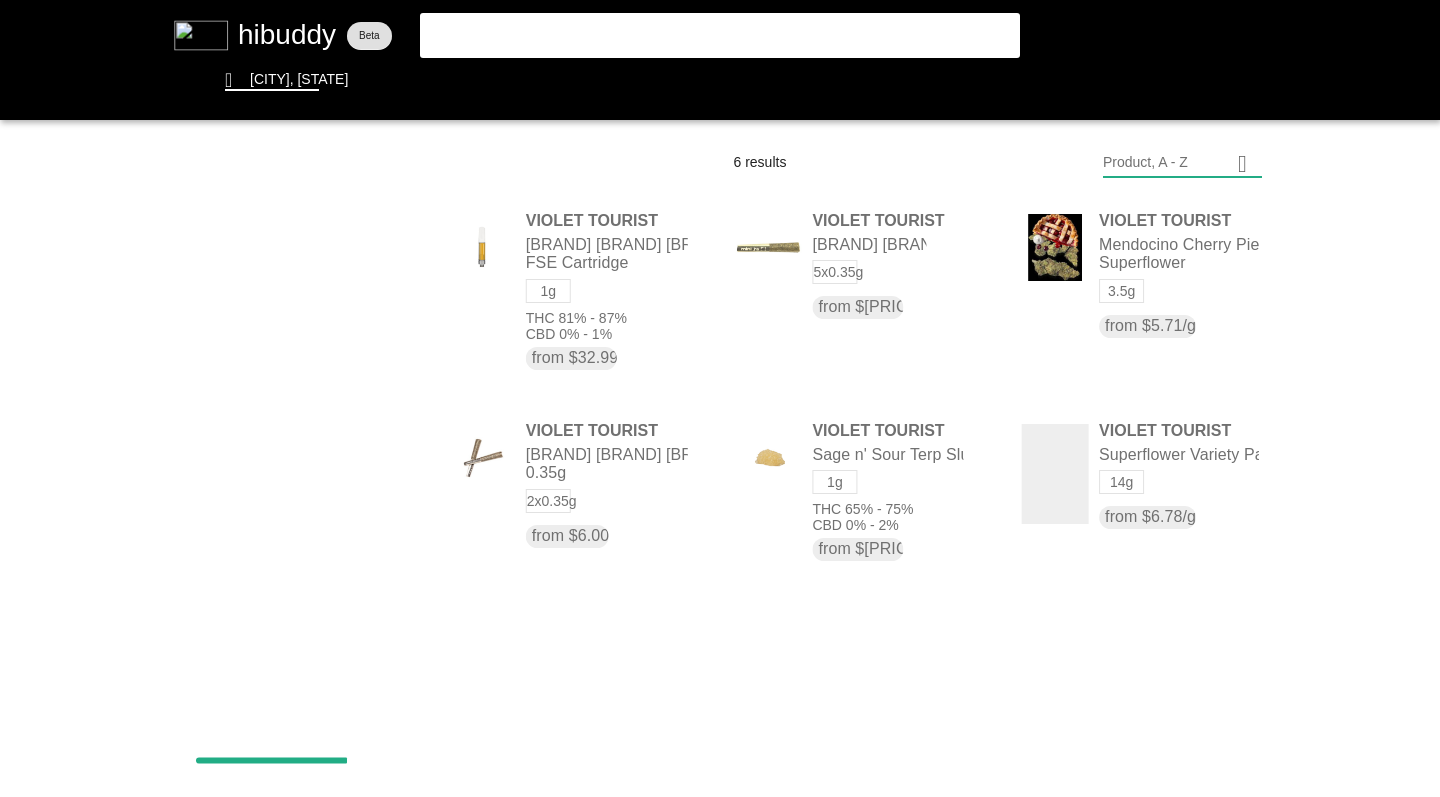 click at bounding box center (720, 398) 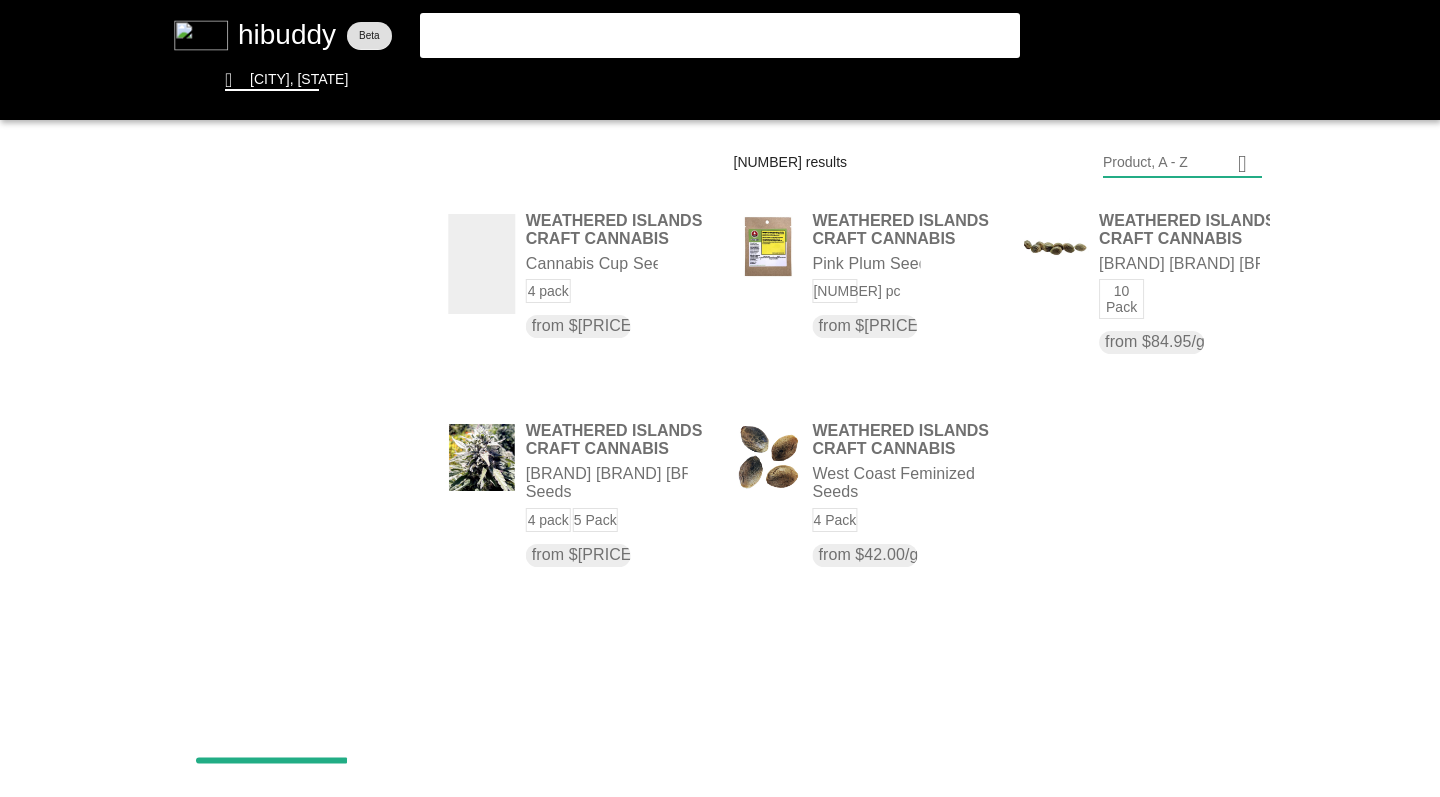 click at bounding box center [720, 398] 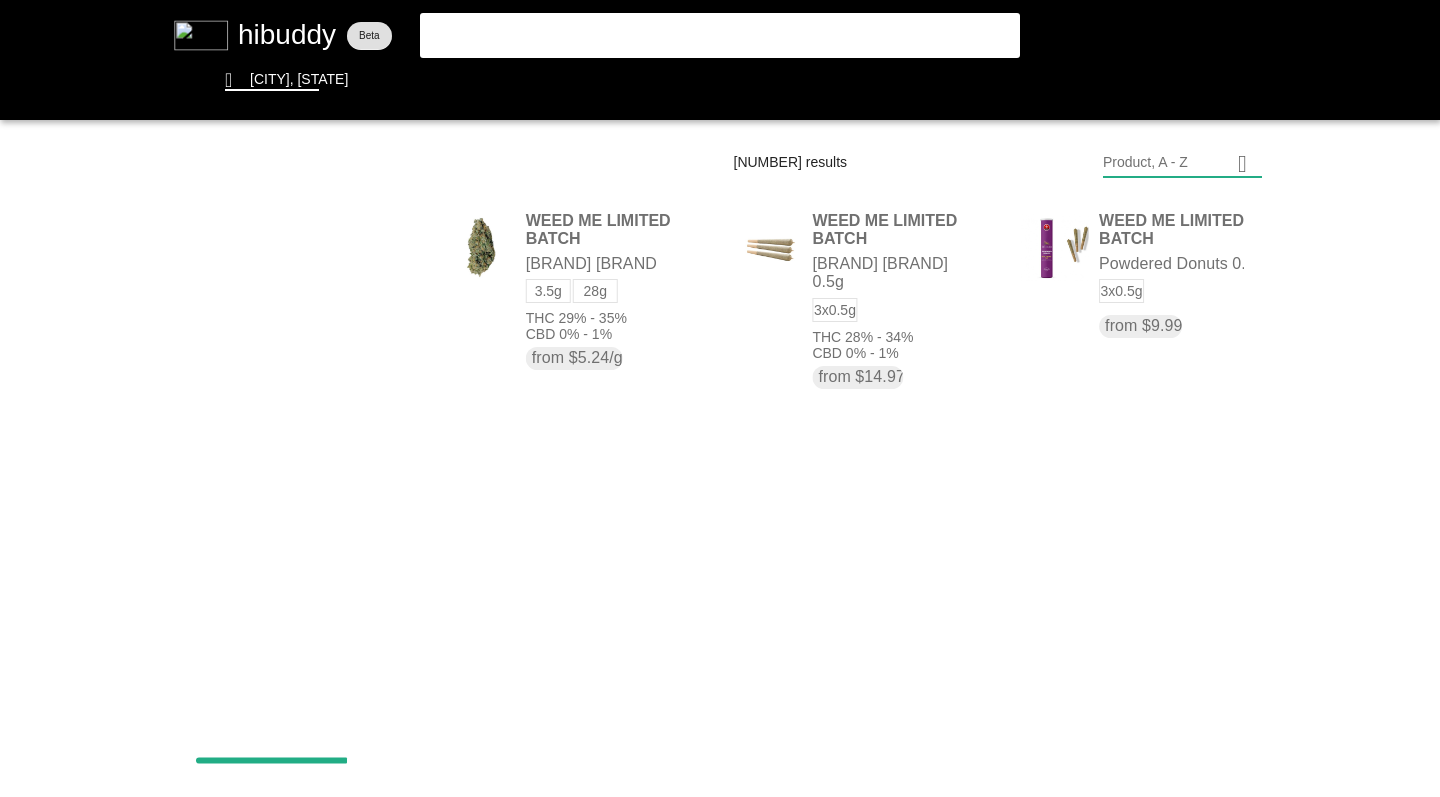 click at bounding box center [720, 398] 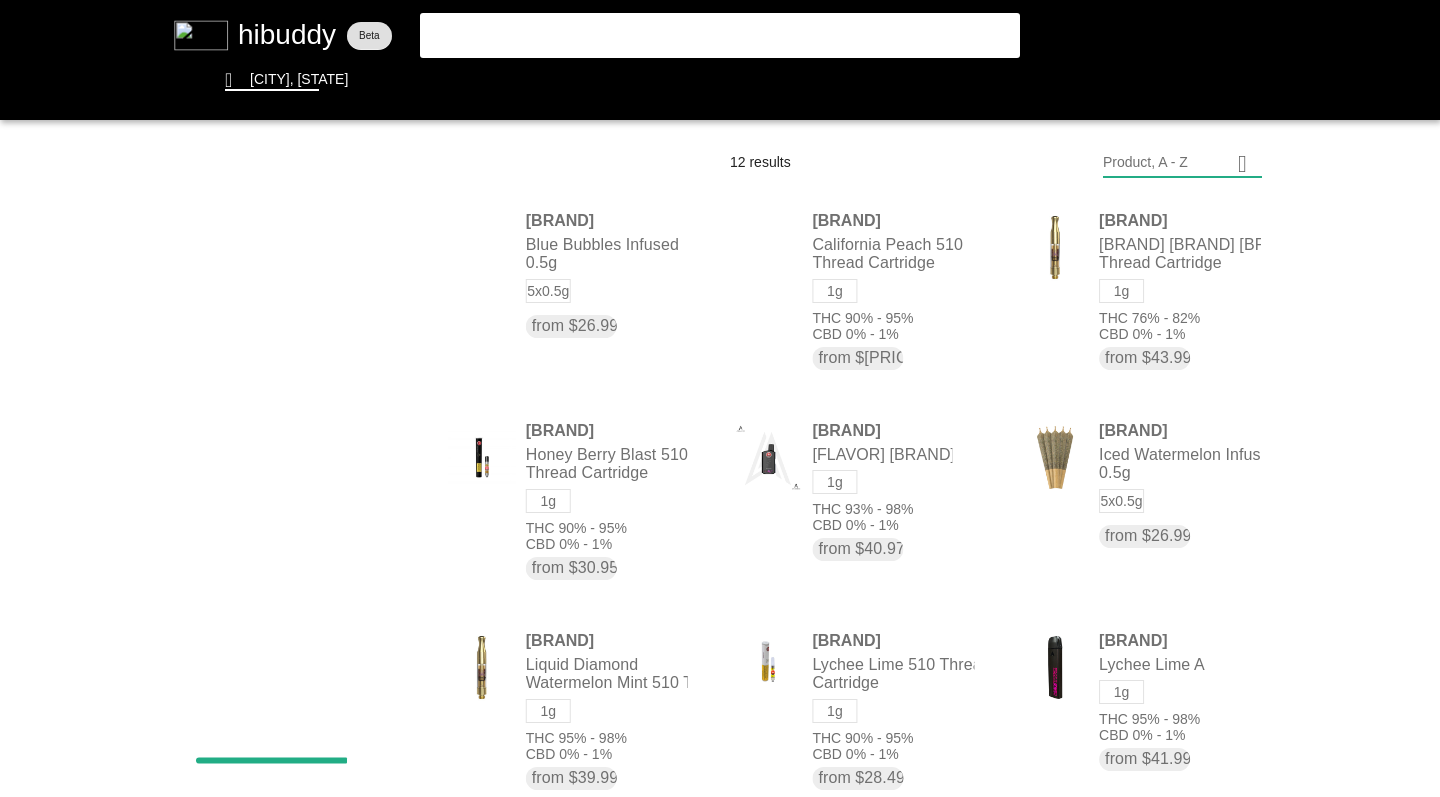 click at bounding box center [720, 398] 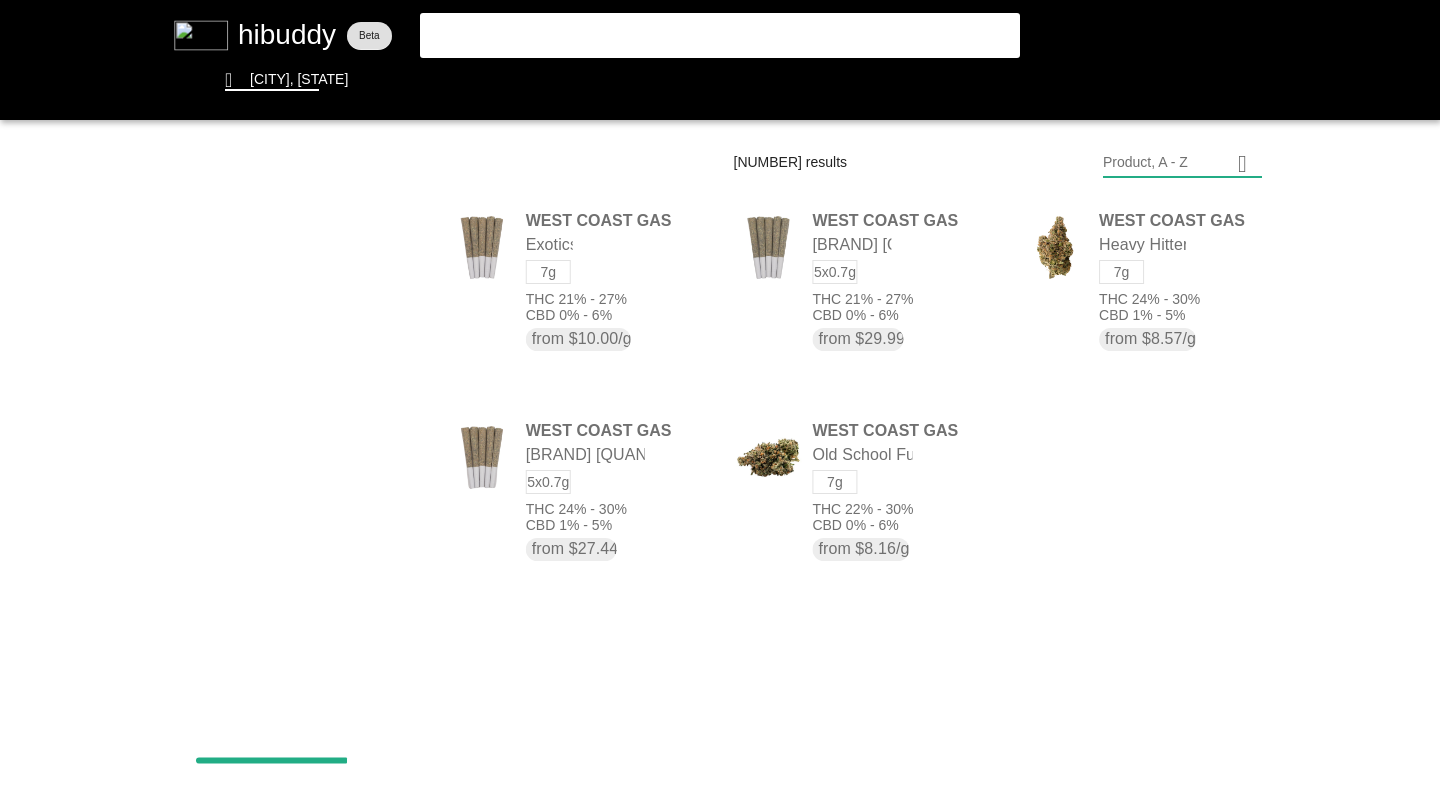click at bounding box center (720, 398) 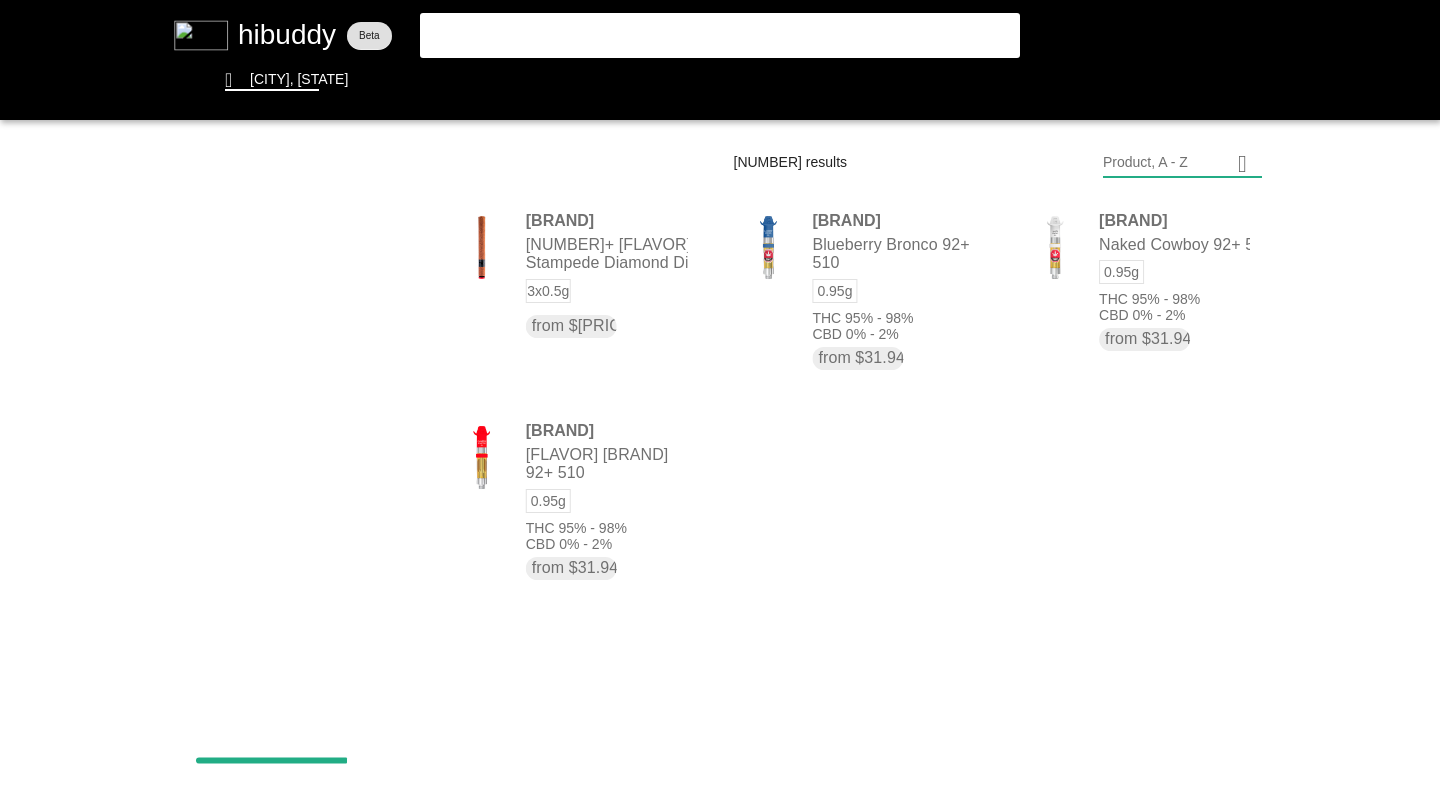 click at bounding box center (720, 398) 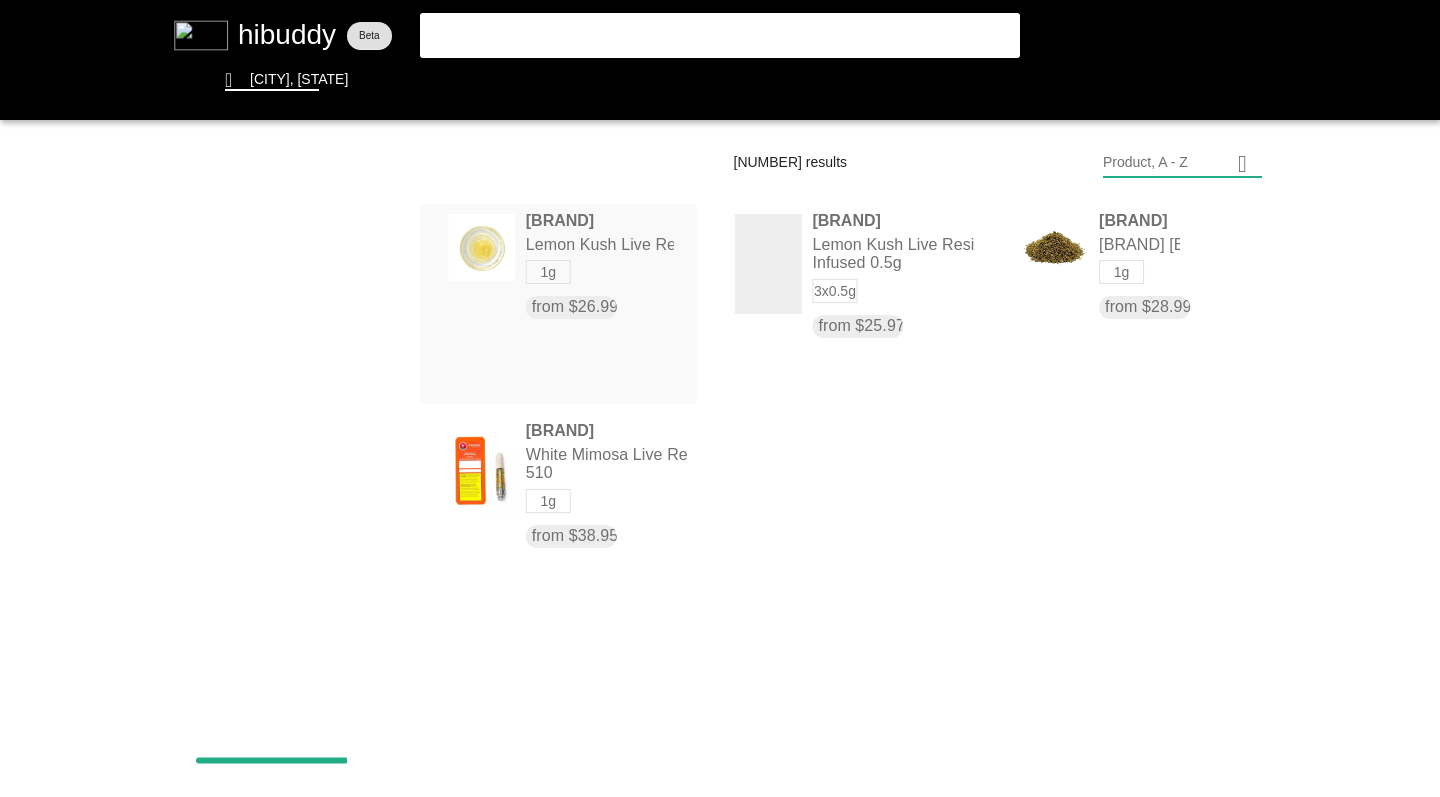 click at bounding box center (720, 398) 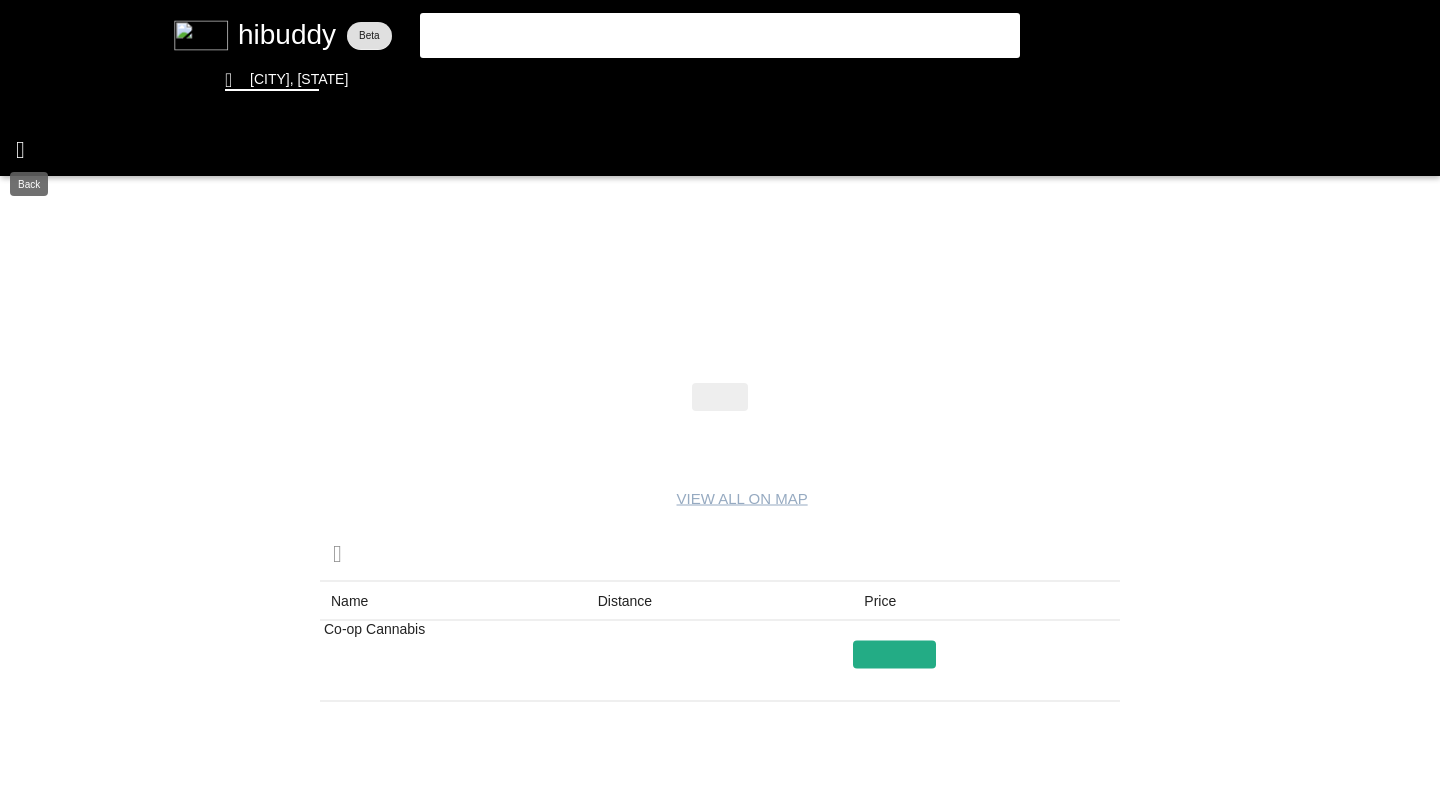 click at bounding box center (720, 398) 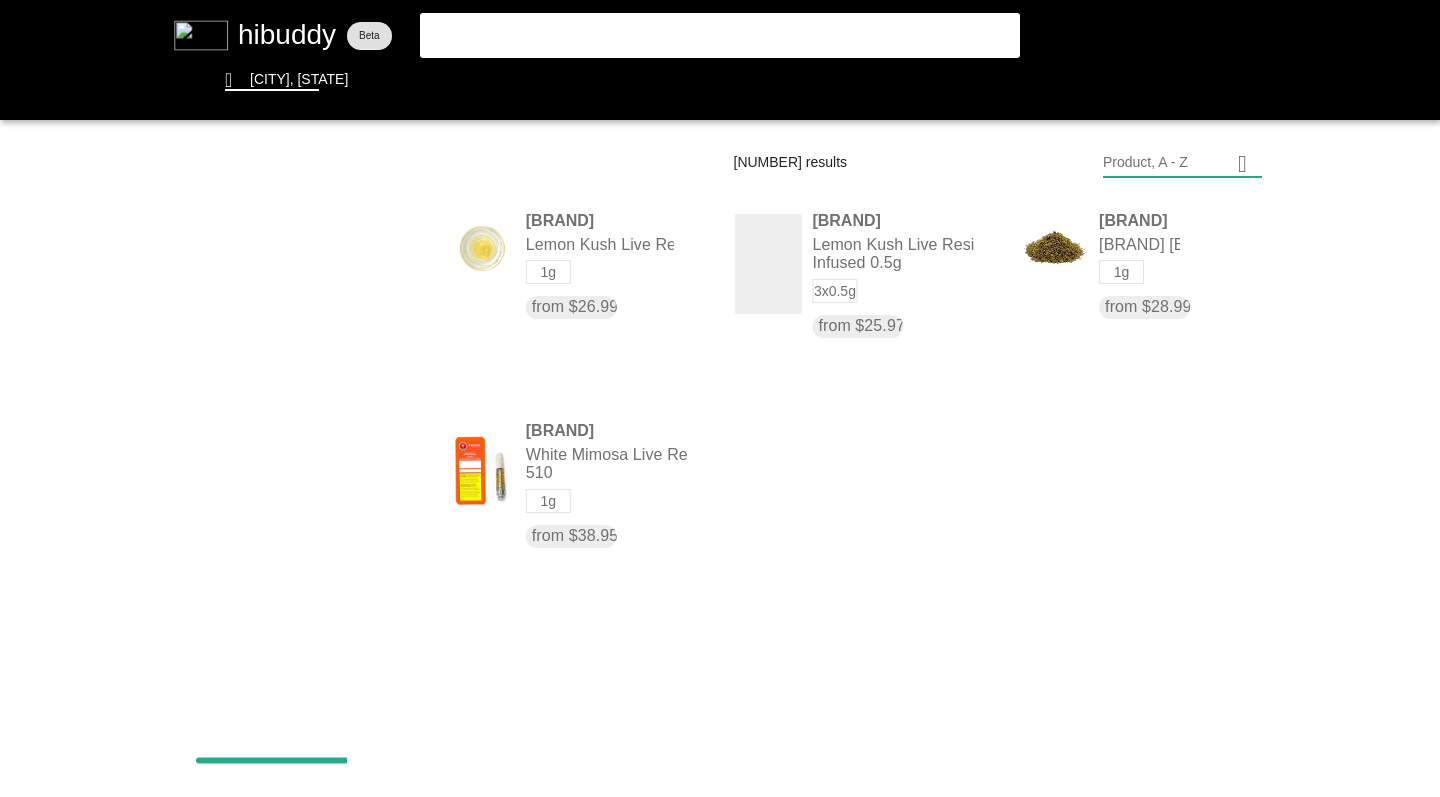 click at bounding box center [720, 398] 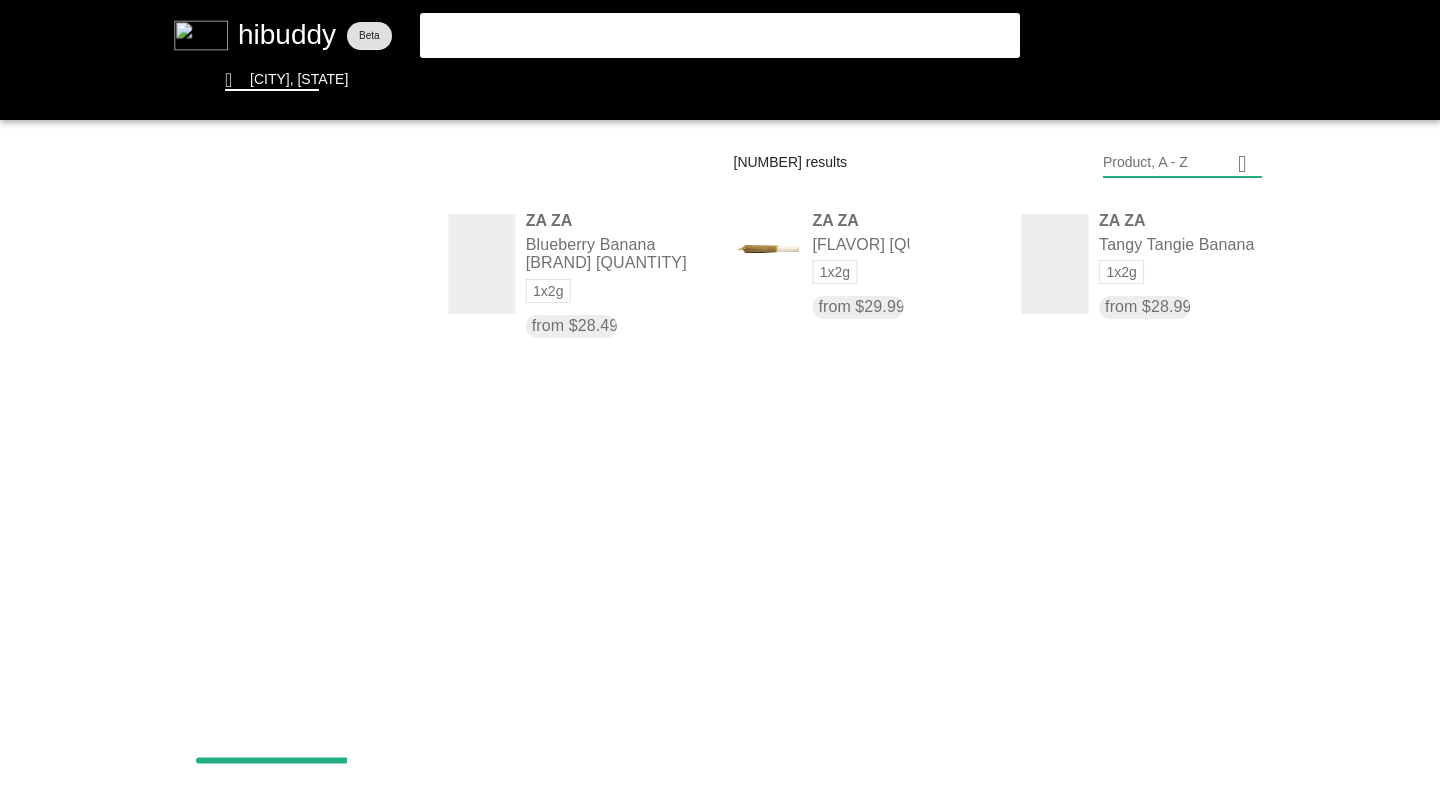 click at bounding box center [720, 398] 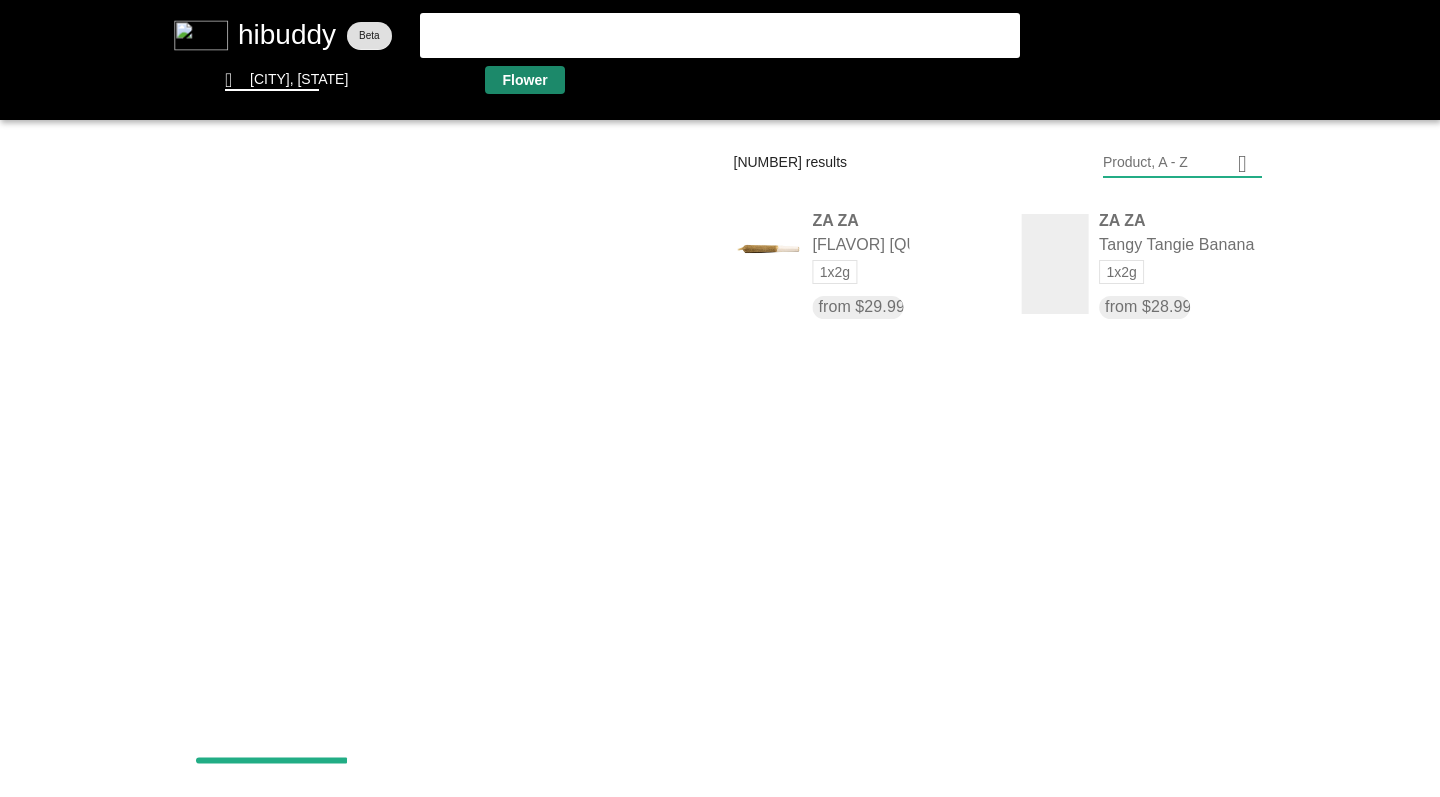 click at bounding box center [720, 398] 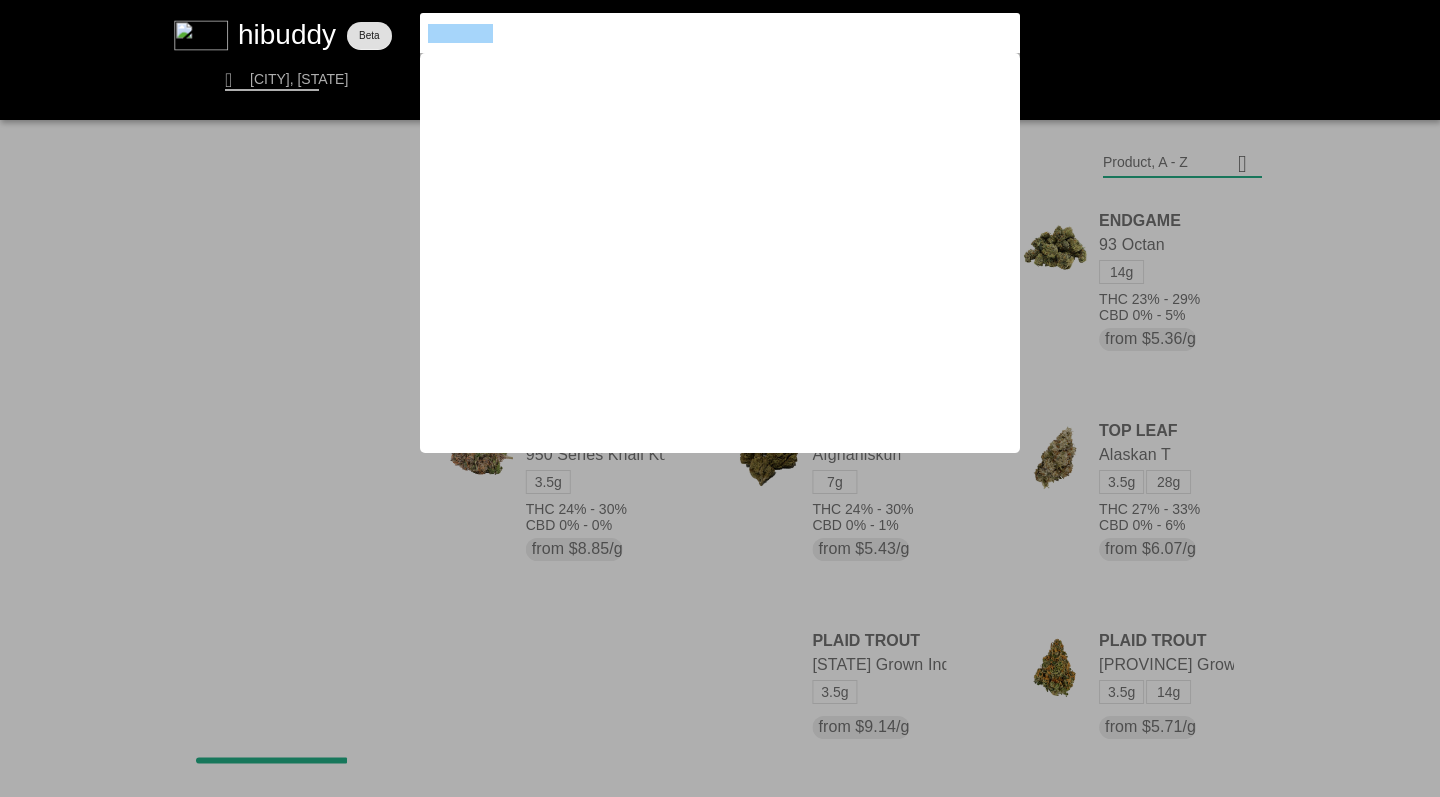 drag, startPoint x: 504, startPoint y: 33, endPoint x: 265, endPoint y: 3, distance: 240.87549 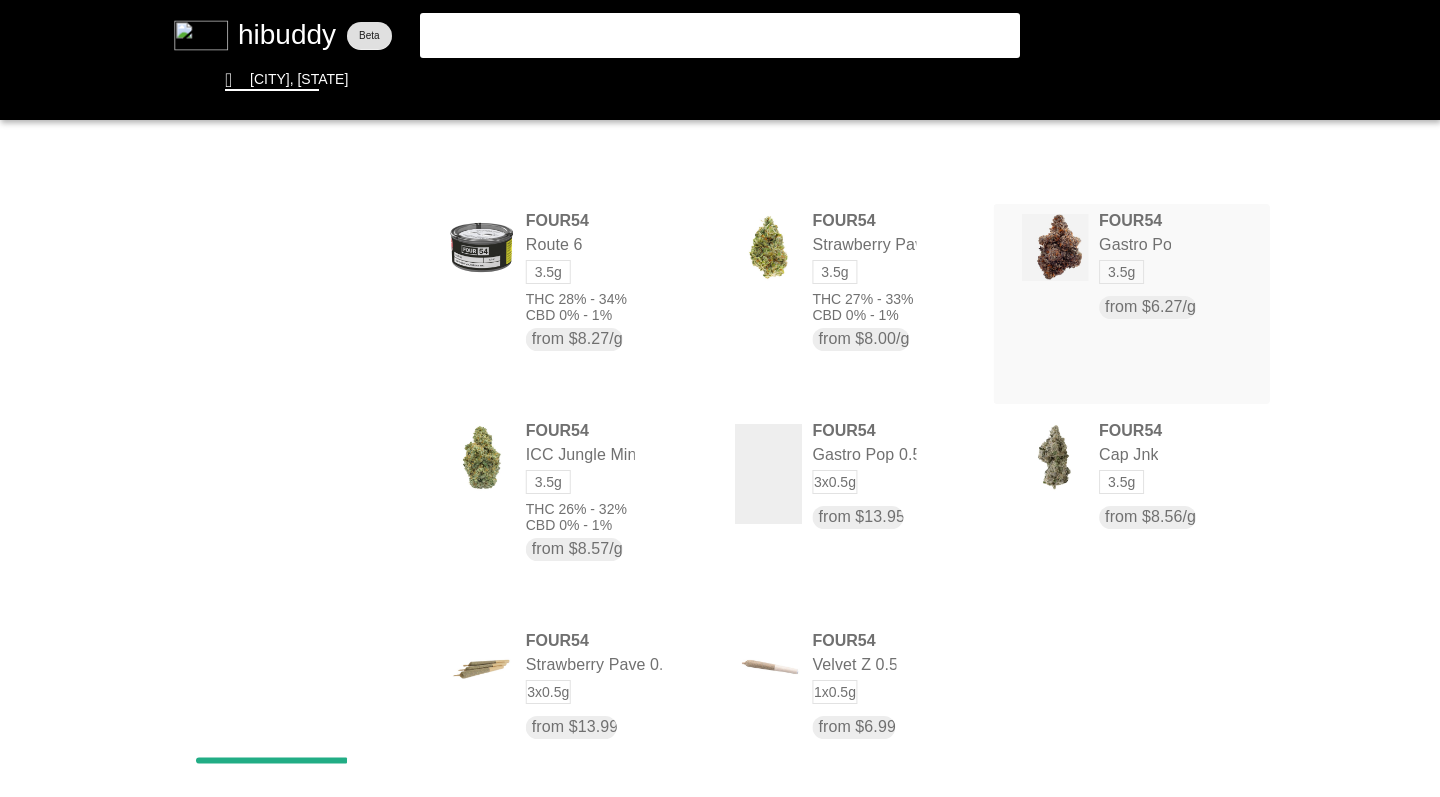 click at bounding box center [720, 398] 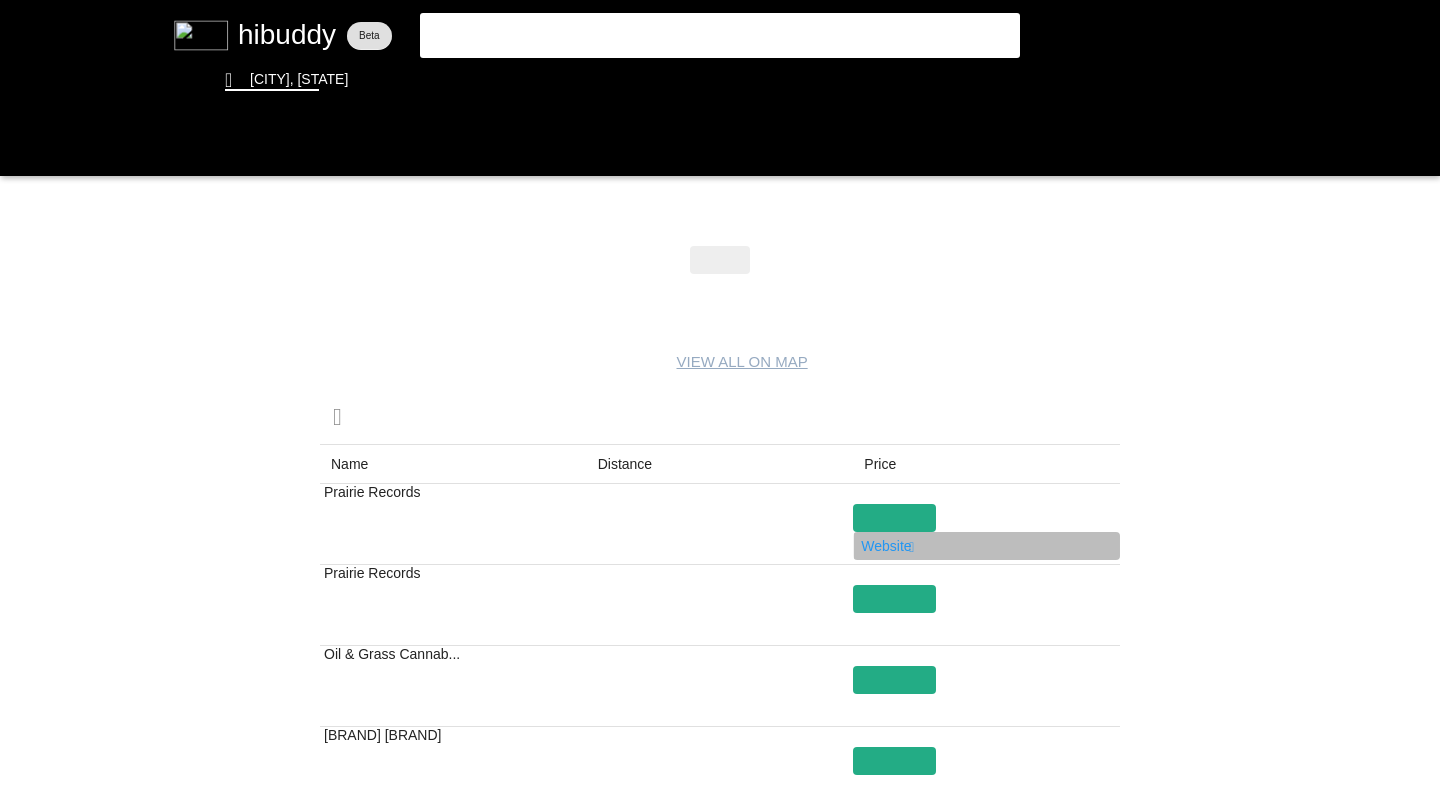 click at bounding box center [720, 398] 